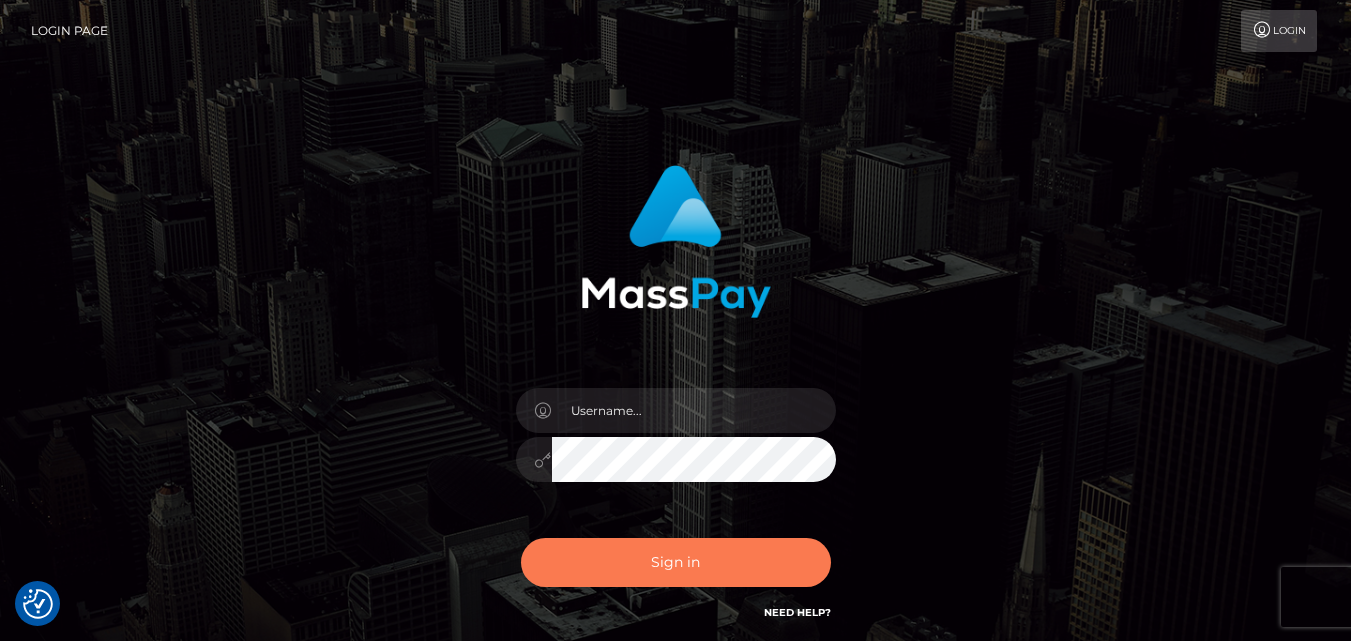 scroll, scrollTop: 0, scrollLeft: 0, axis: both 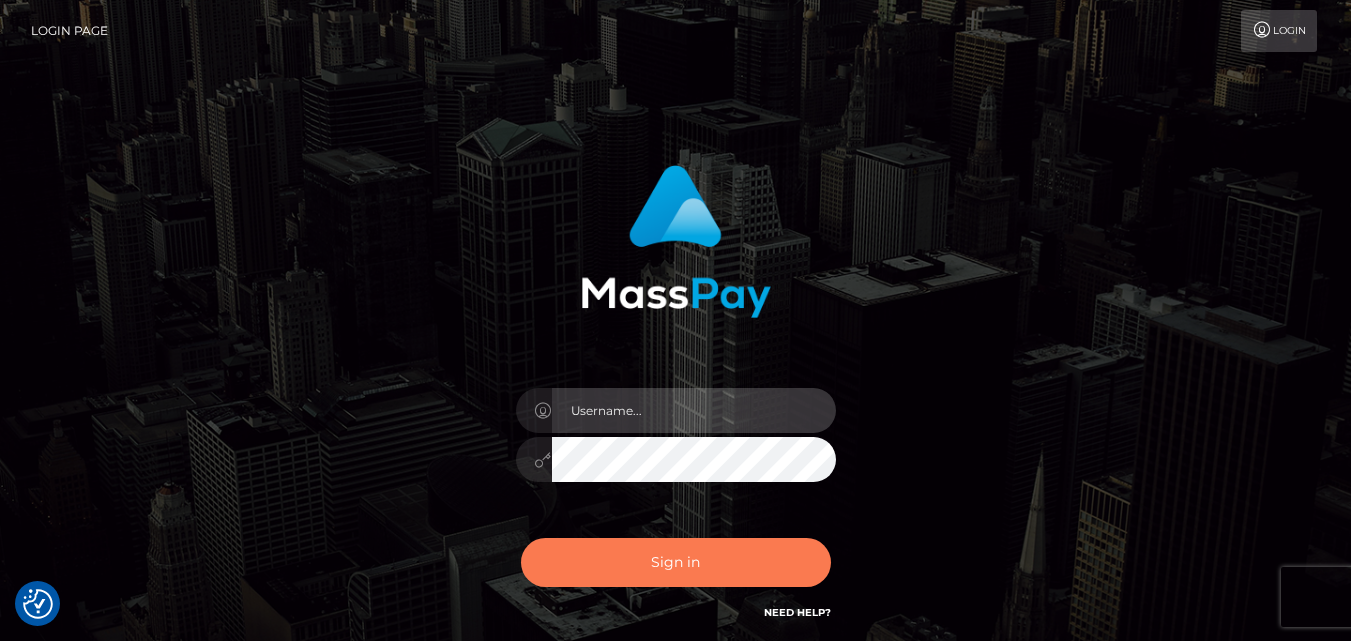 type on "Pk.es" 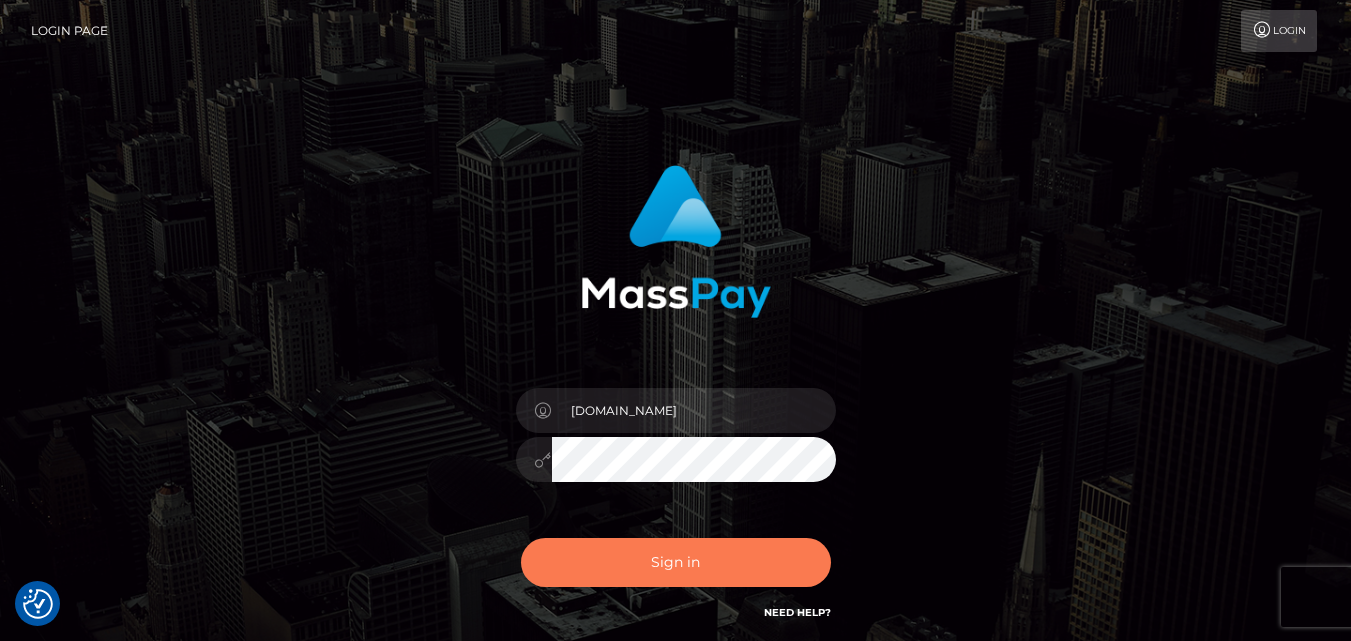 click on "Sign in" at bounding box center (676, 562) 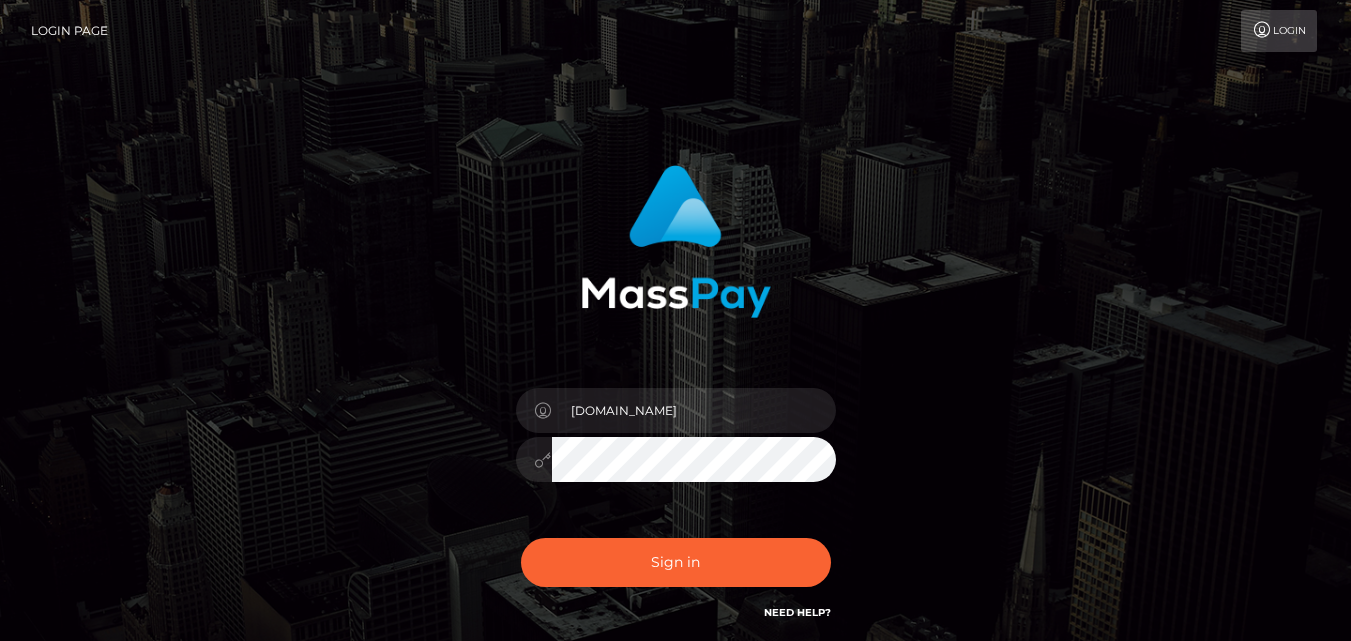 scroll, scrollTop: 0, scrollLeft: 0, axis: both 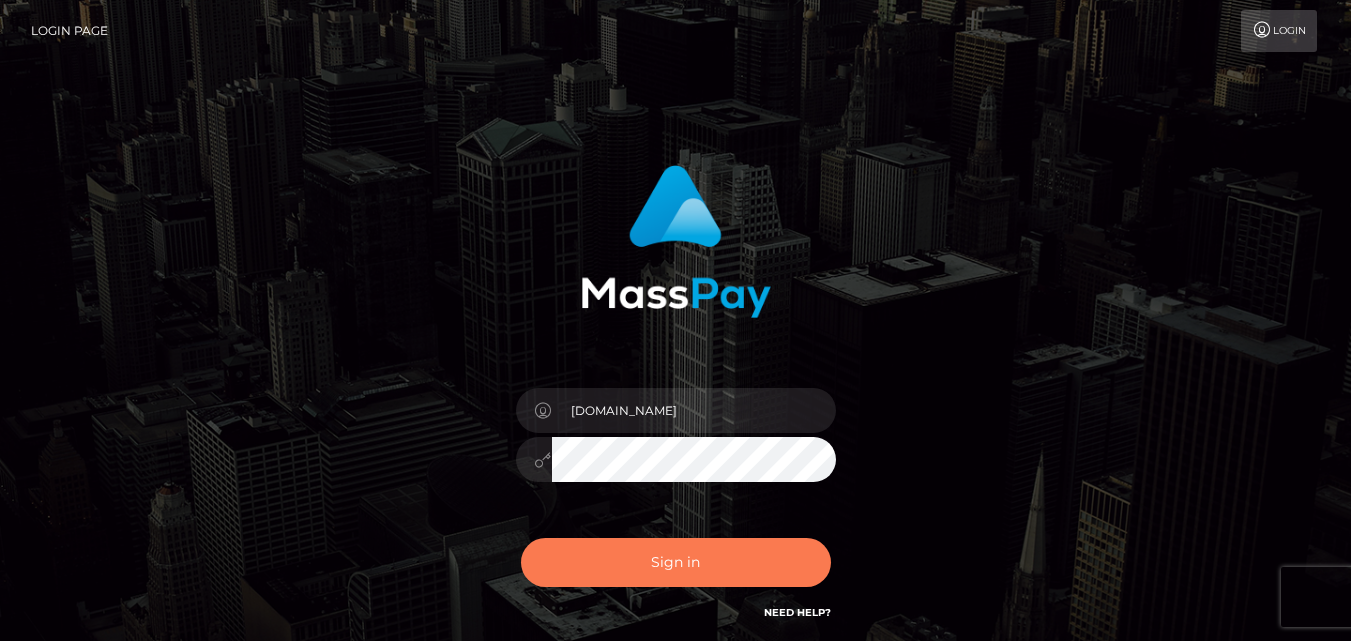 click on "Sign in" at bounding box center (676, 562) 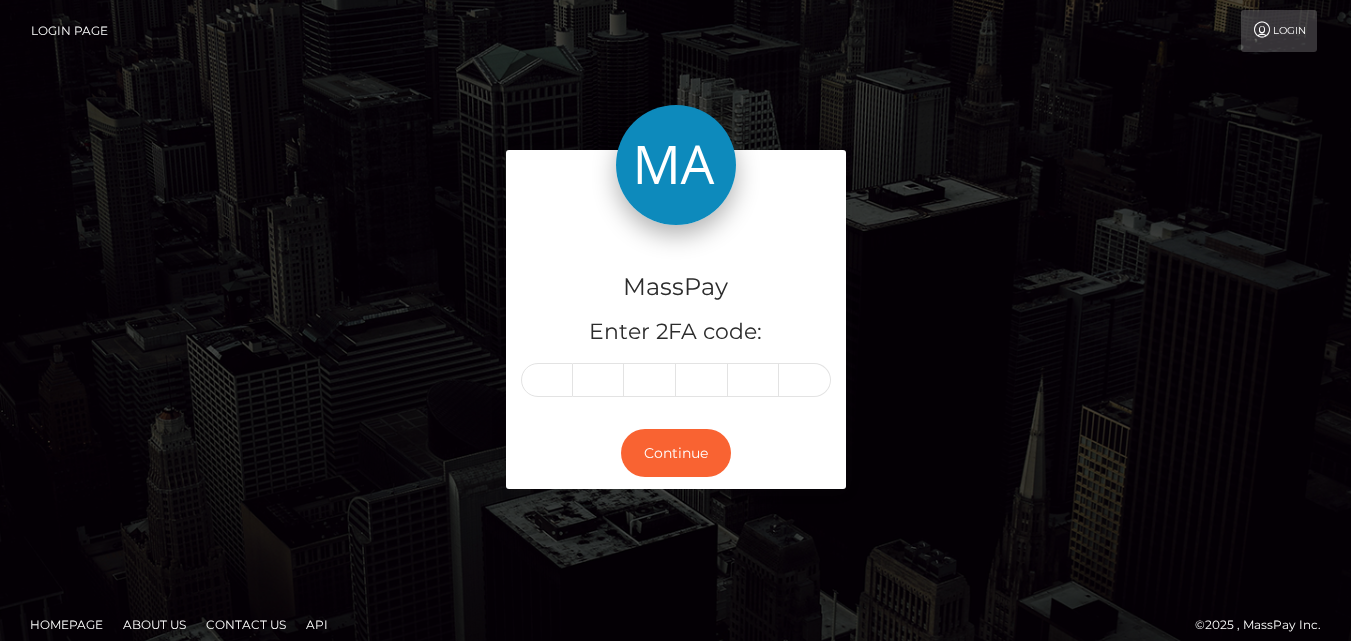 scroll, scrollTop: 0, scrollLeft: 0, axis: both 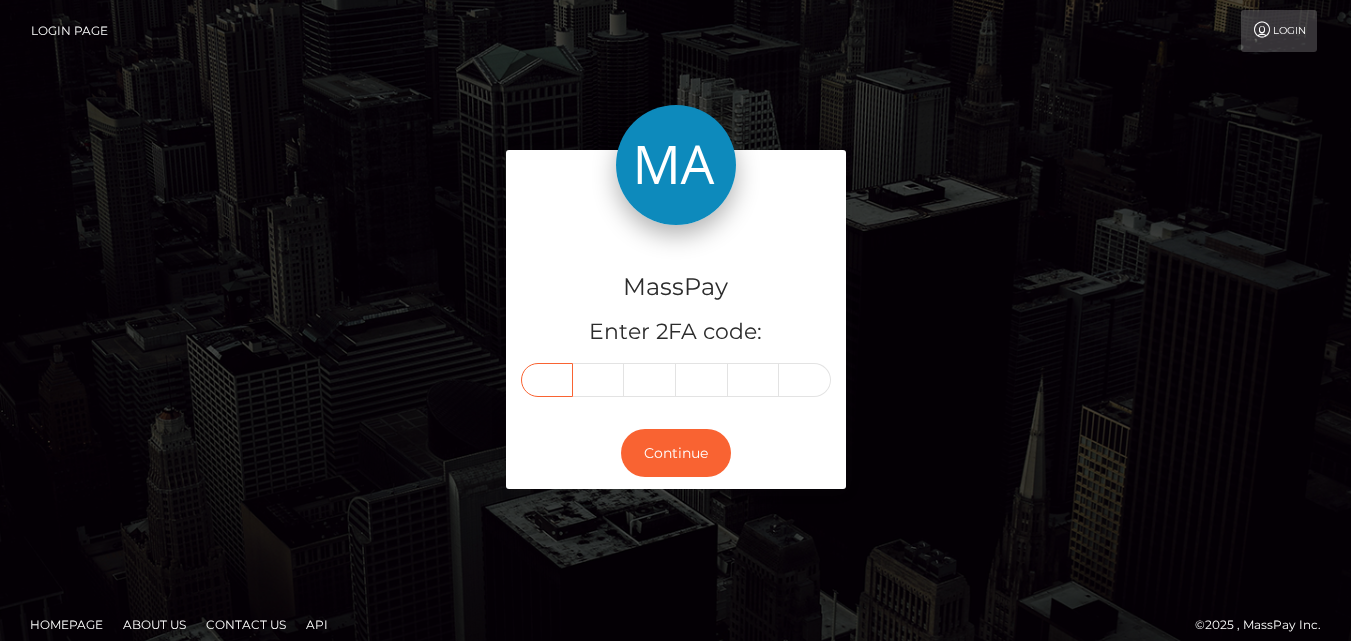 click at bounding box center [547, 380] 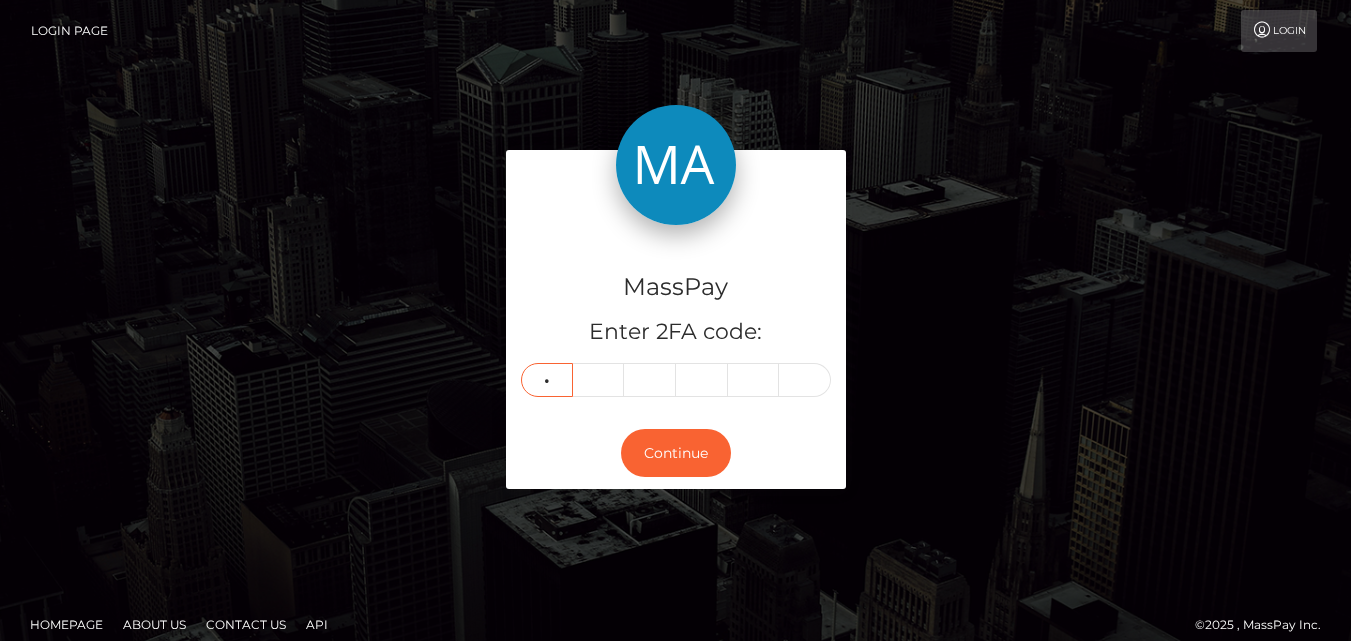 type on "7" 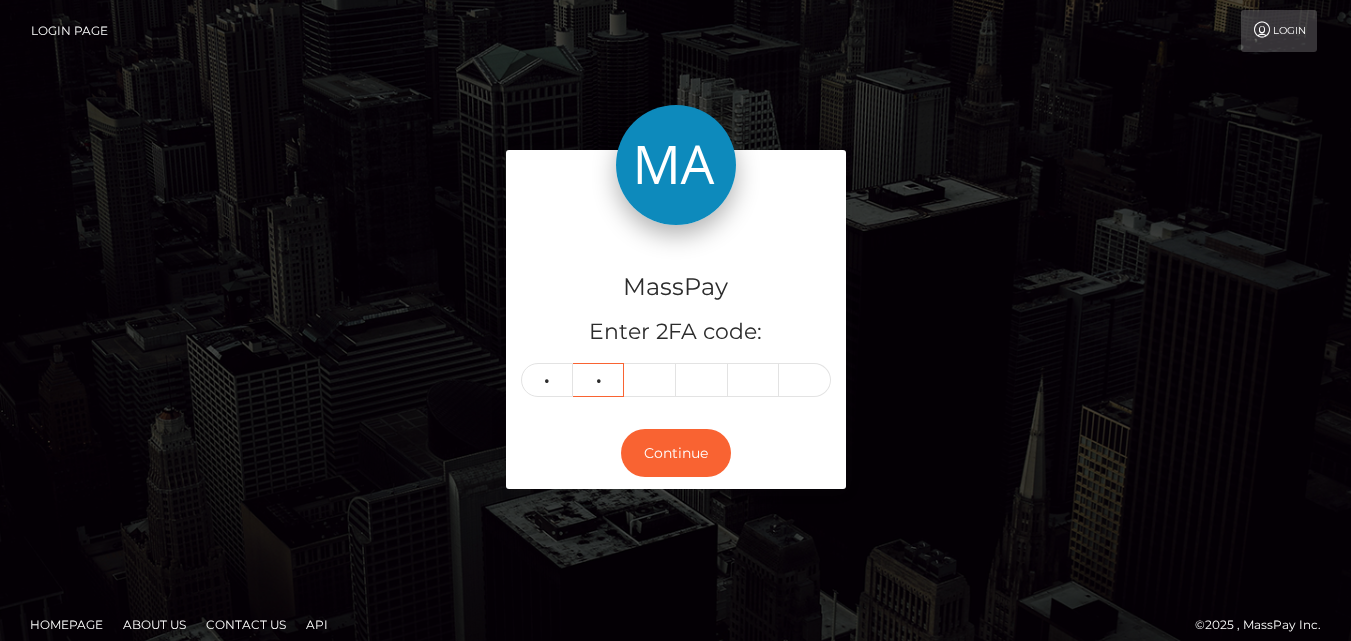 type on "0" 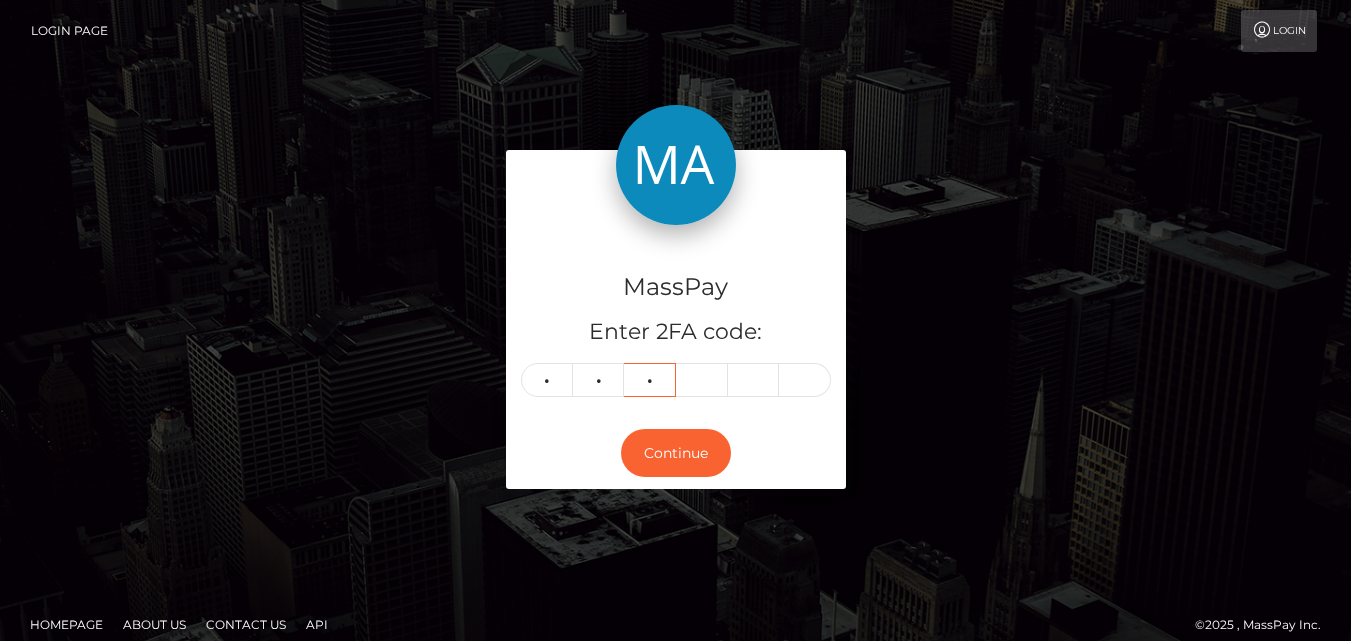 type on "9" 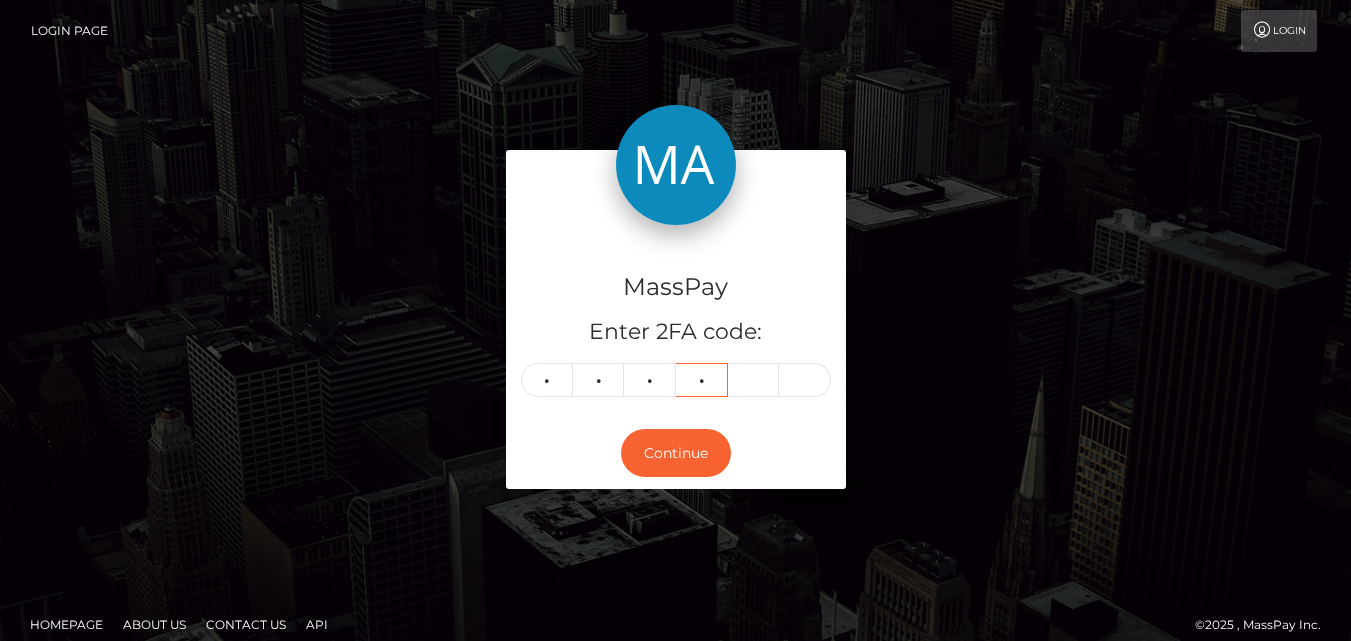 type on "0" 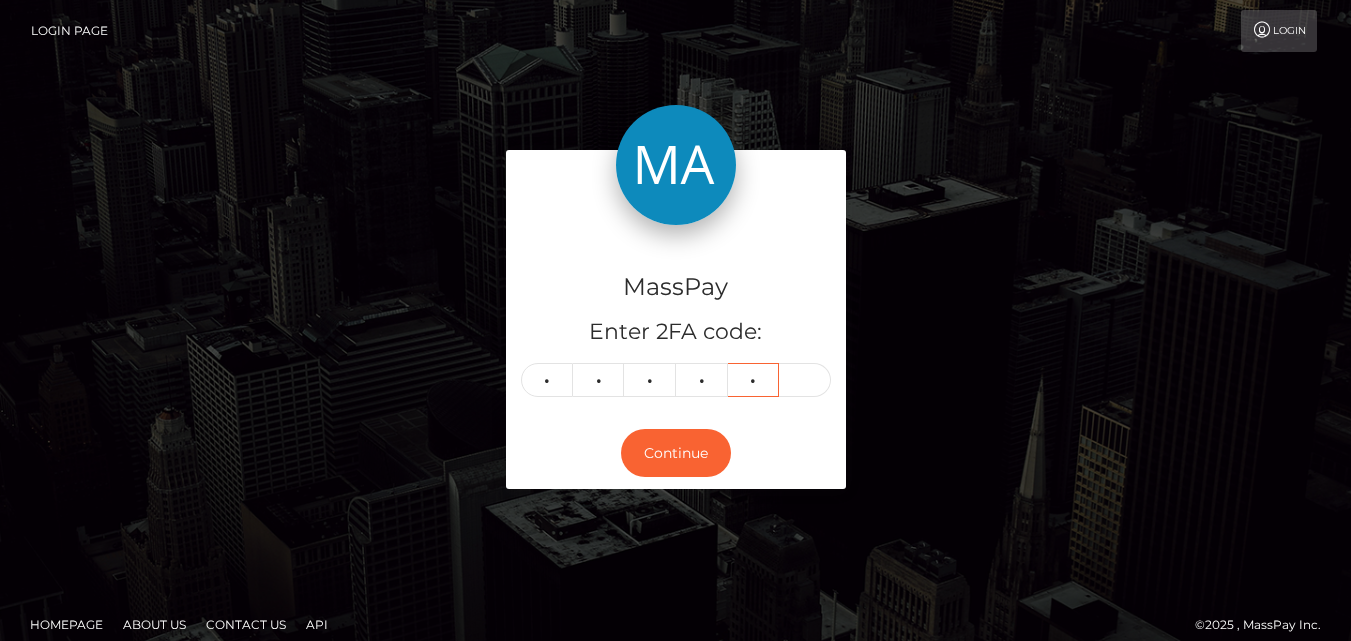 type on "5" 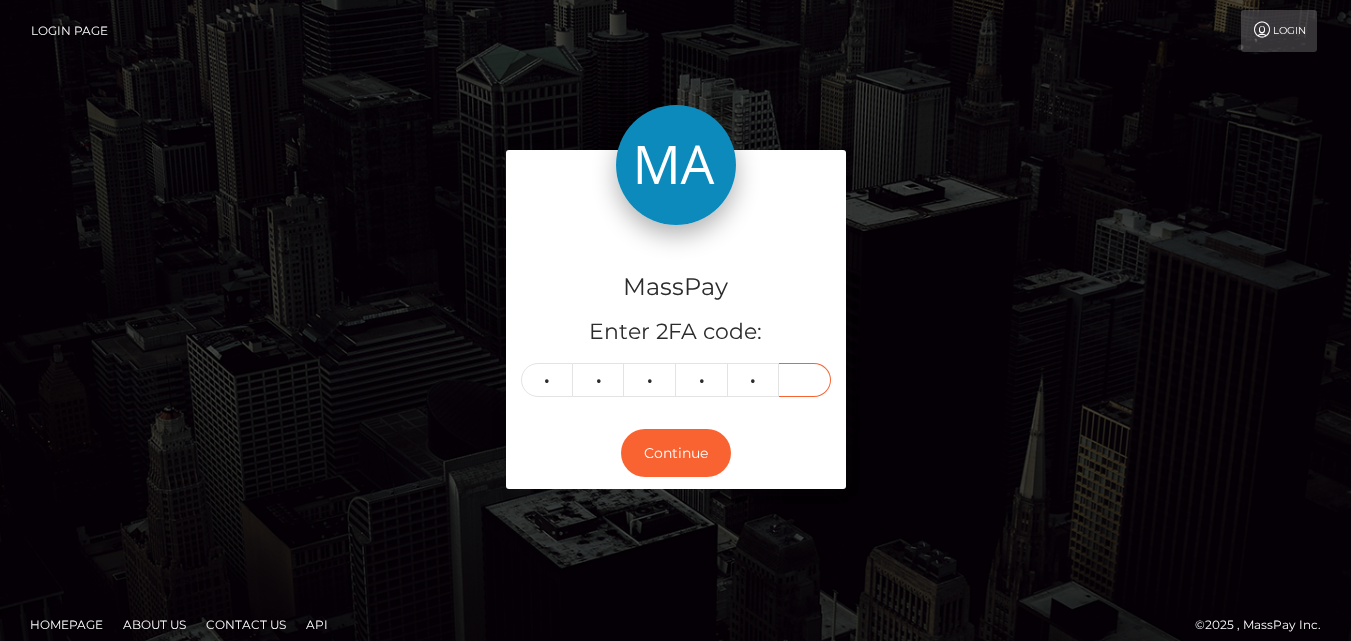 type on "1" 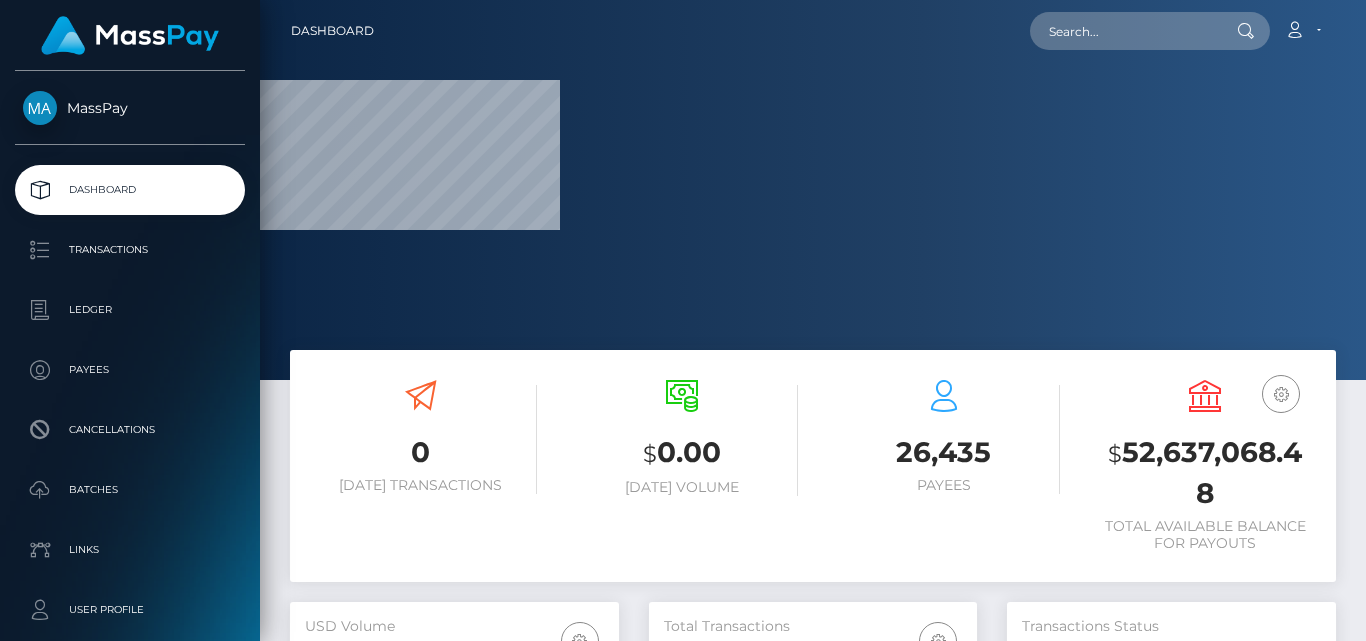 scroll, scrollTop: 0, scrollLeft: 0, axis: both 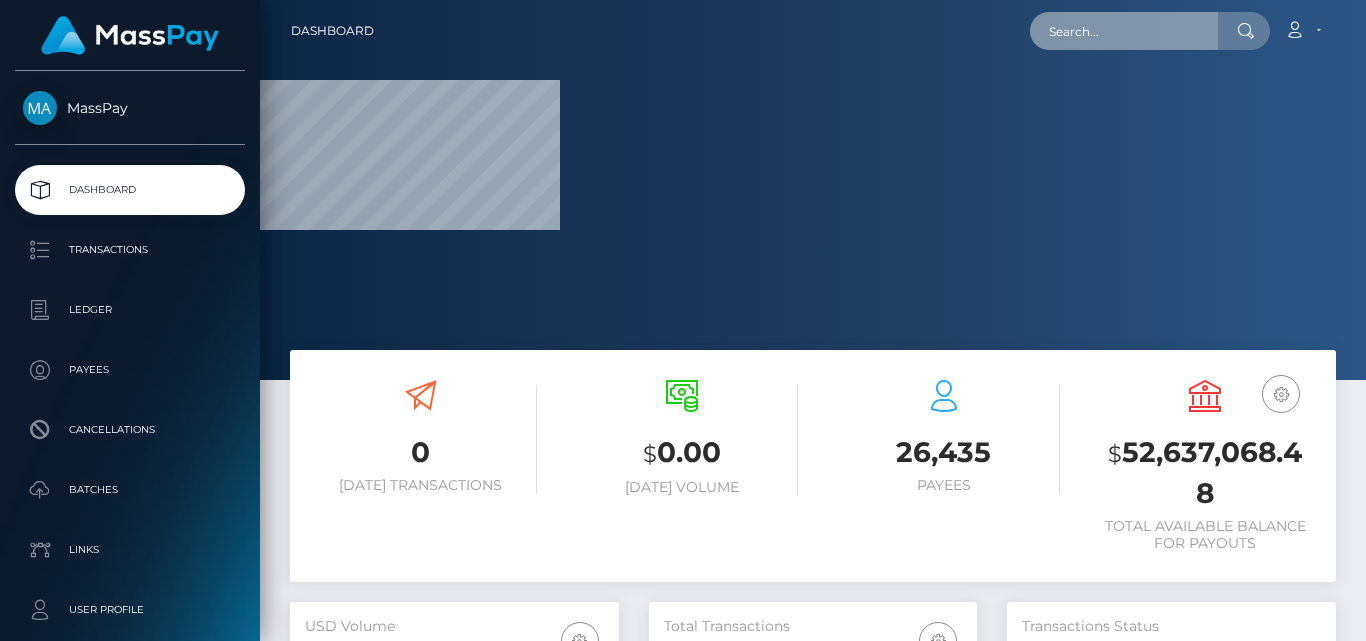 click at bounding box center [1124, 31] 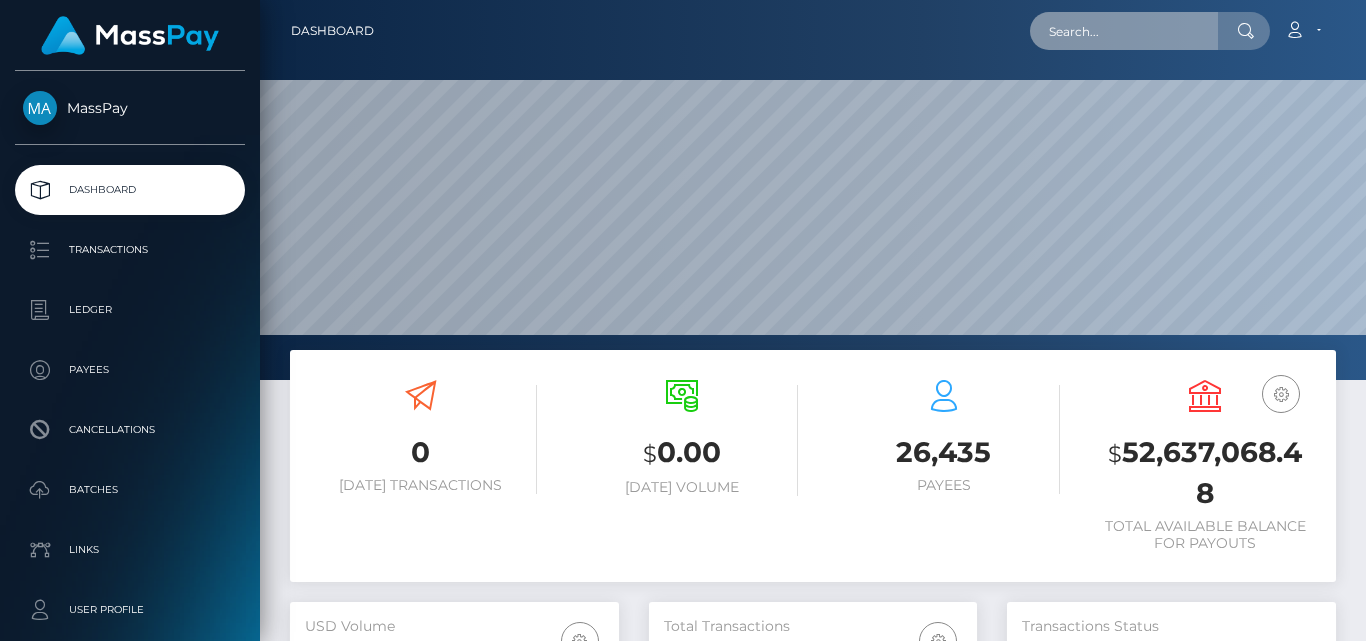 scroll, scrollTop: 999620, scrollLeft: 998894, axis: both 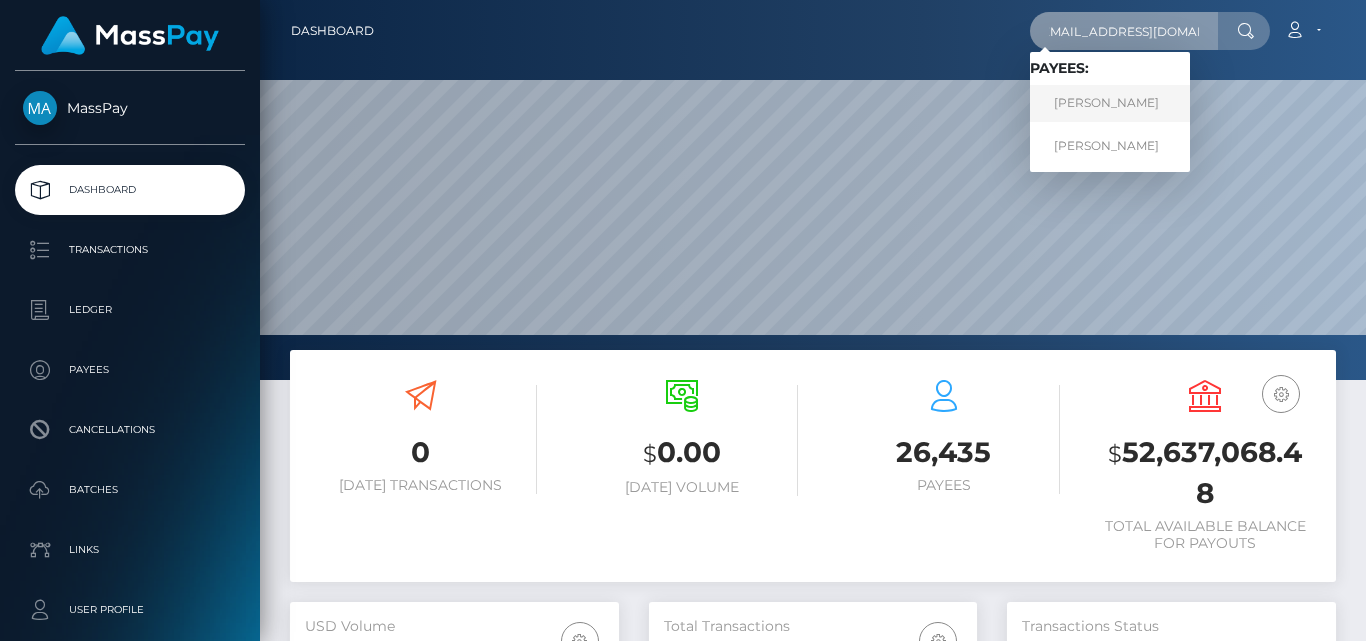 type on "elliee.lovee123@gmail.com" 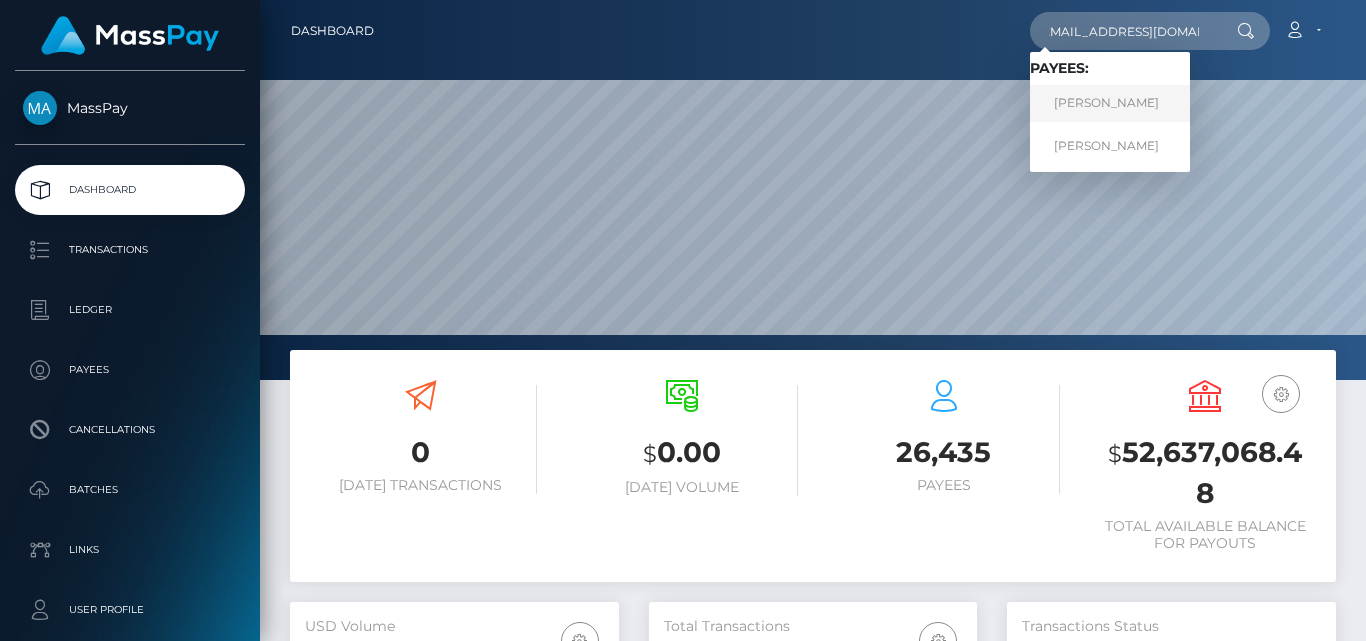 scroll, scrollTop: 0, scrollLeft: 0, axis: both 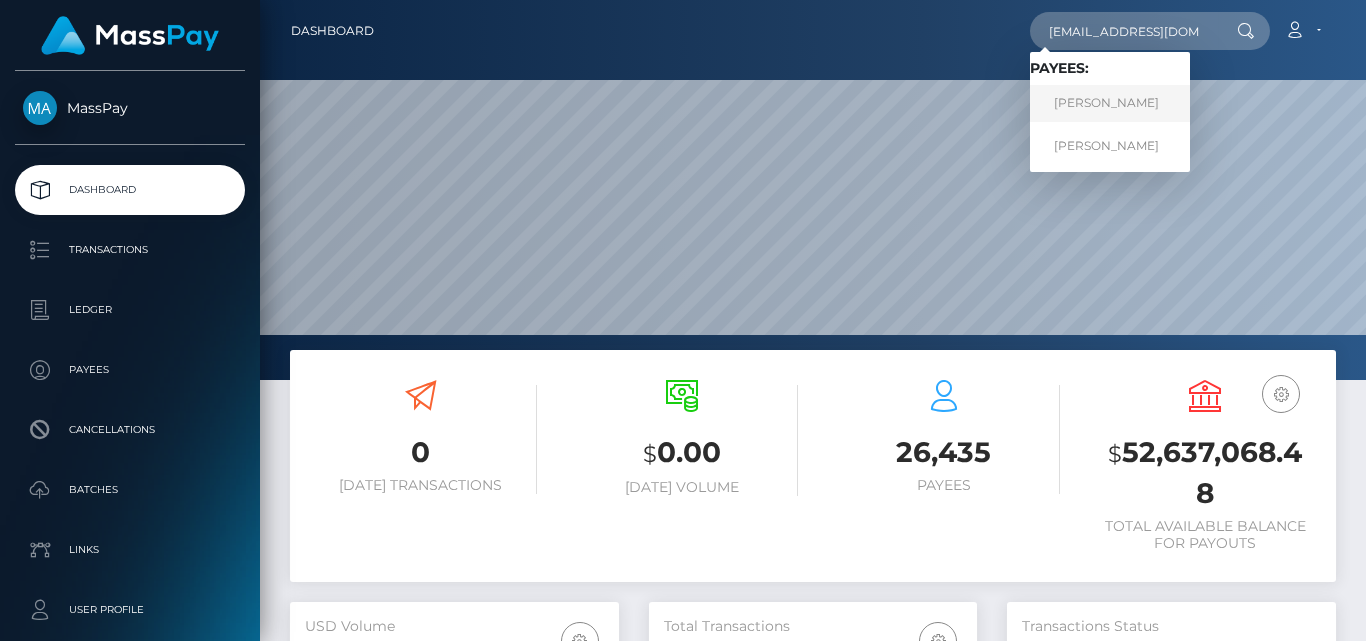 click on "AMANDA BRENDA NEILL" at bounding box center [1110, 103] 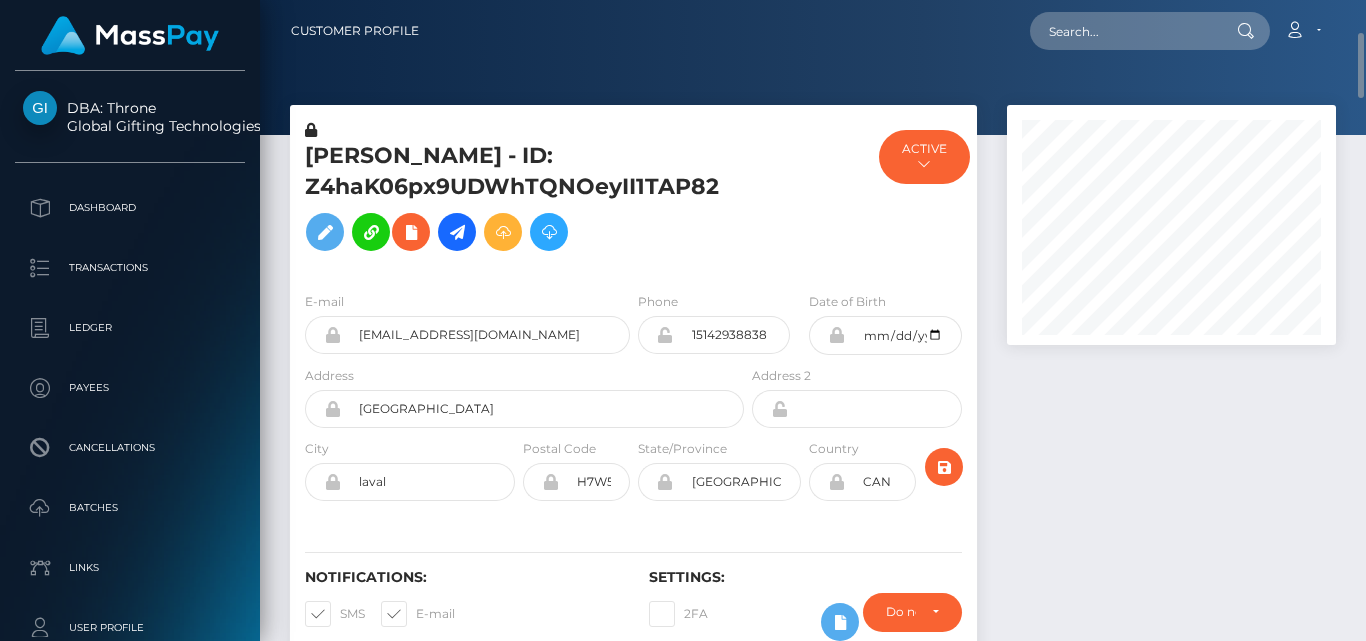 scroll, scrollTop: 0, scrollLeft: 0, axis: both 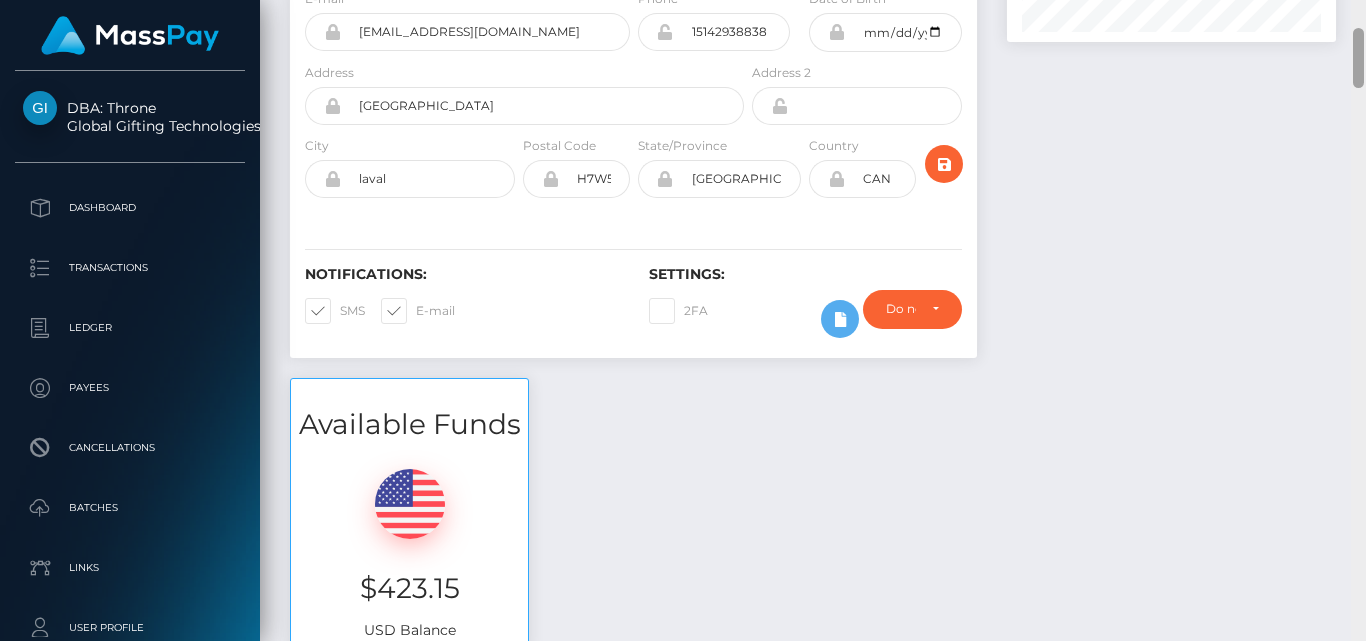 drag, startPoint x: 1359, startPoint y: 71, endPoint x: 1275, endPoint y: 60, distance: 84.71718 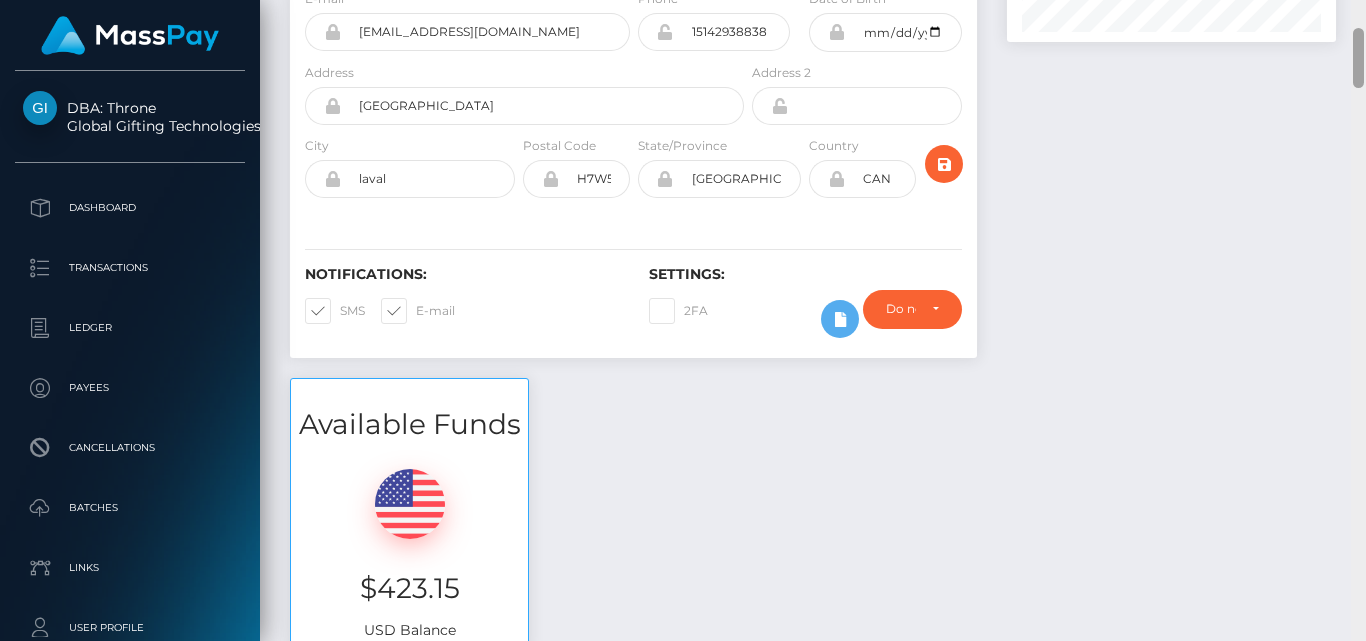 click on "Customer Profile
Loading...
Loading..." at bounding box center (813, 320) 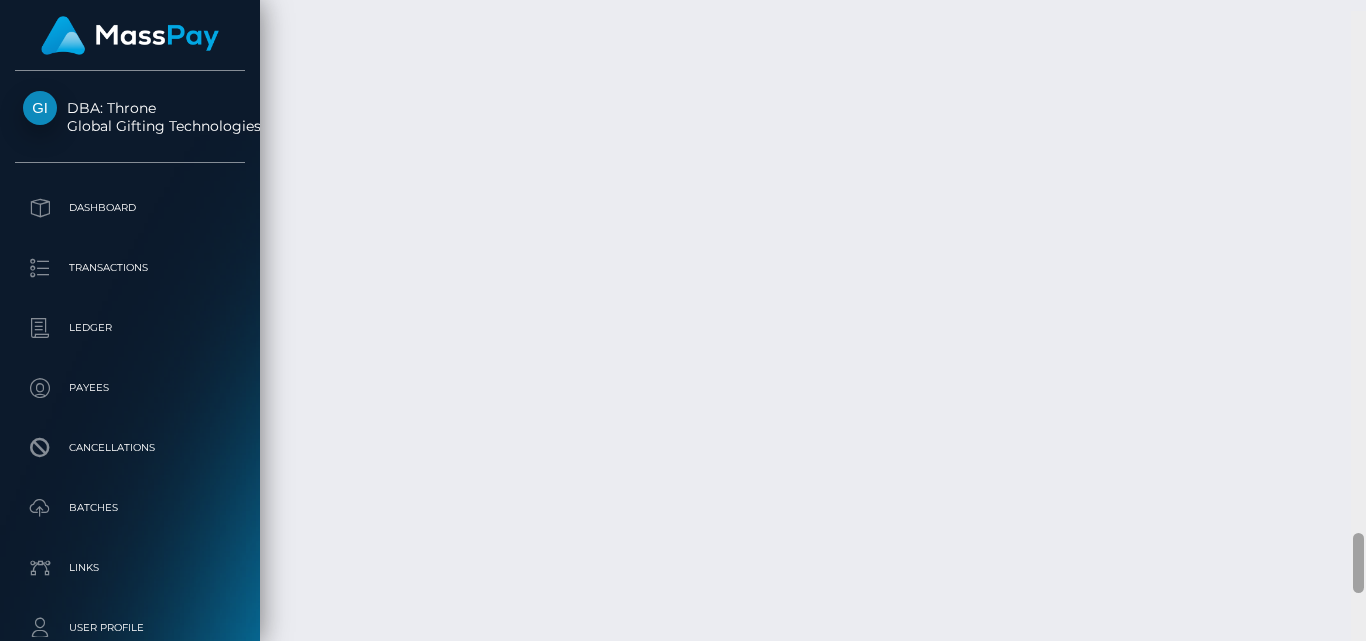 scroll, scrollTop: 5585, scrollLeft: 0, axis: vertical 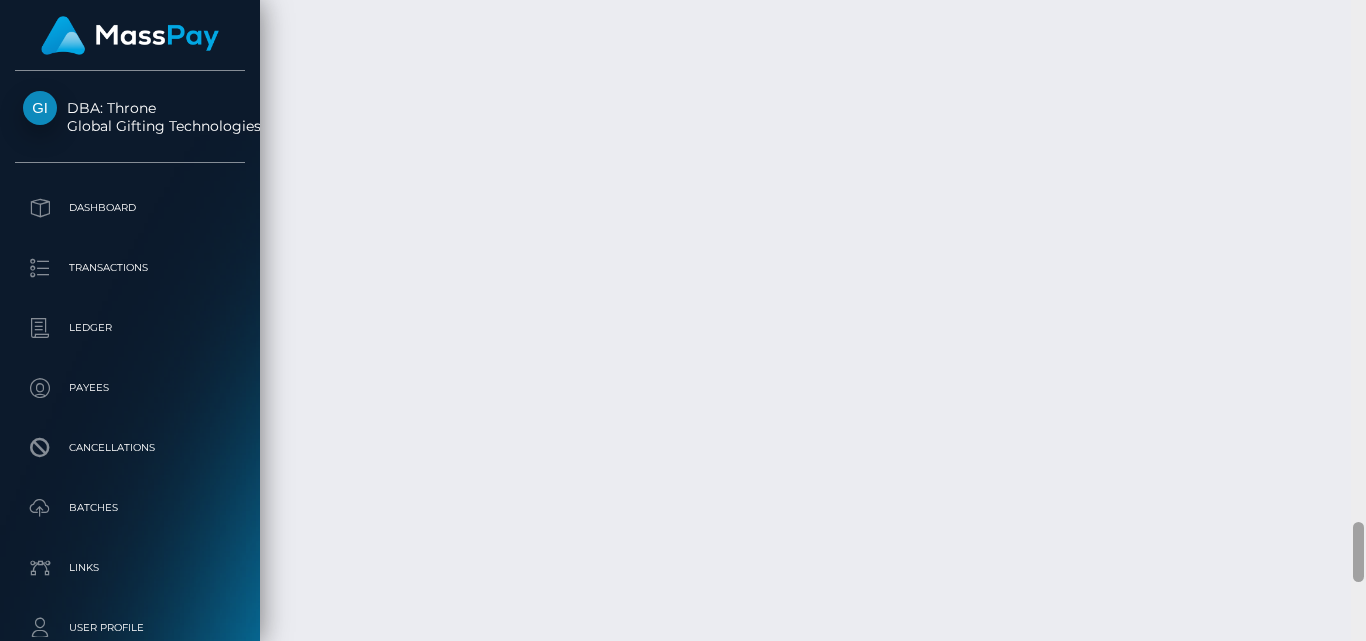drag, startPoint x: 1361, startPoint y: 56, endPoint x: 1365, endPoint y: 552, distance: 496.01614 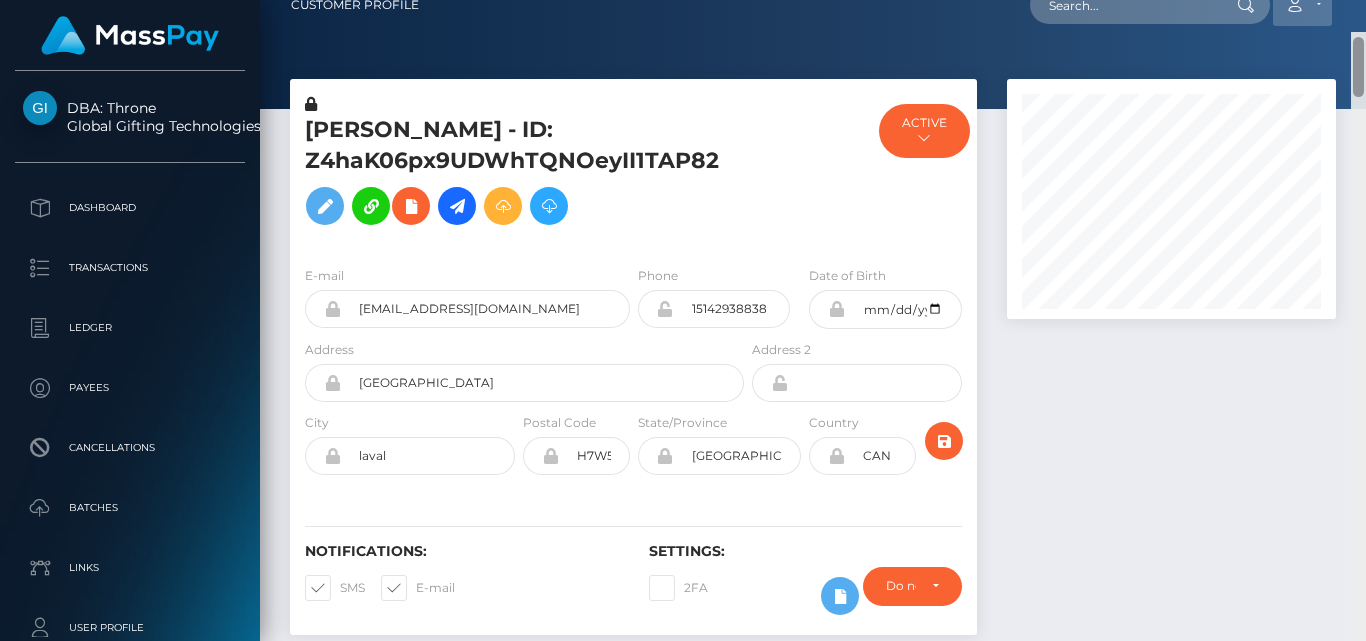 scroll, scrollTop: 0, scrollLeft: 0, axis: both 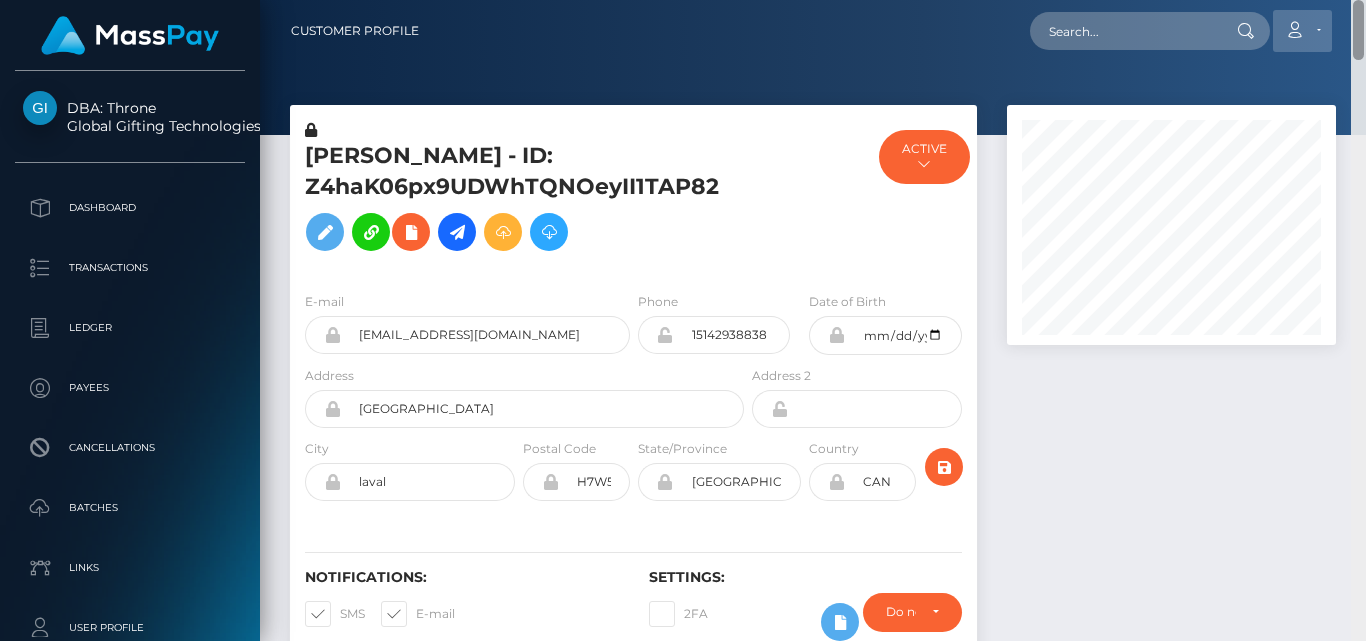 drag, startPoint x: 1362, startPoint y: 547, endPoint x: 1328, endPoint y: 19, distance: 529.09357 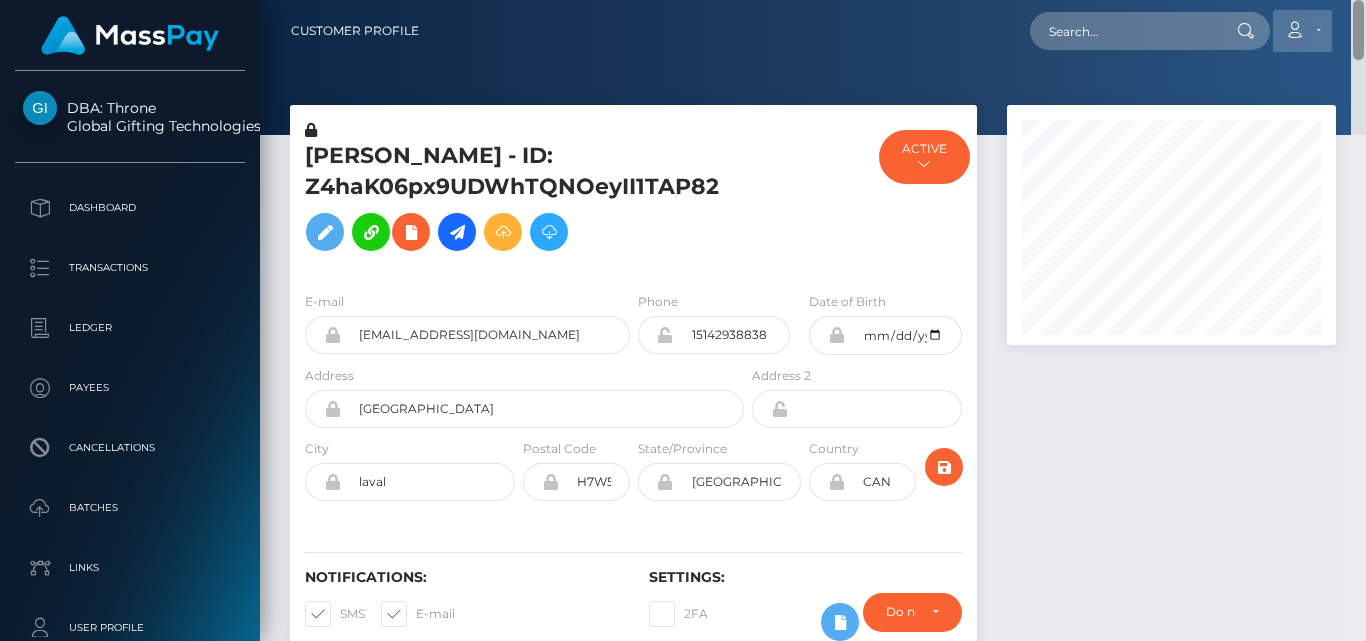 click on "Customer Profile
Loading...
Loading..." at bounding box center (813, 320) 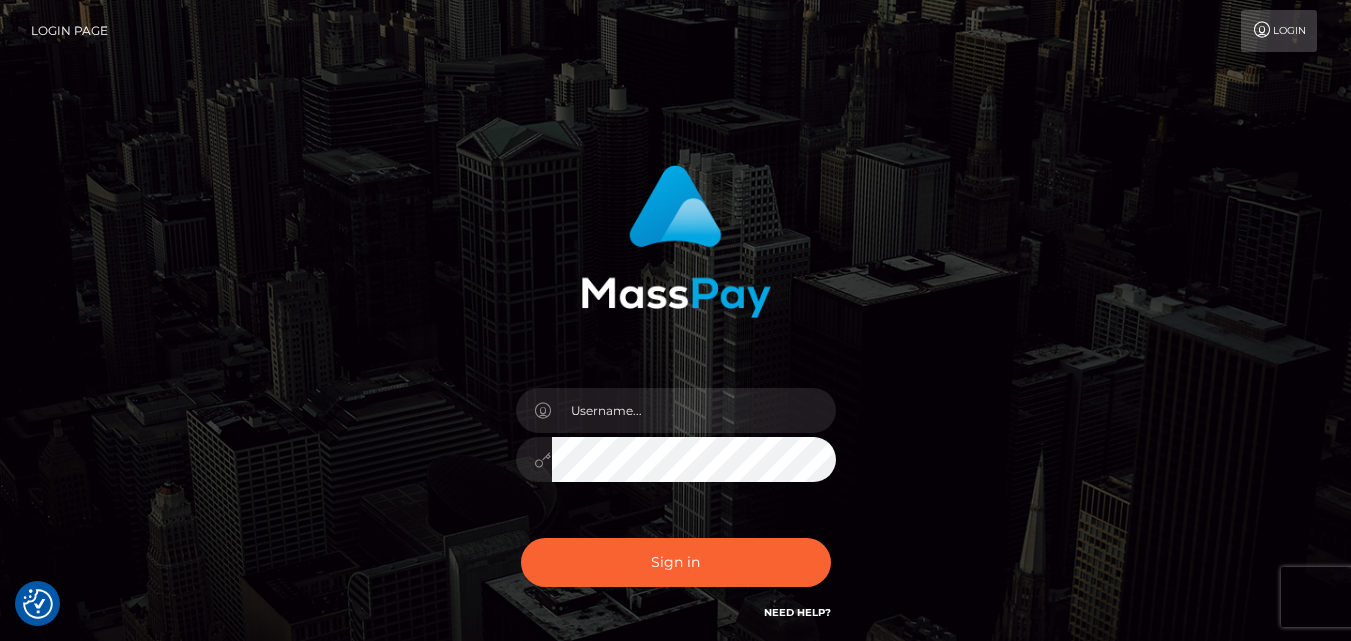 scroll, scrollTop: 0, scrollLeft: 0, axis: both 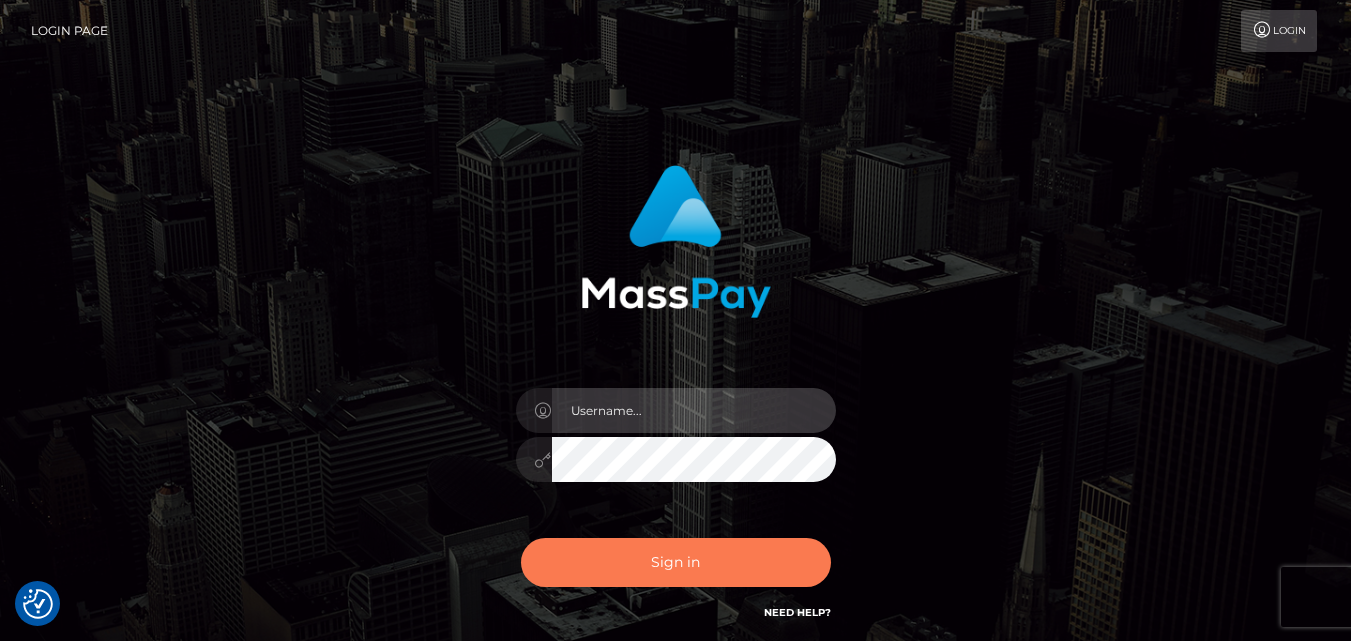 type on "Pk.es" 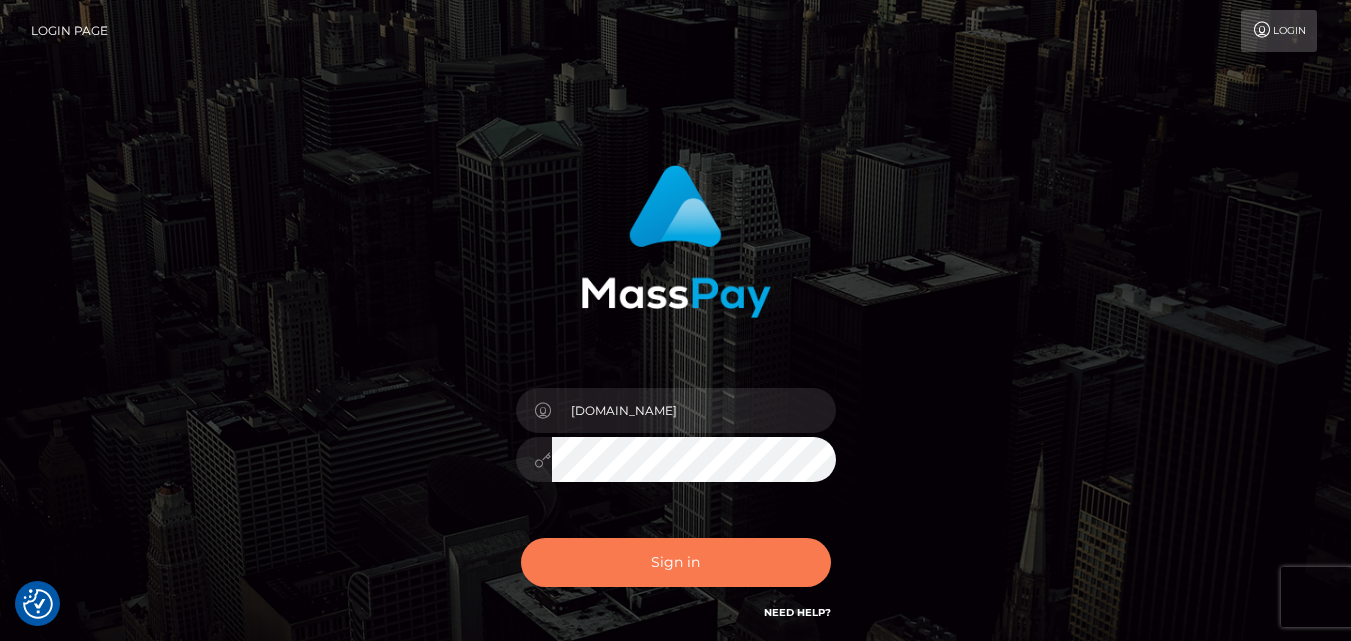 click on "Sign in" at bounding box center (676, 562) 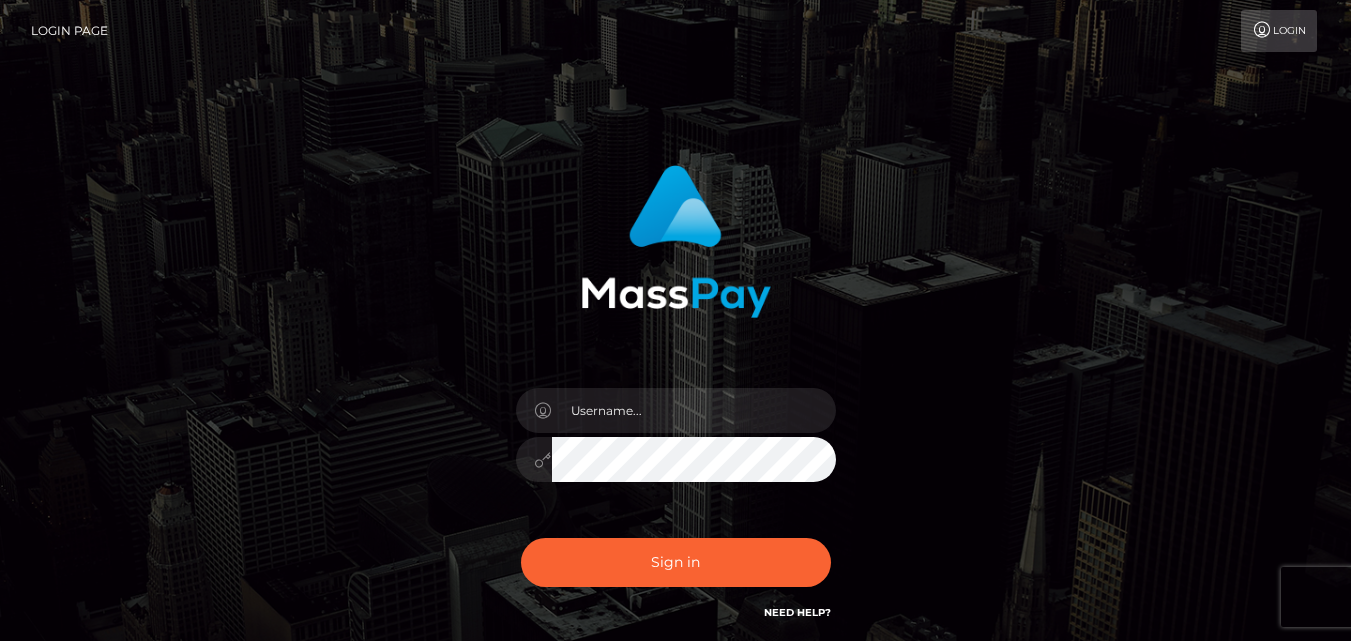 scroll, scrollTop: 0, scrollLeft: 0, axis: both 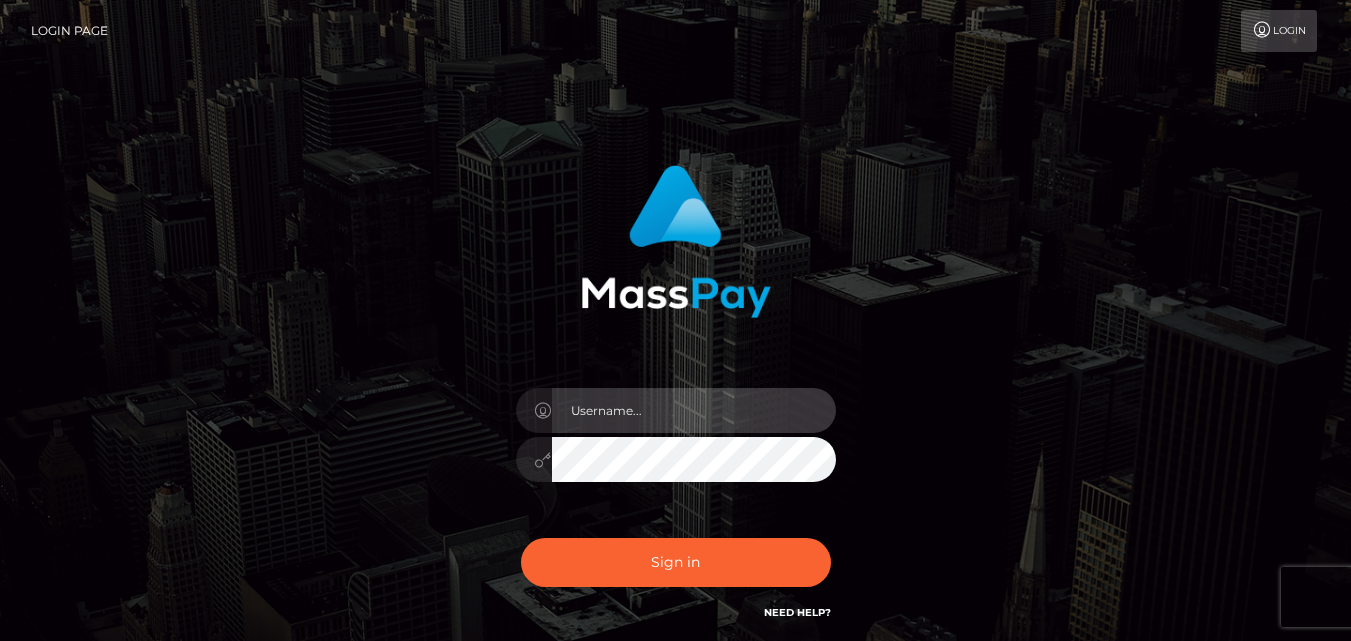 type on "[DOMAIN_NAME]" 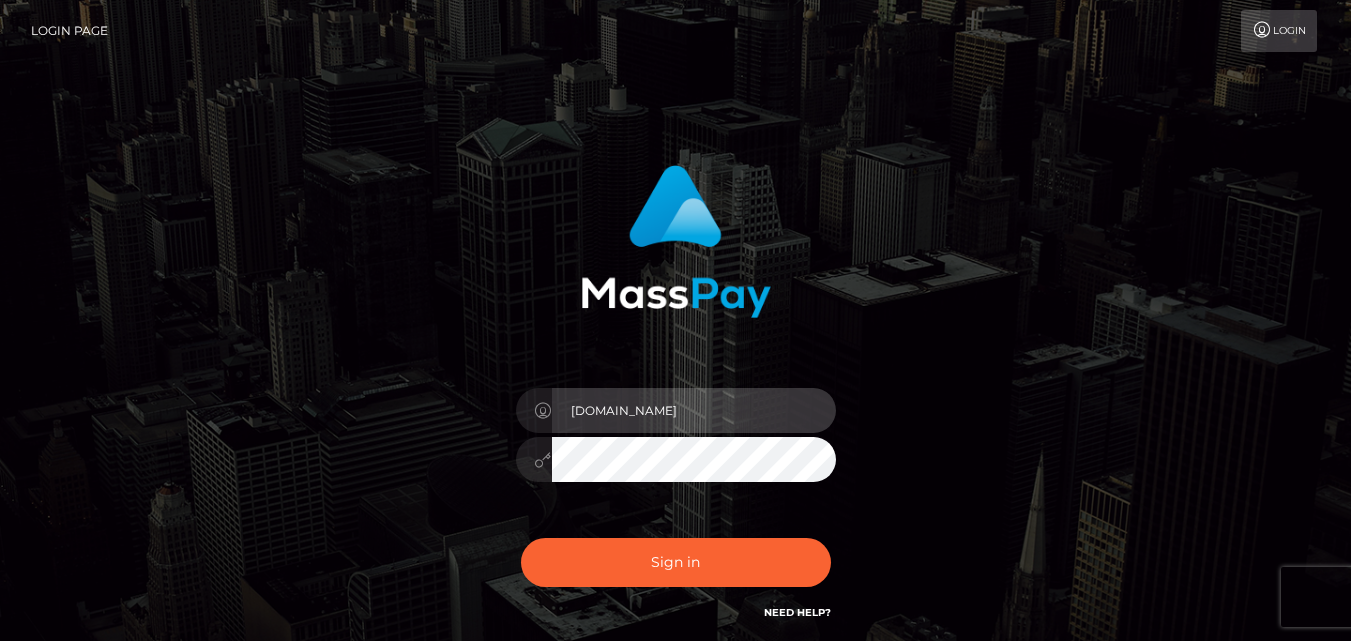 click on "[DOMAIN_NAME]" at bounding box center (694, 410) 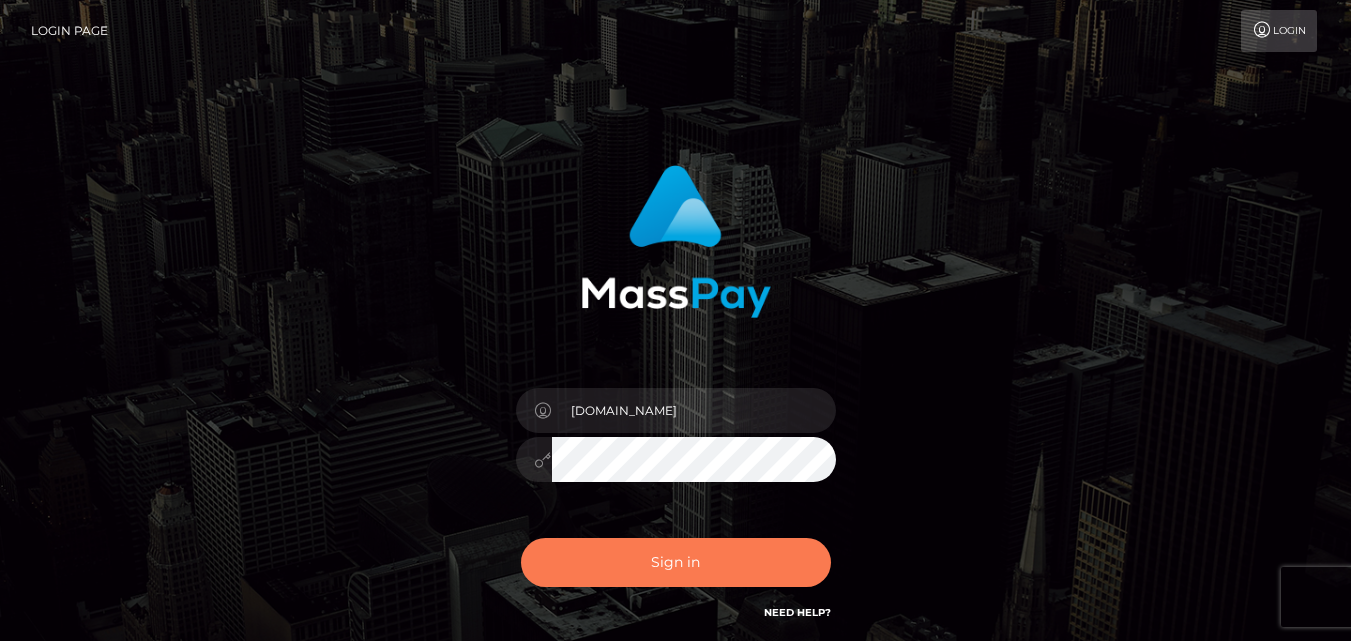 click on "Sign in" at bounding box center (676, 562) 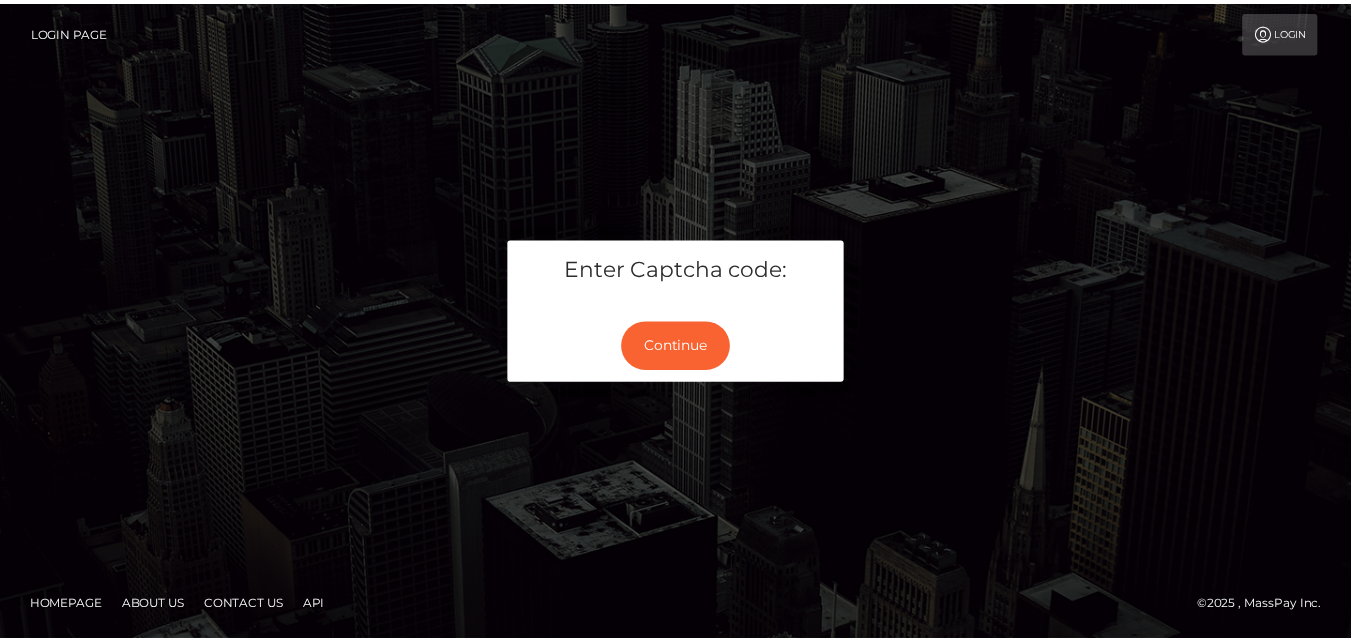 scroll, scrollTop: 0, scrollLeft: 0, axis: both 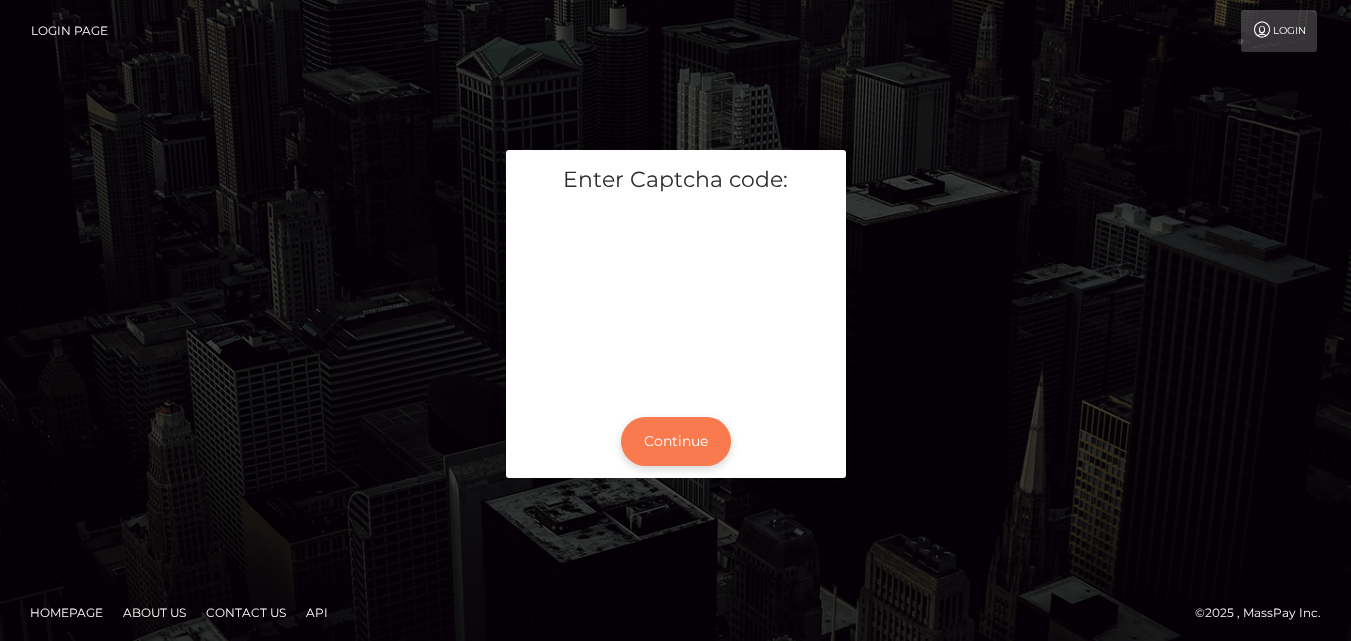 click on "Continue" at bounding box center [676, 441] 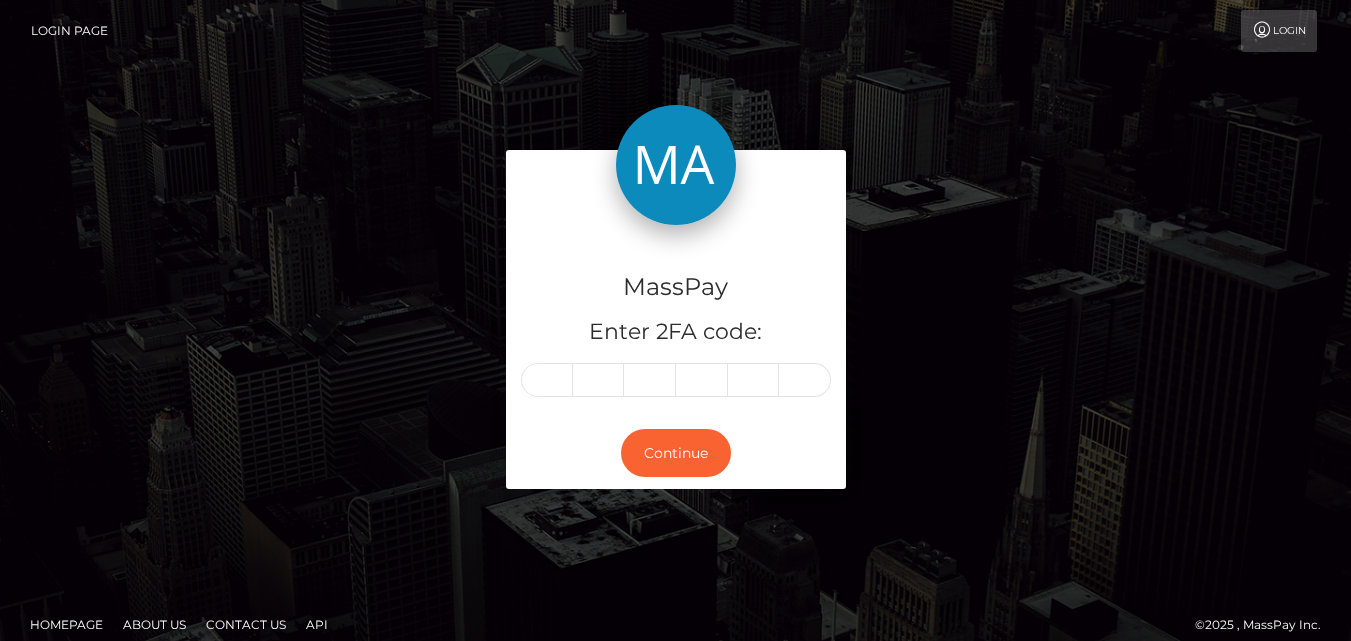 scroll, scrollTop: 0, scrollLeft: 0, axis: both 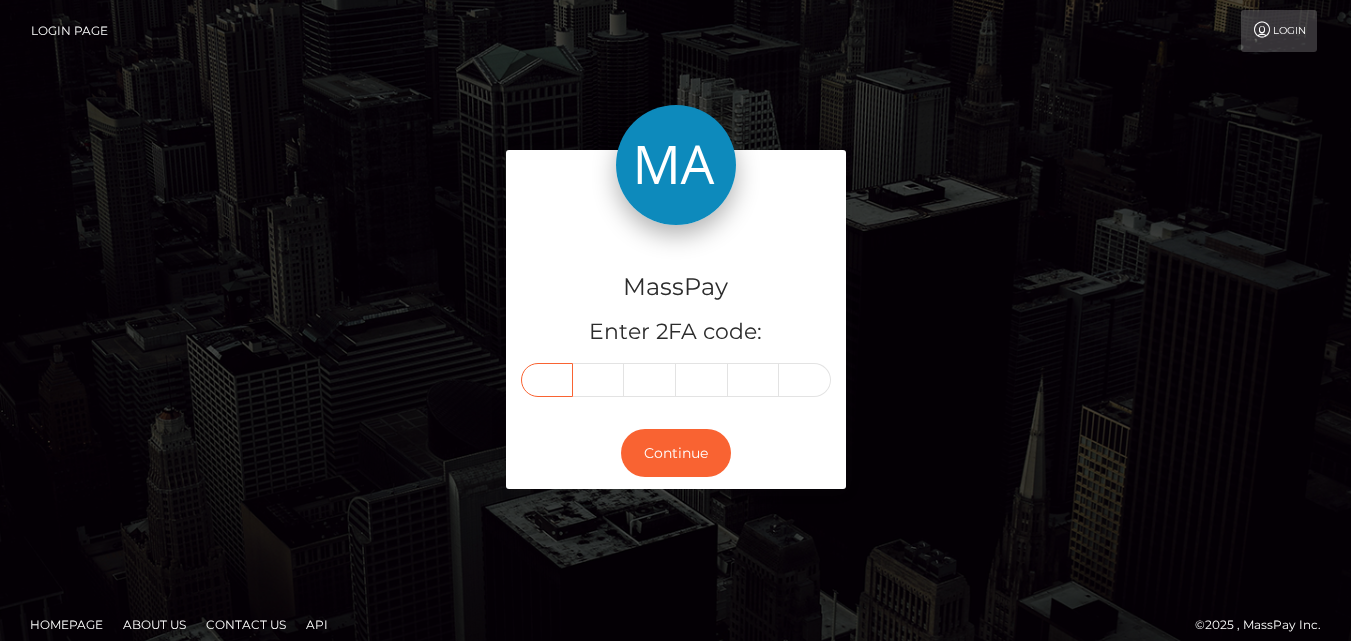 click at bounding box center [547, 380] 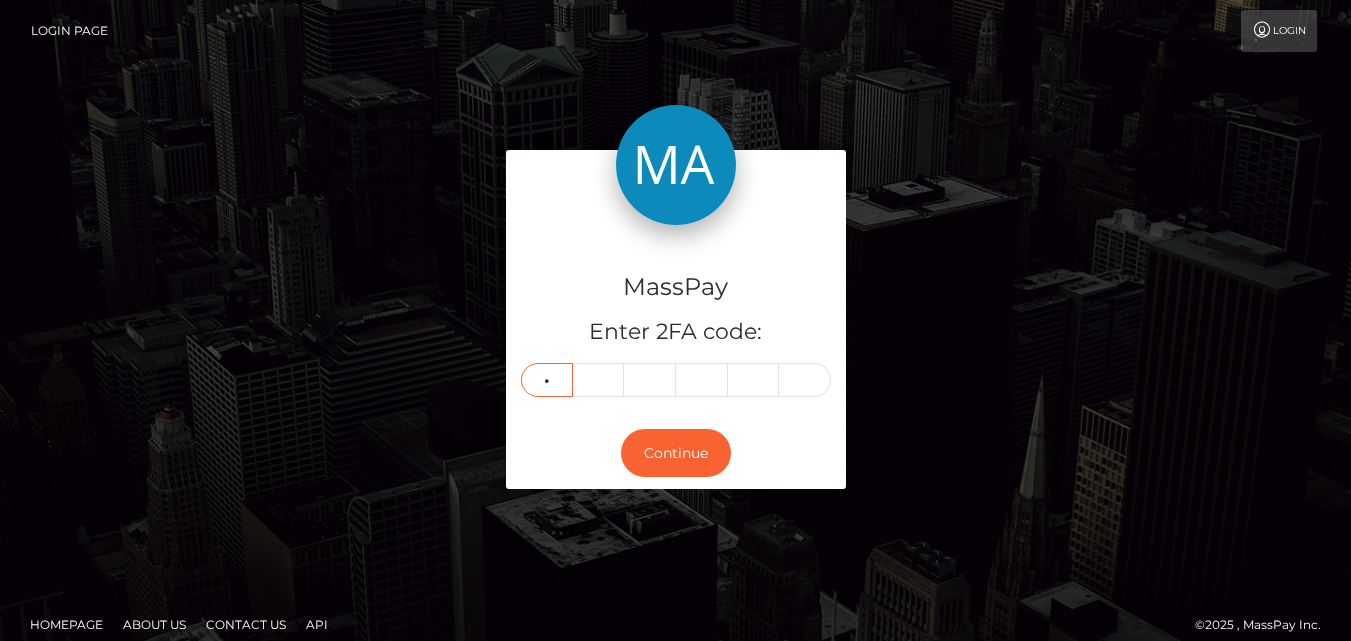 type on "1" 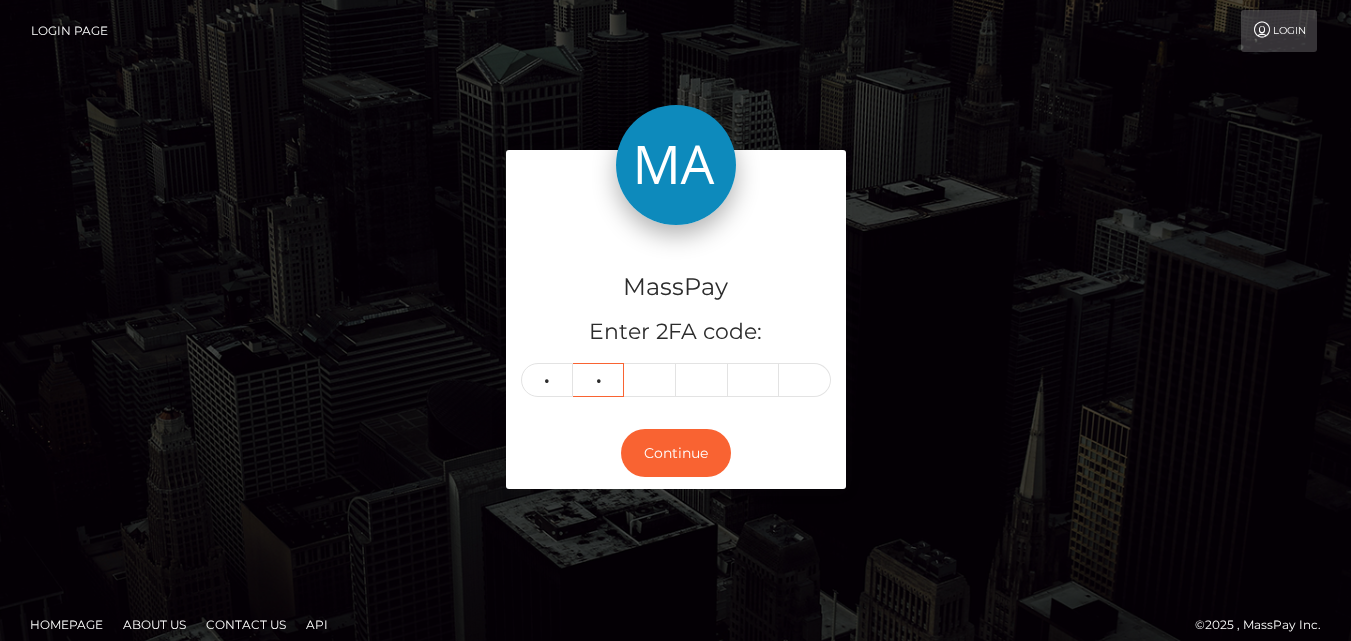 type on "4" 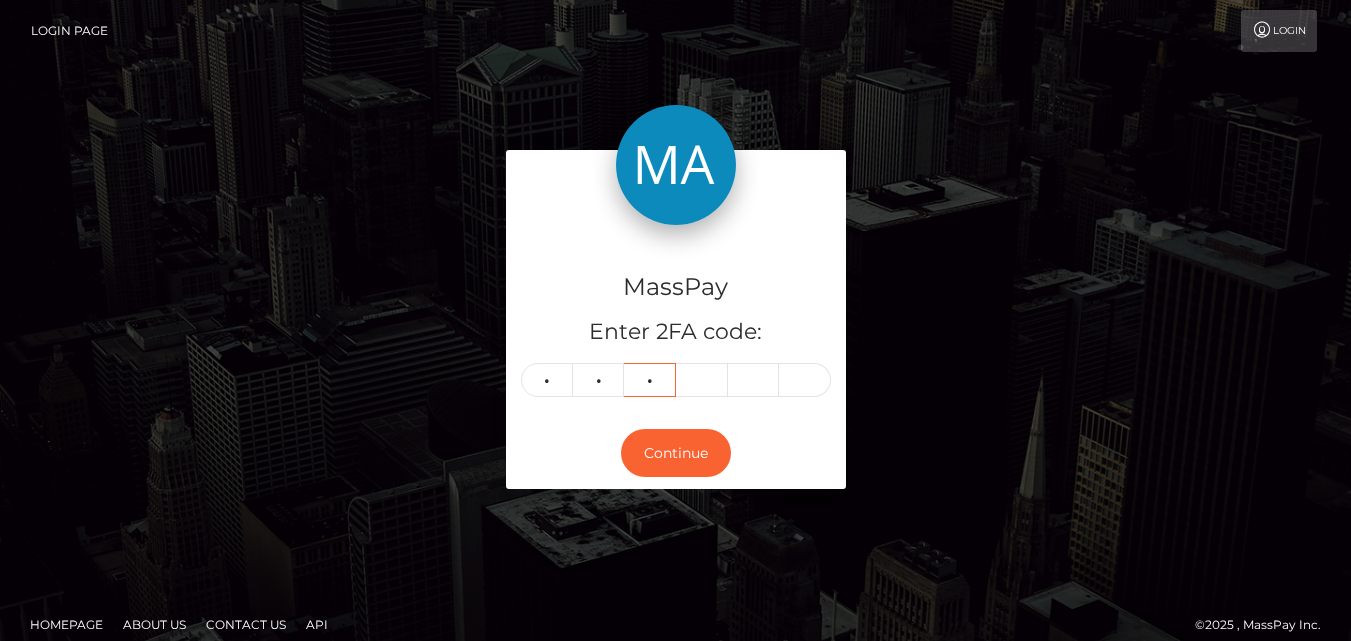 type on "1" 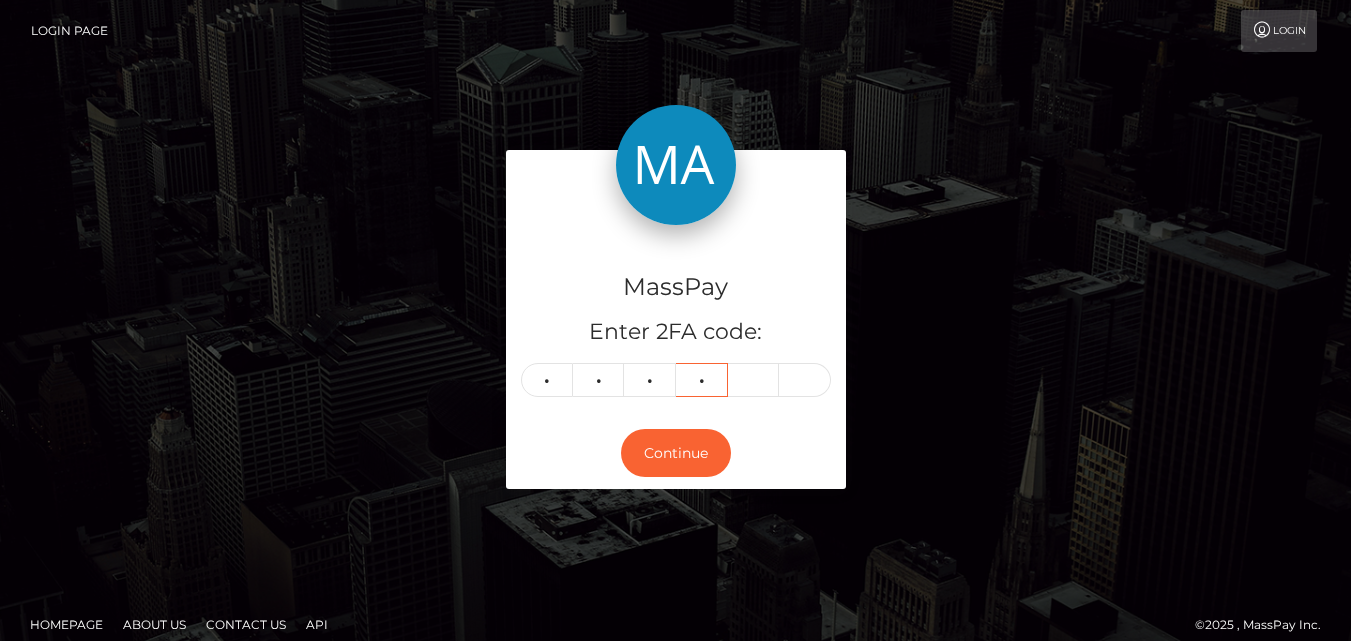type on "3" 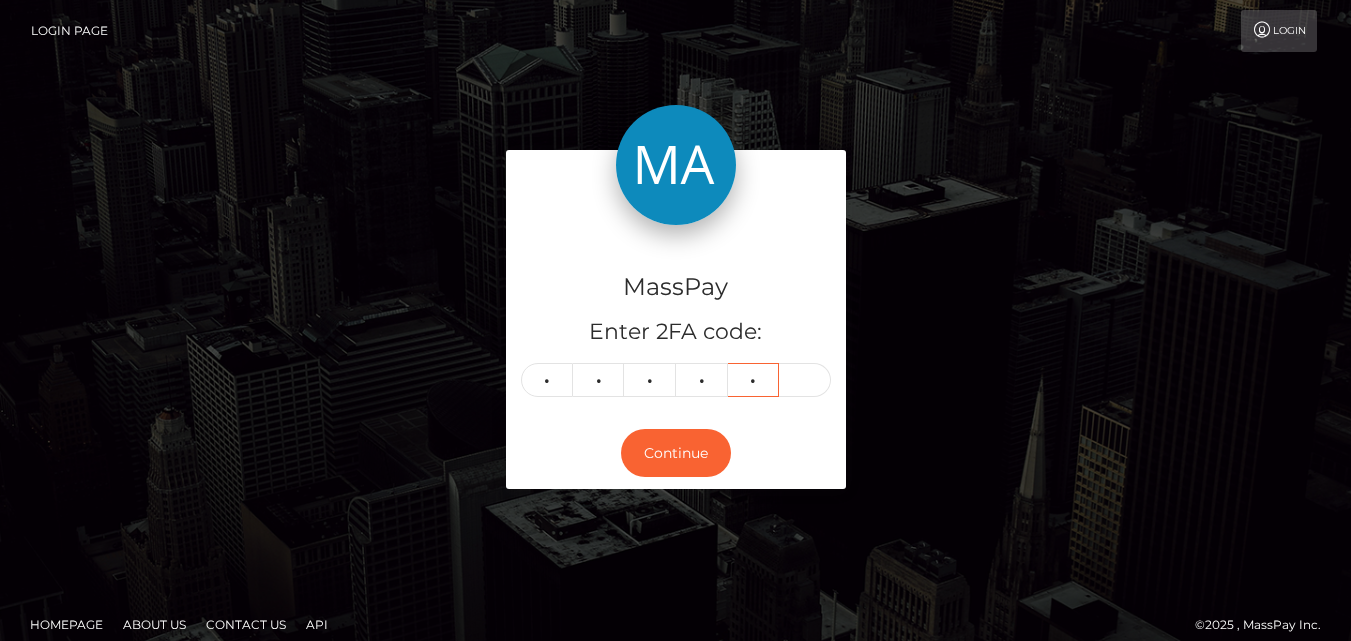 type on "7" 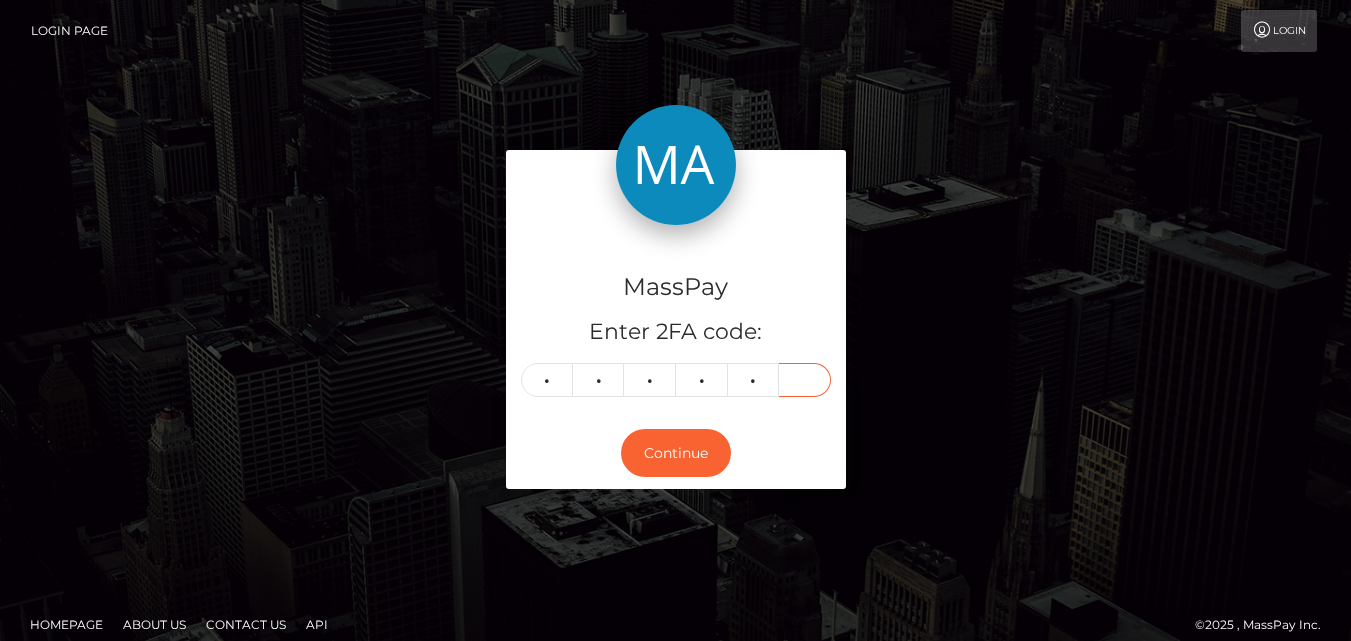 type on "2" 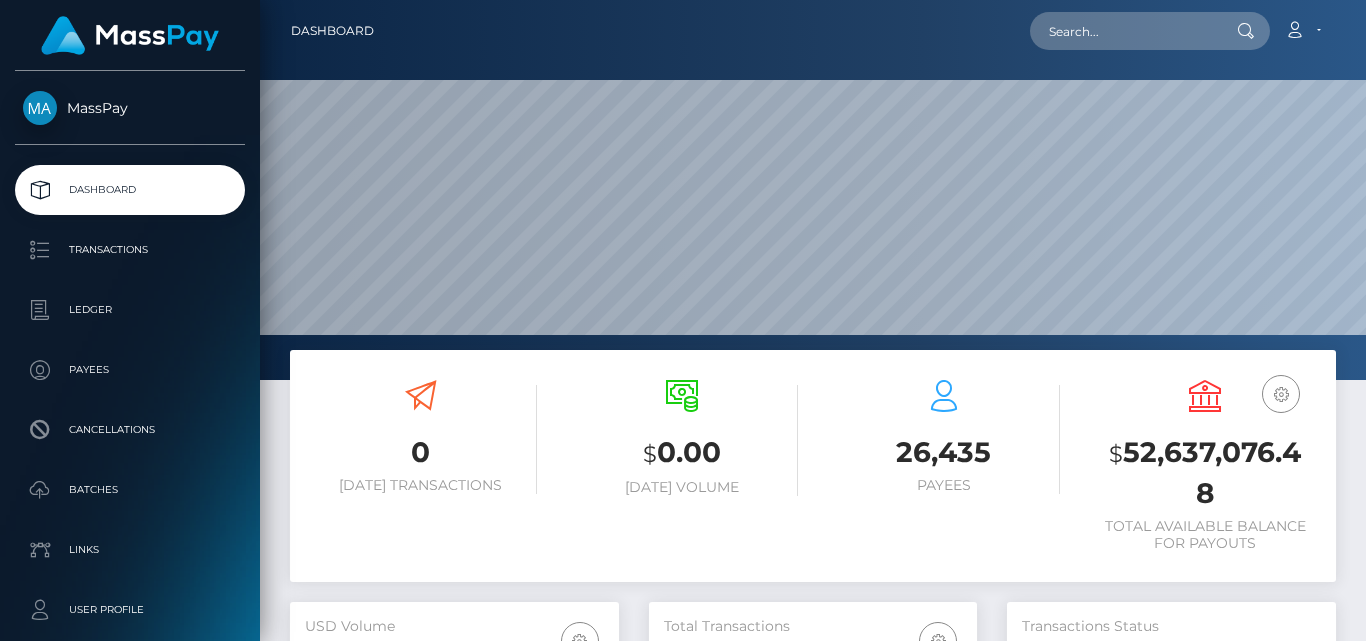 scroll, scrollTop: 0, scrollLeft: 0, axis: both 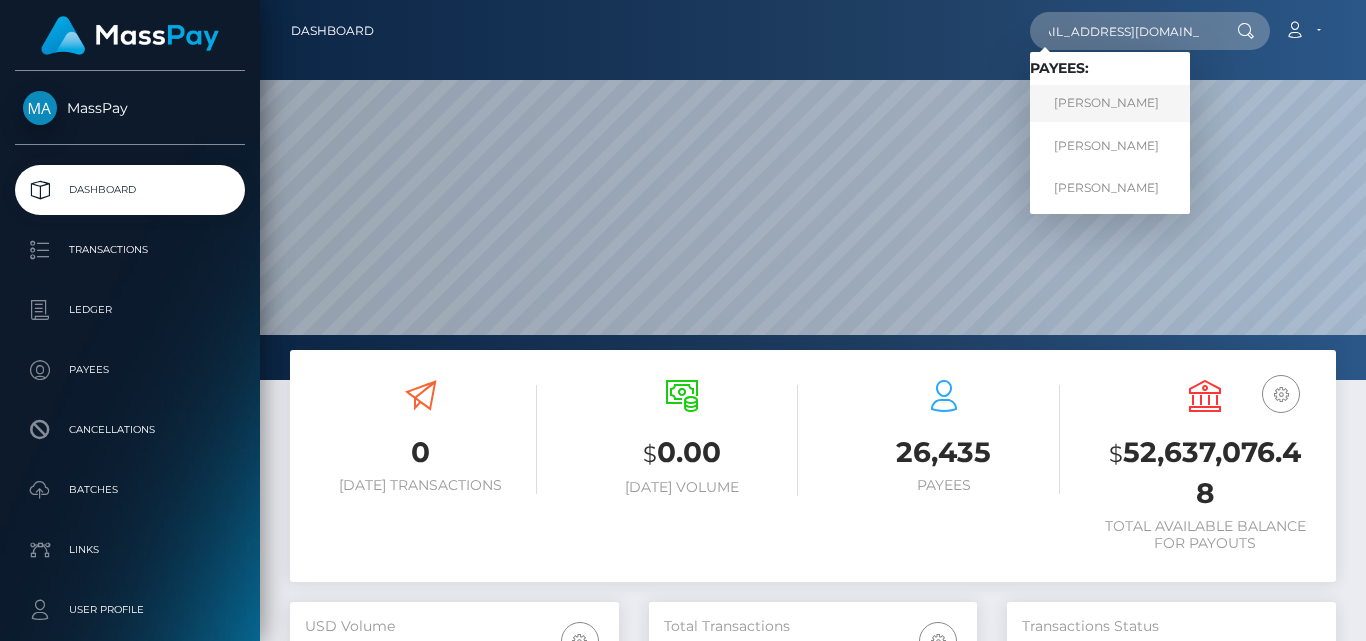 type on "[EMAIL_ADDRESS][DOMAIN_NAME]" 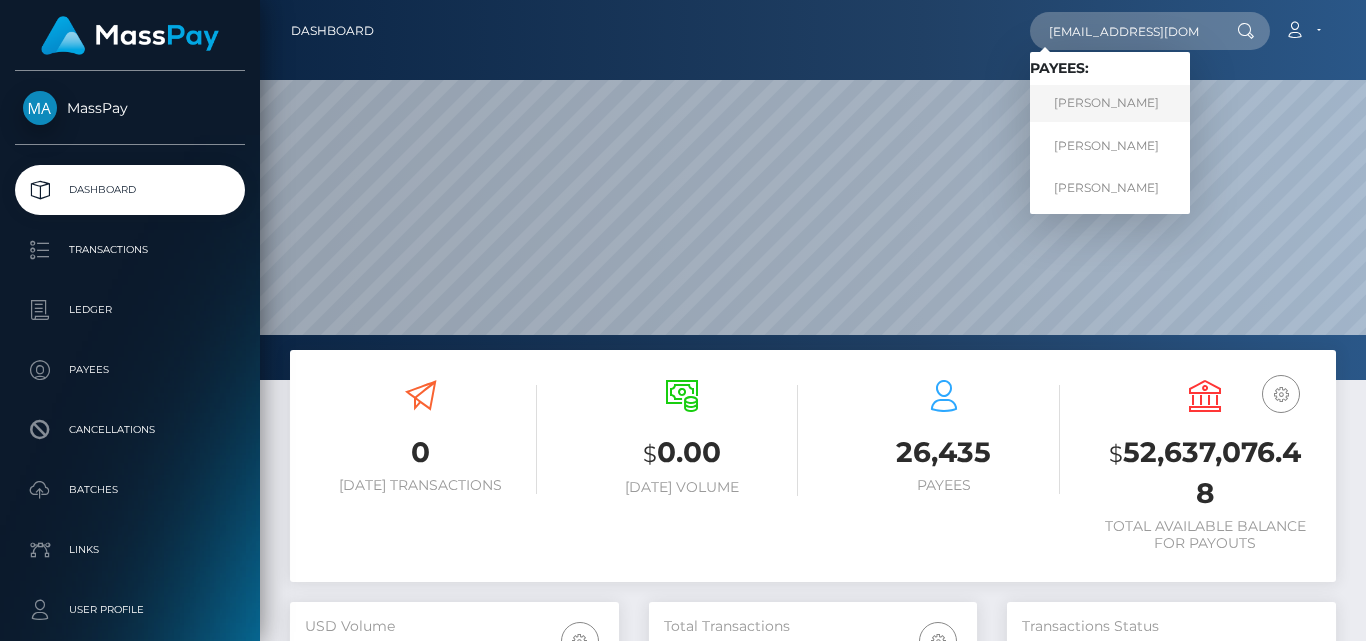 click on "[PERSON_NAME]" at bounding box center [1110, 103] 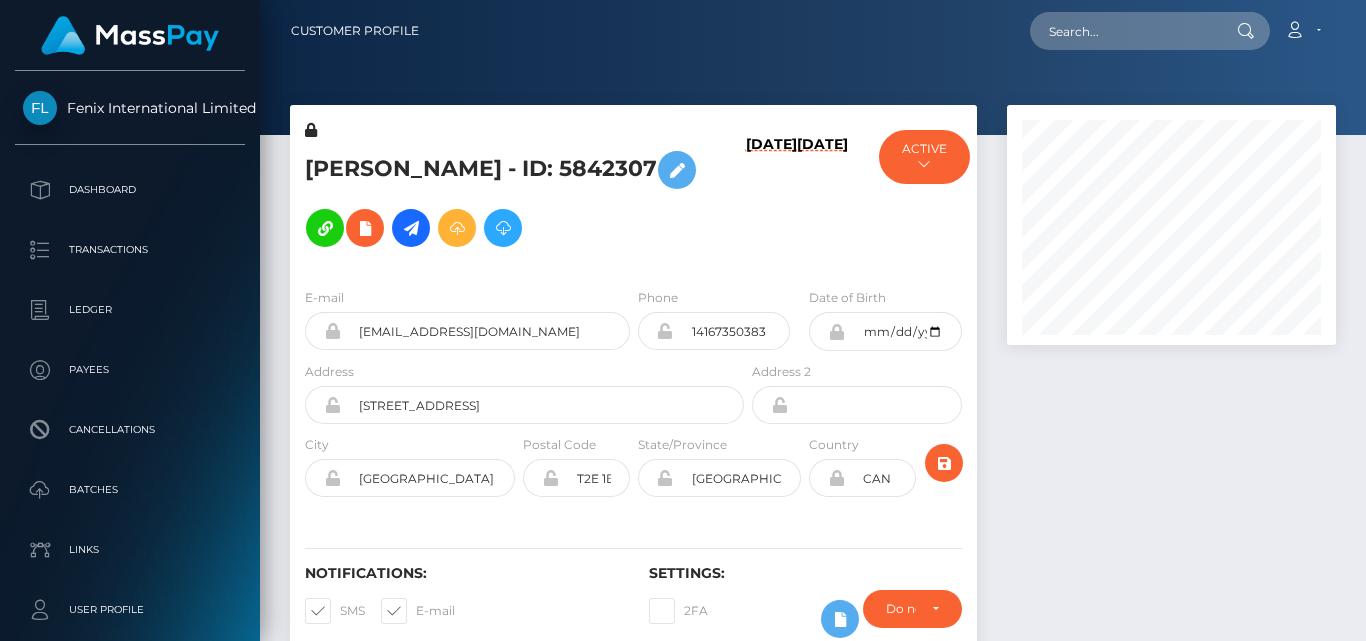 scroll, scrollTop: 0, scrollLeft: 0, axis: both 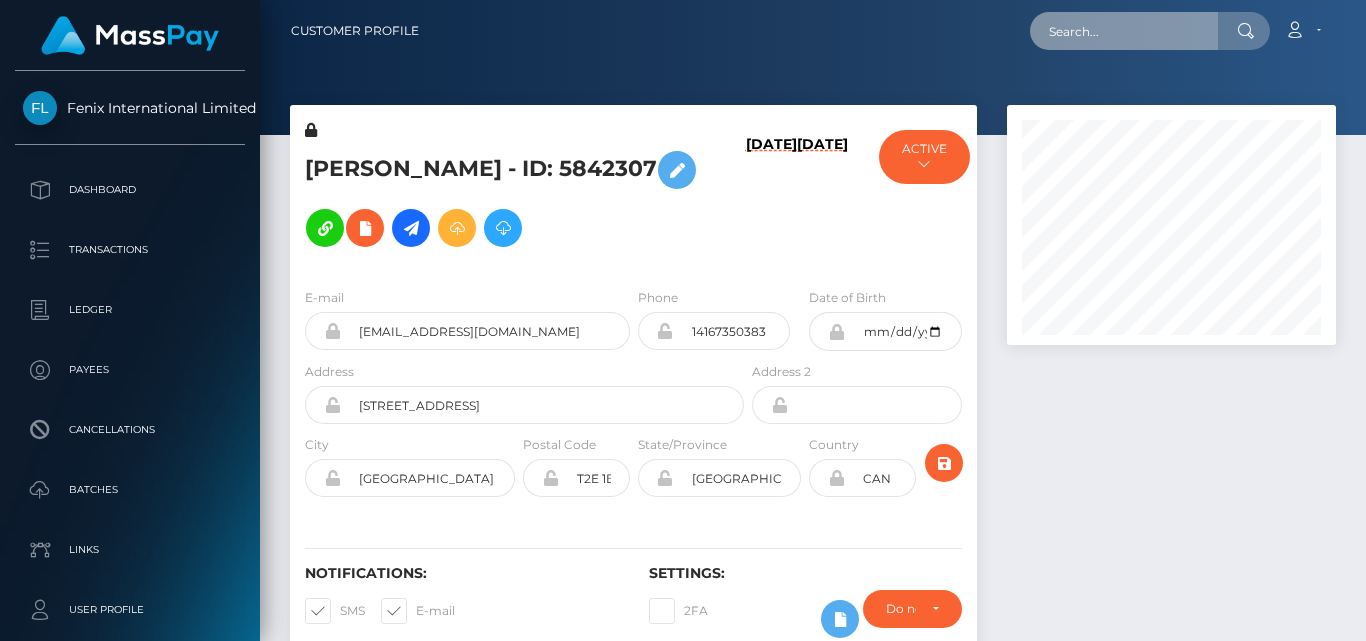 click at bounding box center (1124, 31) 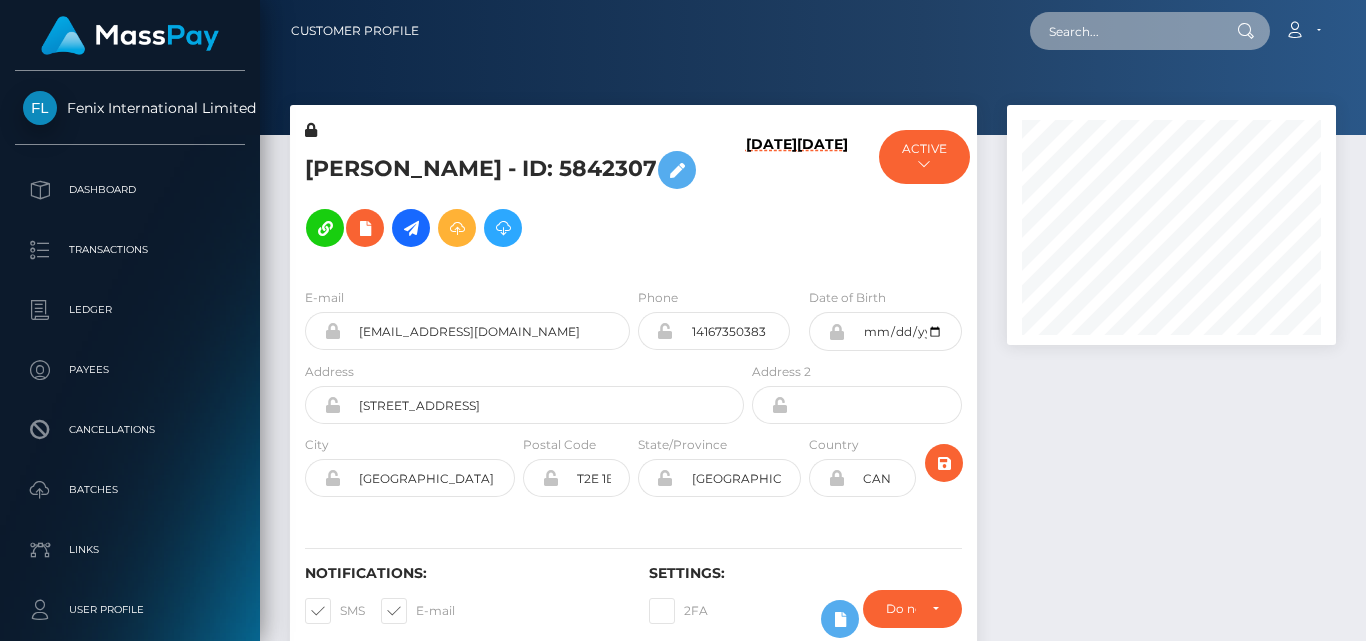 paste on "lilou_luscious@posteo.de" 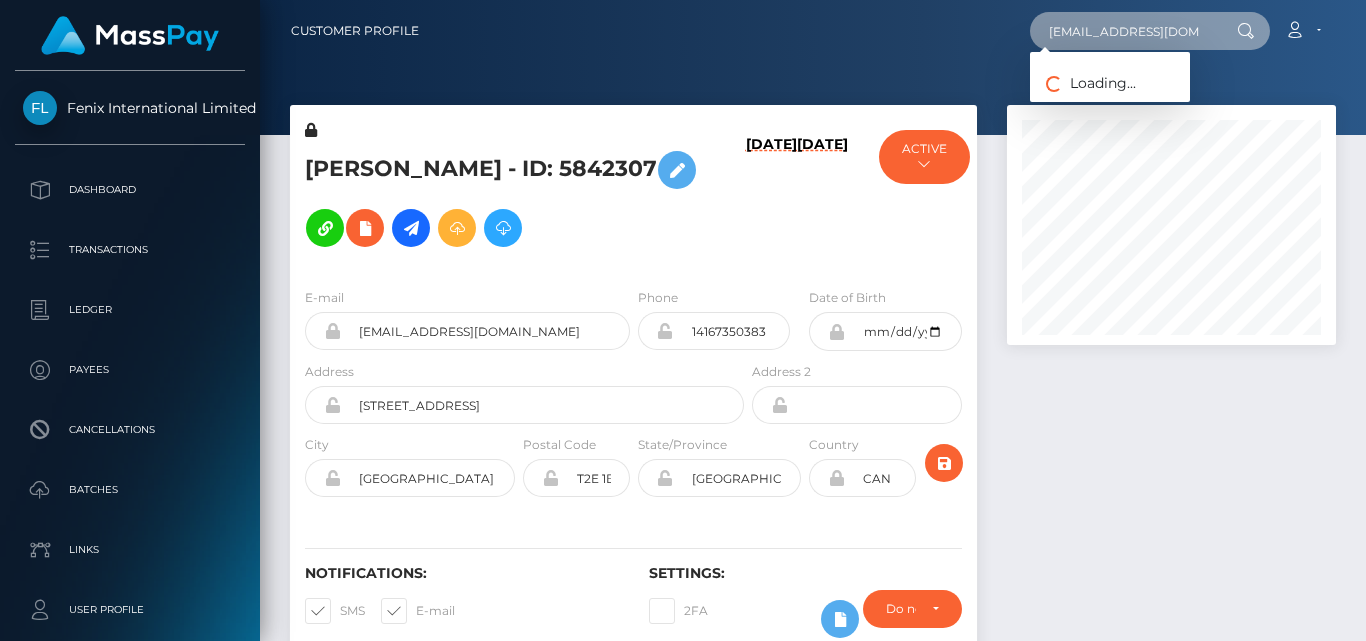scroll, scrollTop: 0, scrollLeft: 3, axis: horizontal 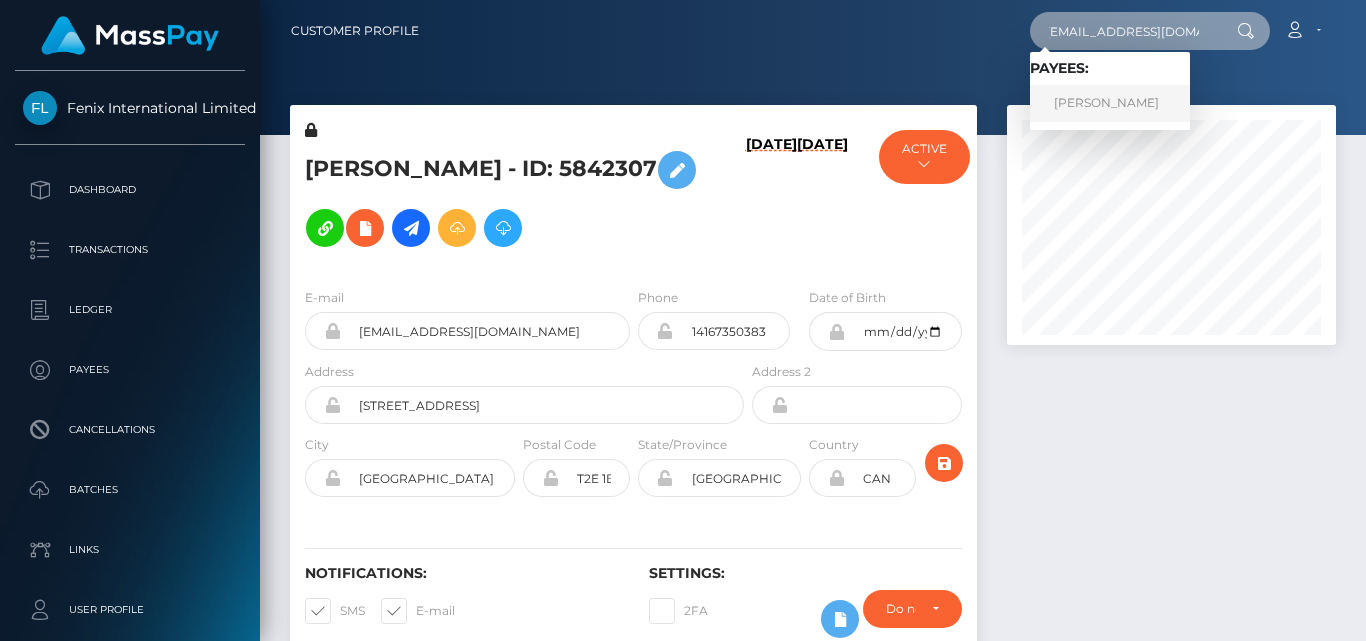 type on "lilou_luscious@posteo.de" 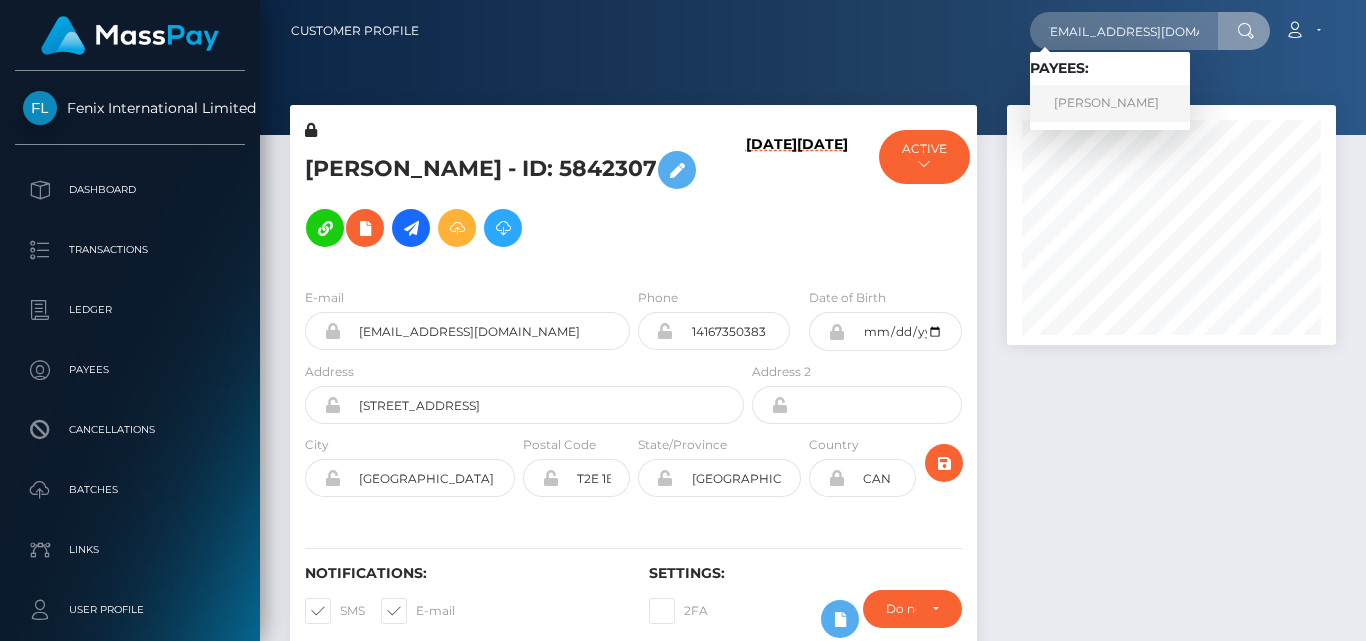scroll, scrollTop: 0, scrollLeft: 0, axis: both 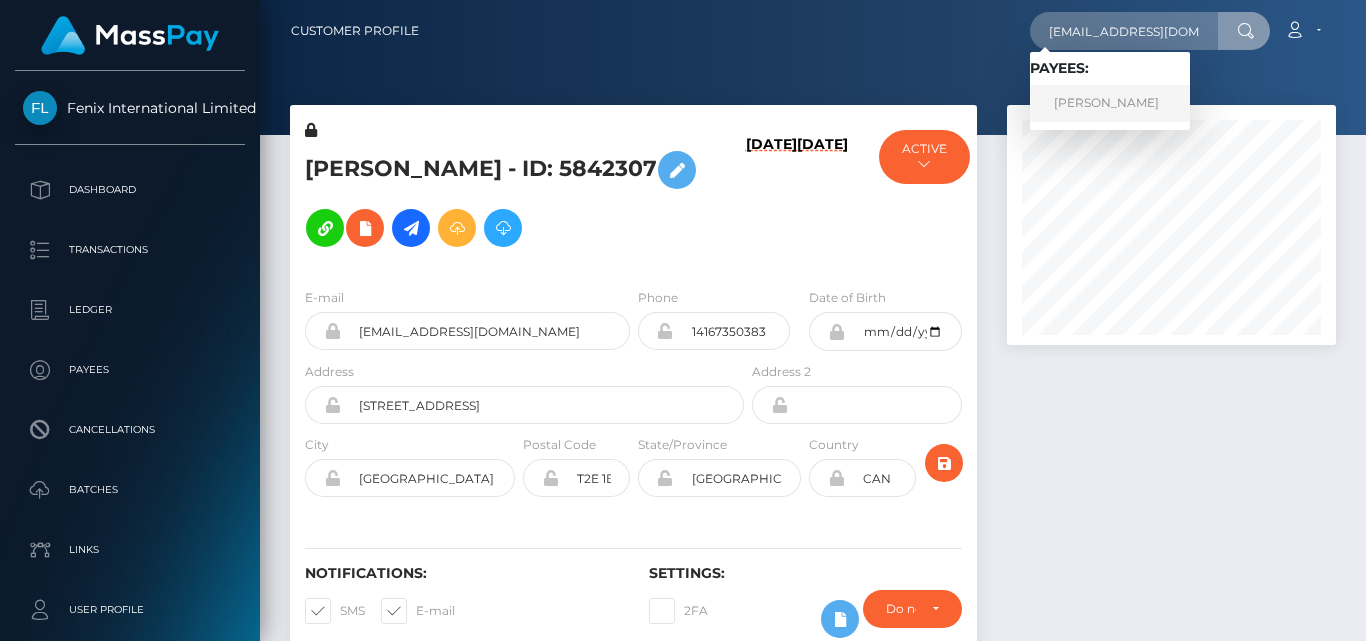 click on "YACONG  LIU" at bounding box center [1110, 103] 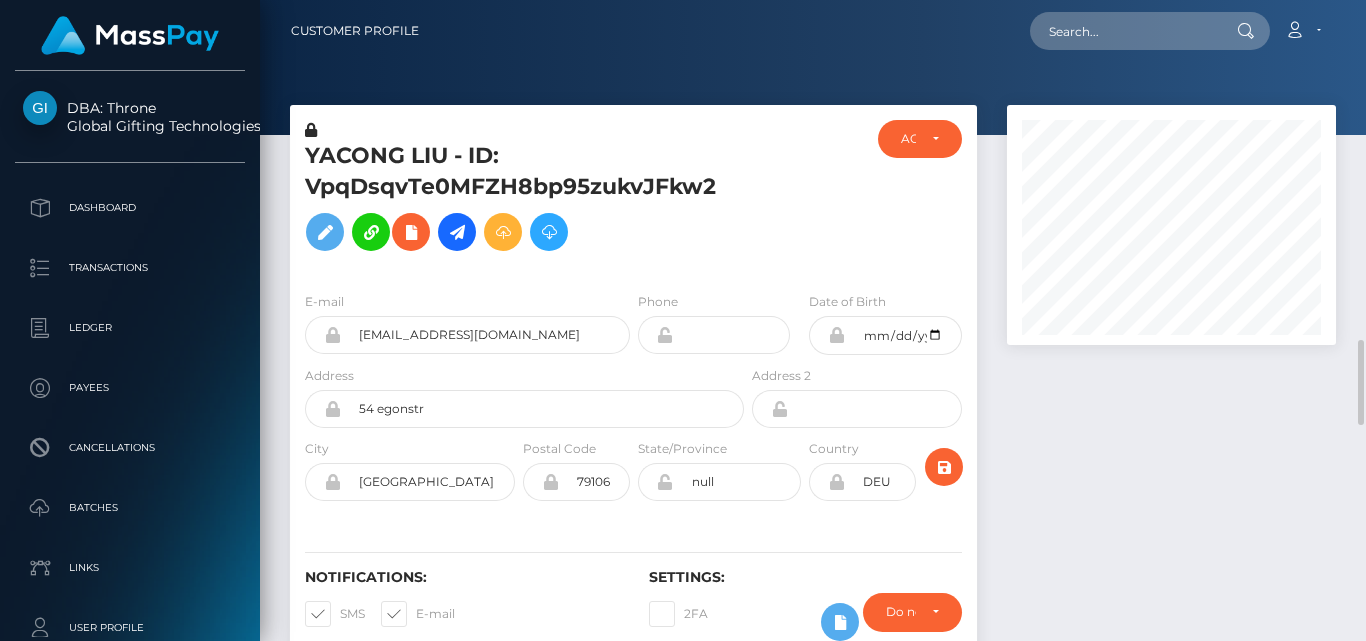 scroll, scrollTop: 0, scrollLeft: 0, axis: both 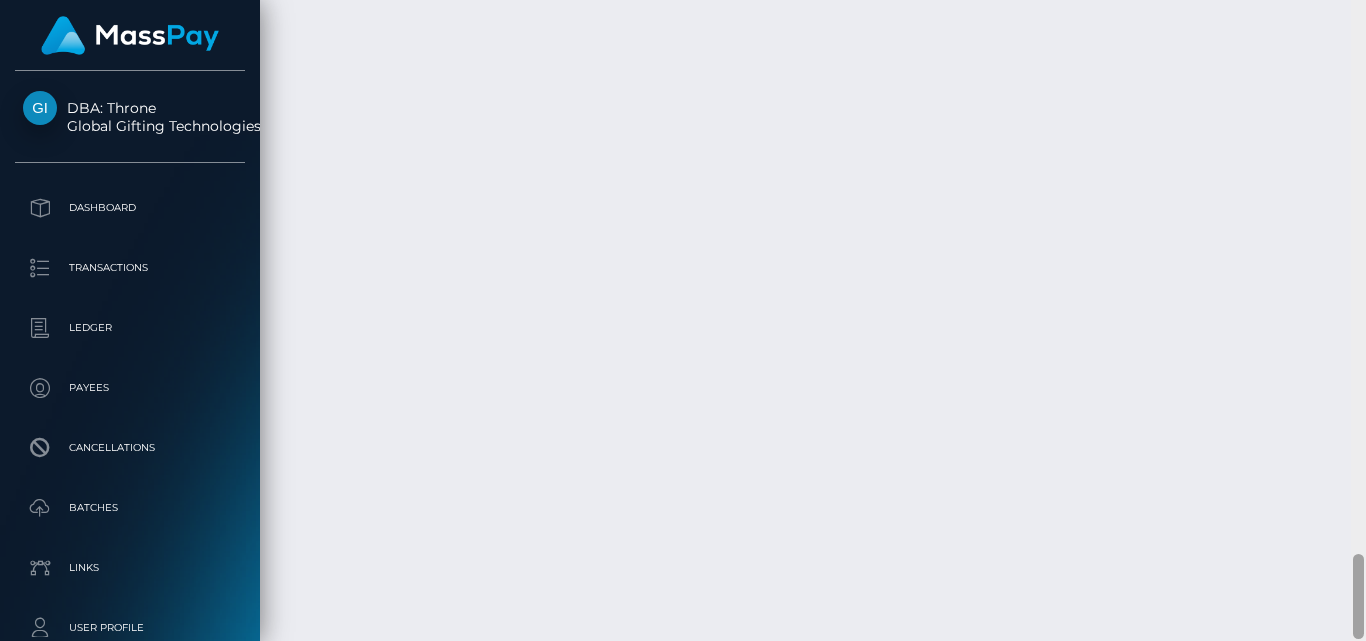drag, startPoint x: 1357, startPoint y: 138, endPoint x: 1365, endPoint y: 596, distance: 458.06985 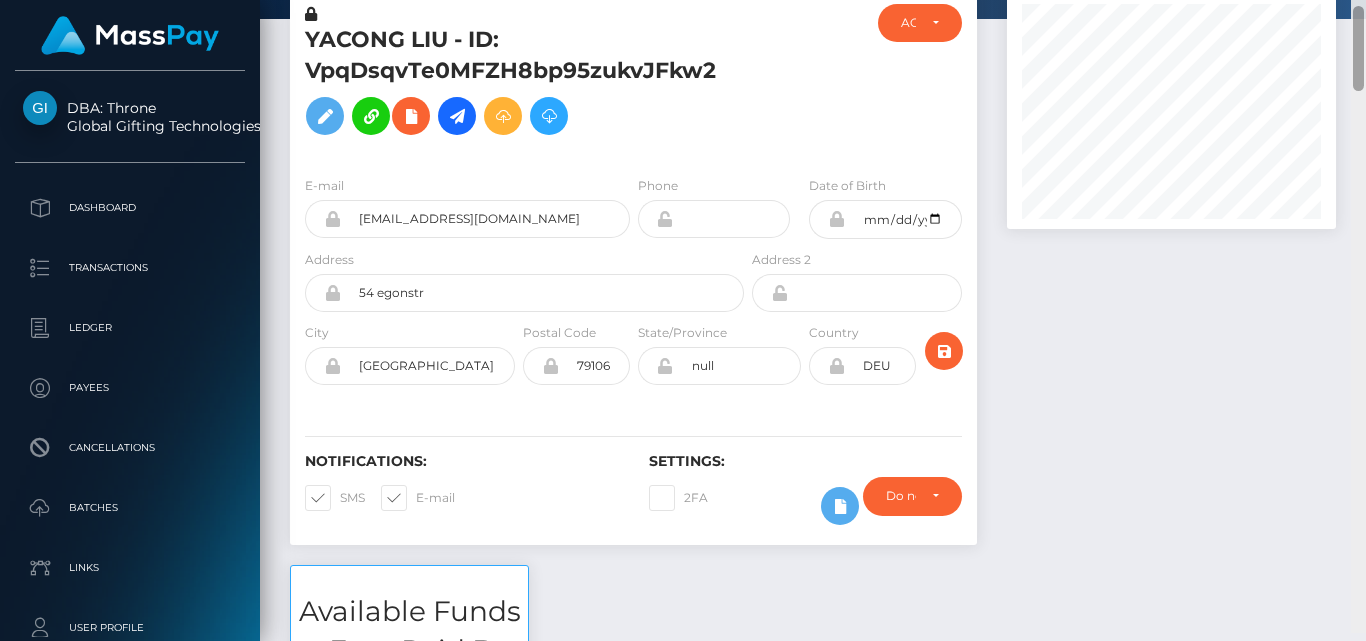 scroll, scrollTop: 108, scrollLeft: 0, axis: vertical 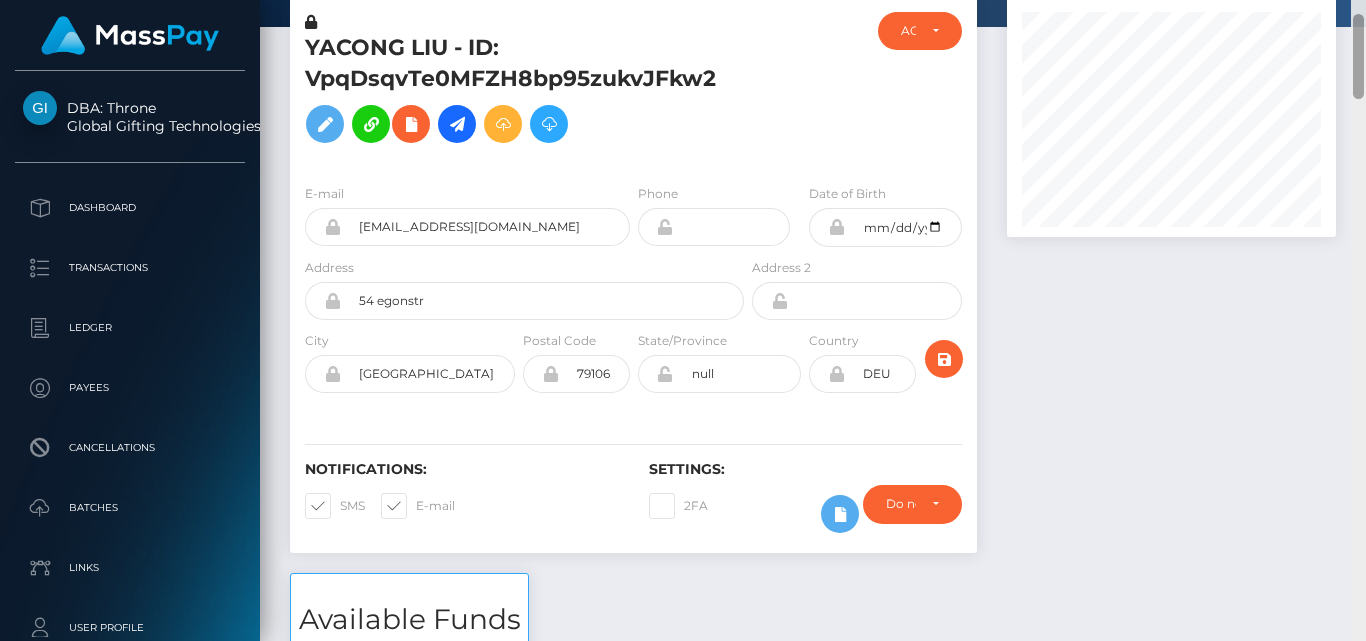 click on "Customer Profile
Loading...
Loading..." at bounding box center [813, 320] 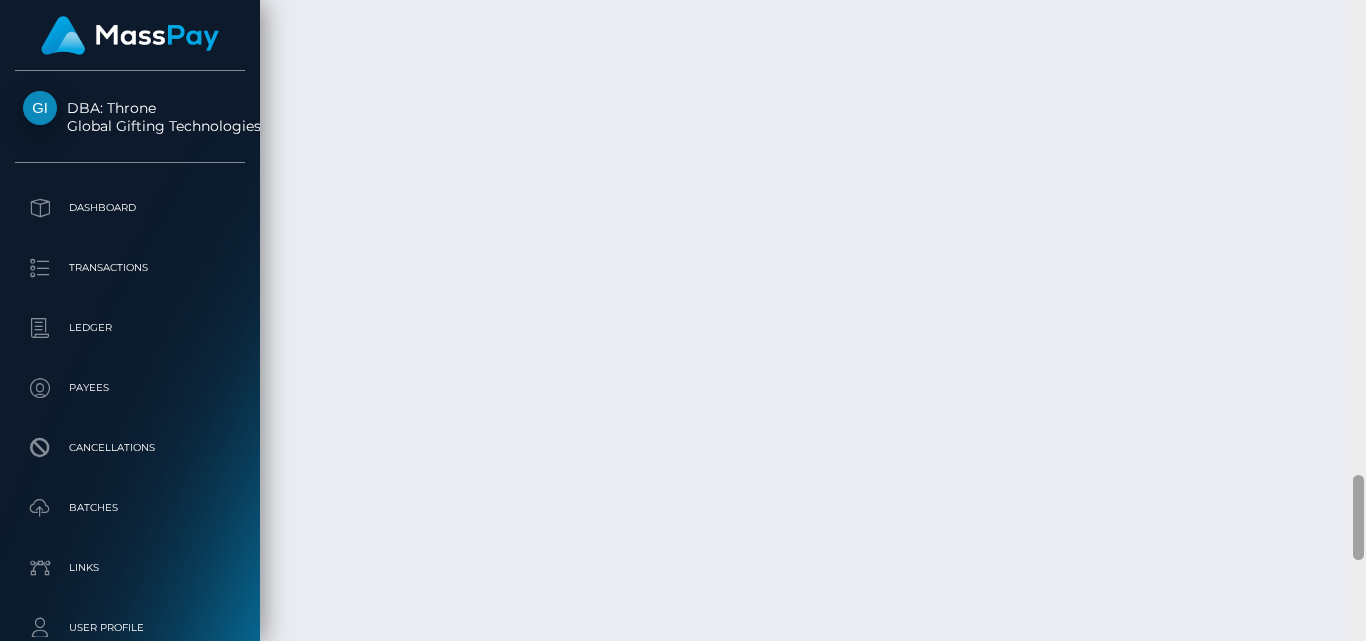 scroll, scrollTop: 3539, scrollLeft: 0, axis: vertical 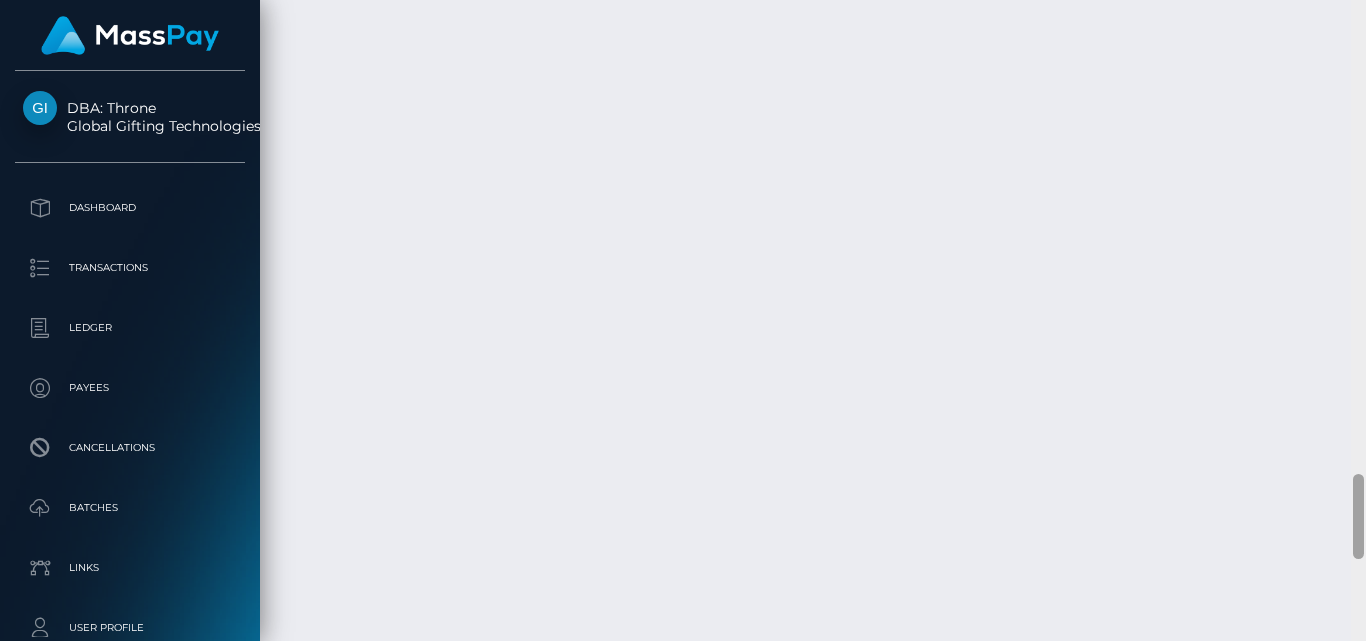 drag, startPoint x: 1359, startPoint y: 79, endPoint x: 1356, endPoint y: 539, distance: 460.0098 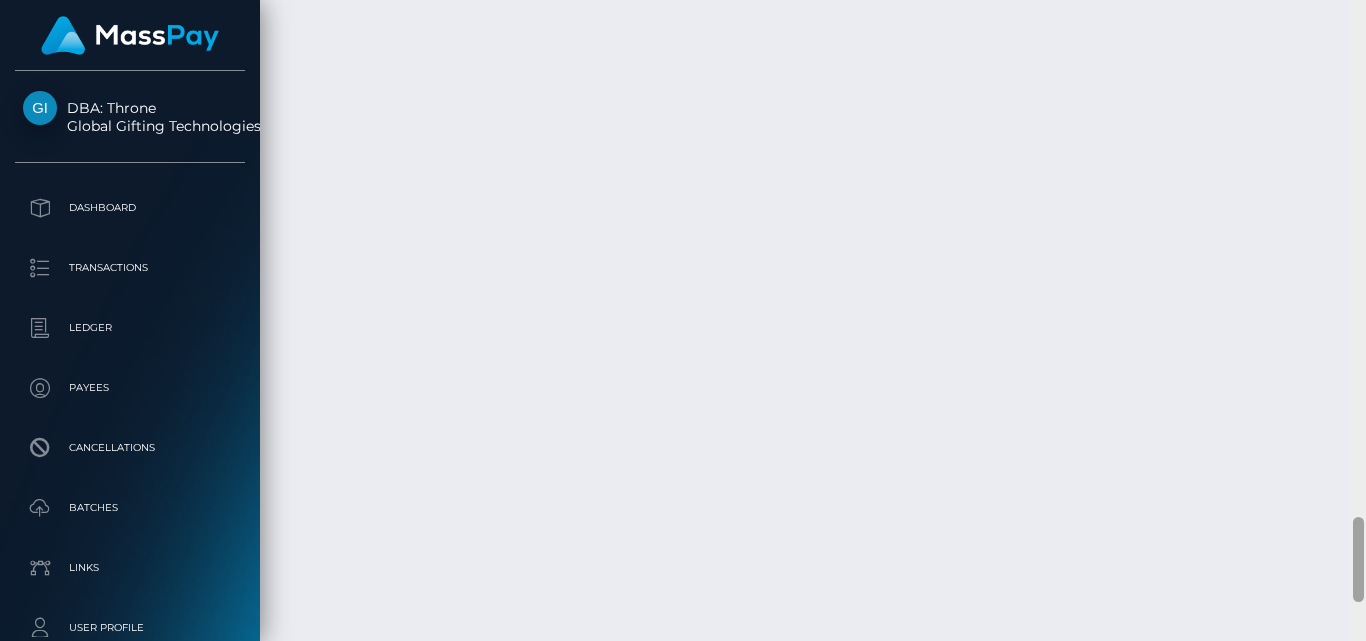 scroll, scrollTop: 3860, scrollLeft: 0, axis: vertical 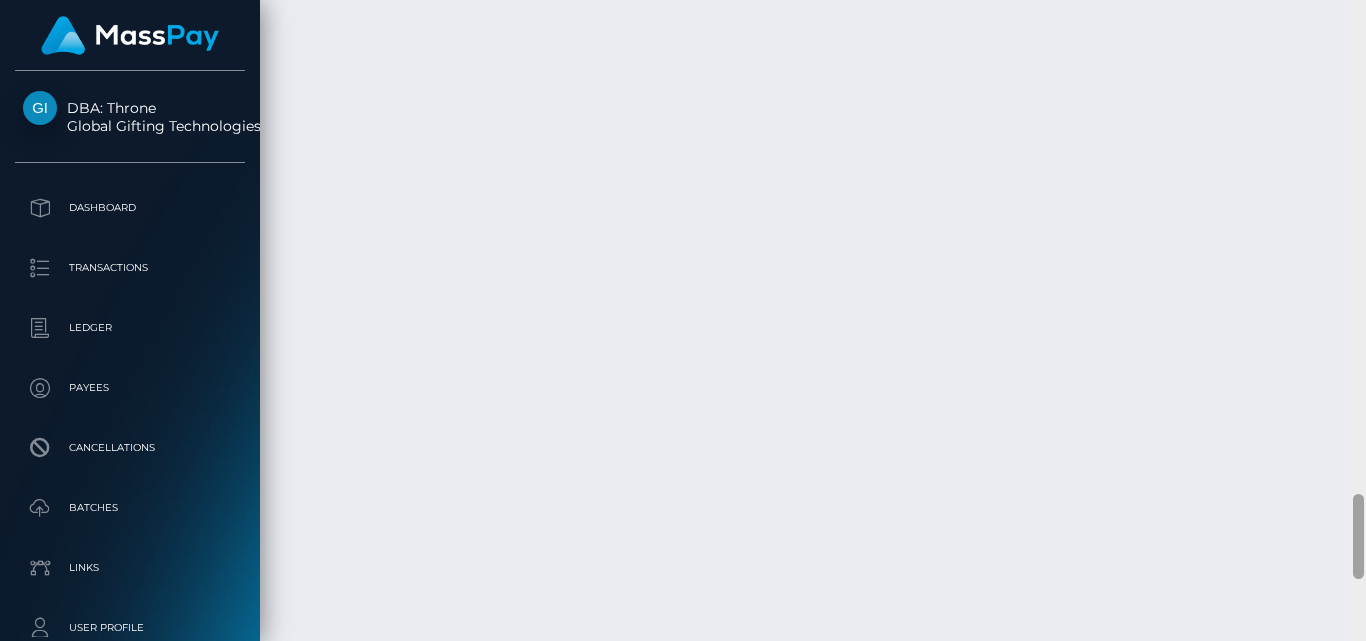 drag, startPoint x: 1363, startPoint y: 546, endPoint x: 1358, endPoint y: 523, distance: 23.537205 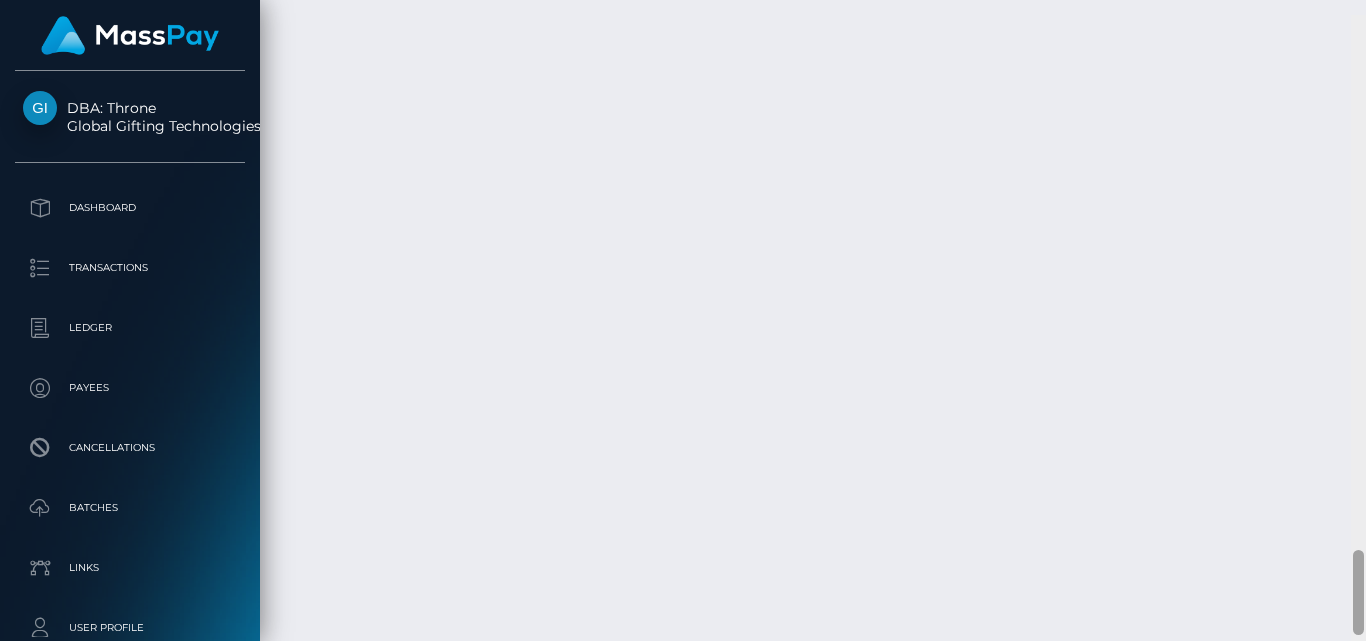 scroll, scrollTop: 3994, scrollLeft: 0, axis: vertical 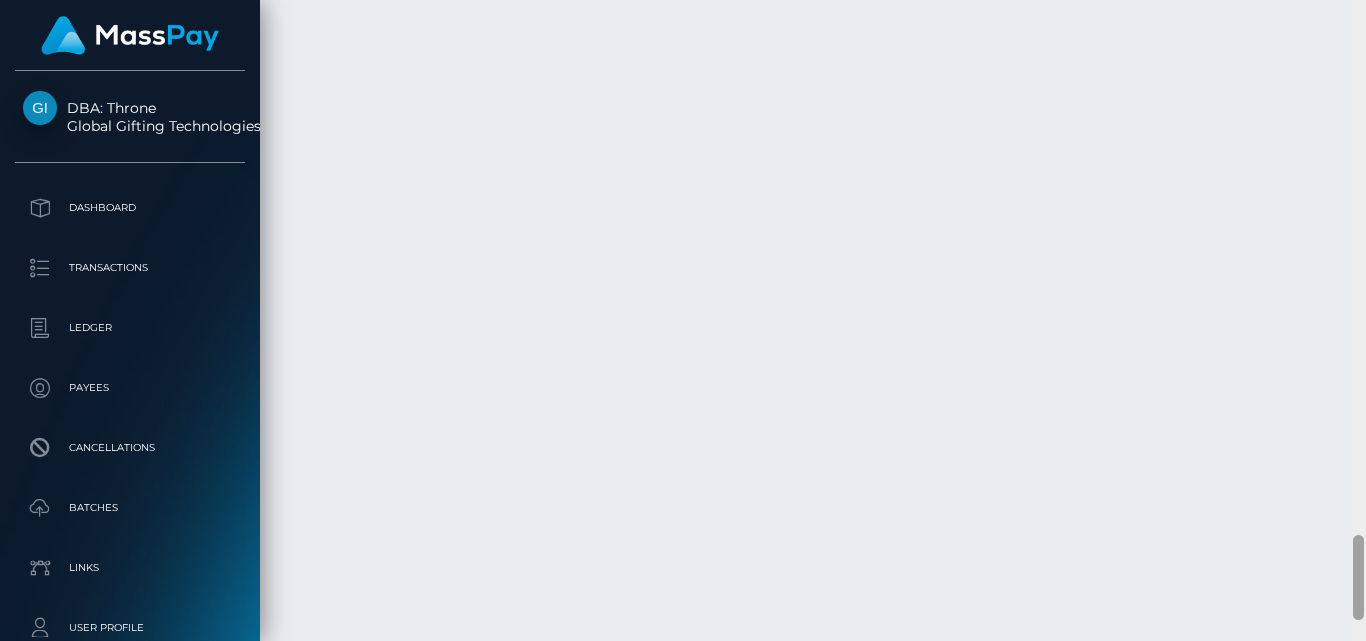 drag, startPoint x: 1360, startPoint y: 507, endPoint x: 1358, endPoint y: 548, distance: 41.04875 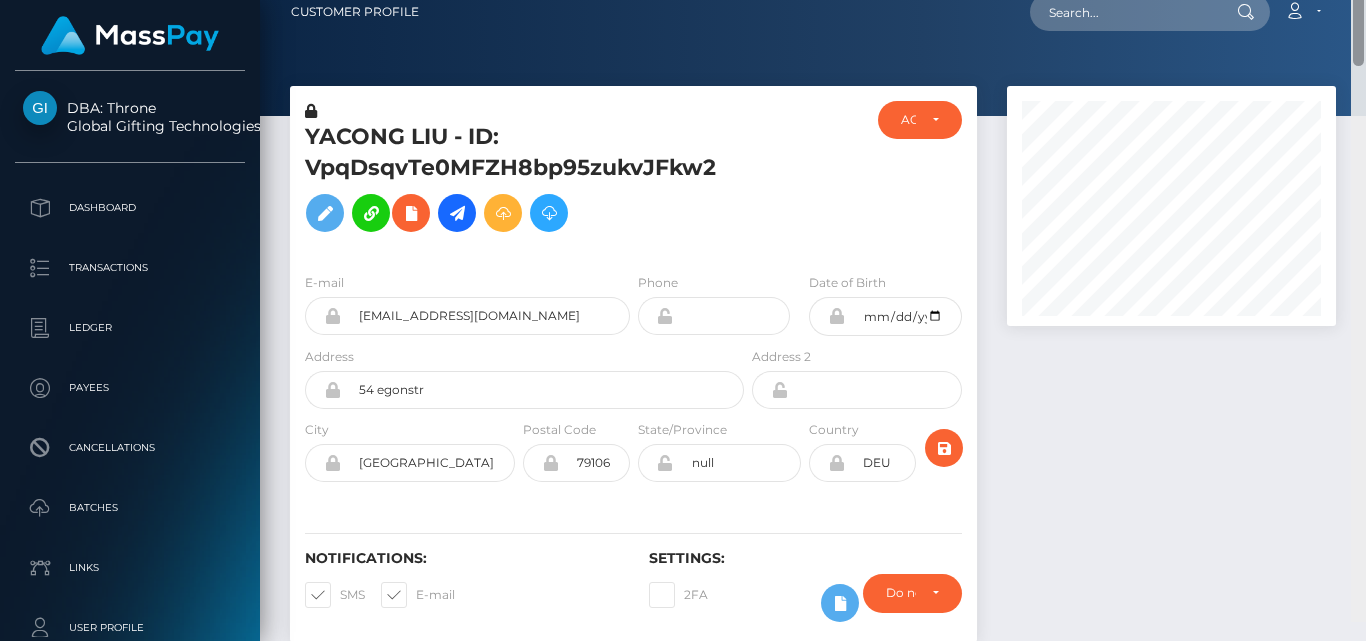 scroll, scrollTop: 0, scrollLeft: 0, axis: both 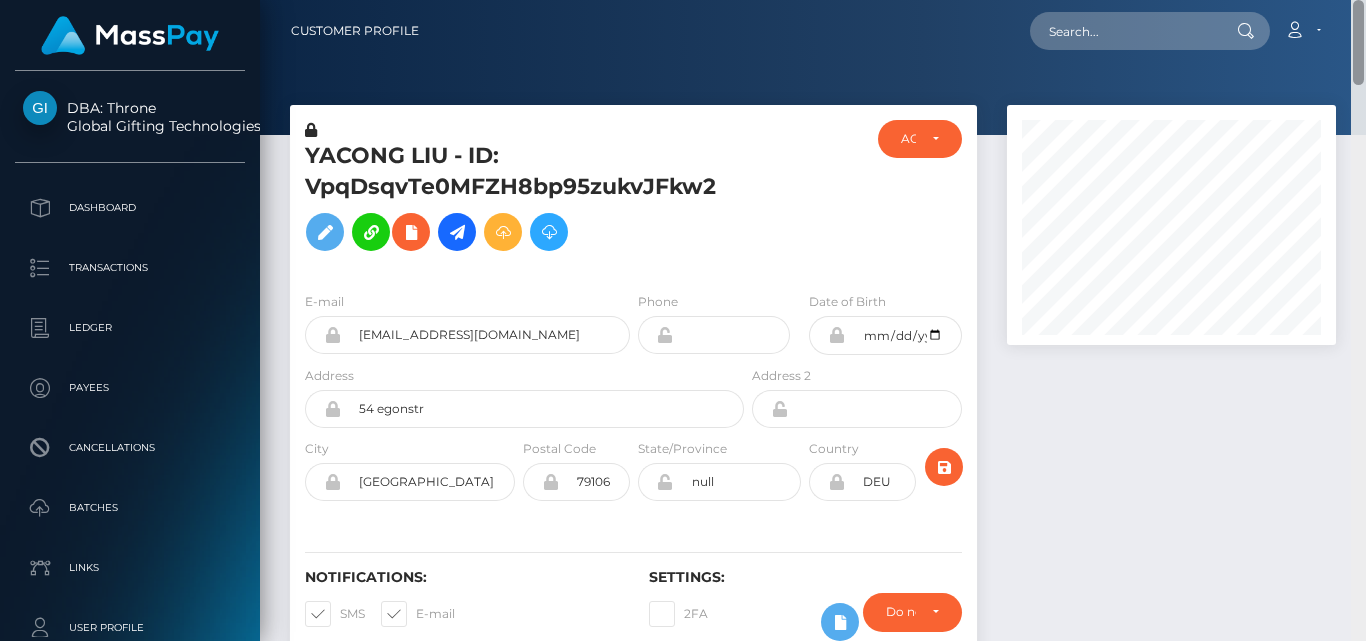 drag, startPoint x: 1358, startPoint y: 545, endPoint x: 1313, endPoint y: 3, distance: 543.86487 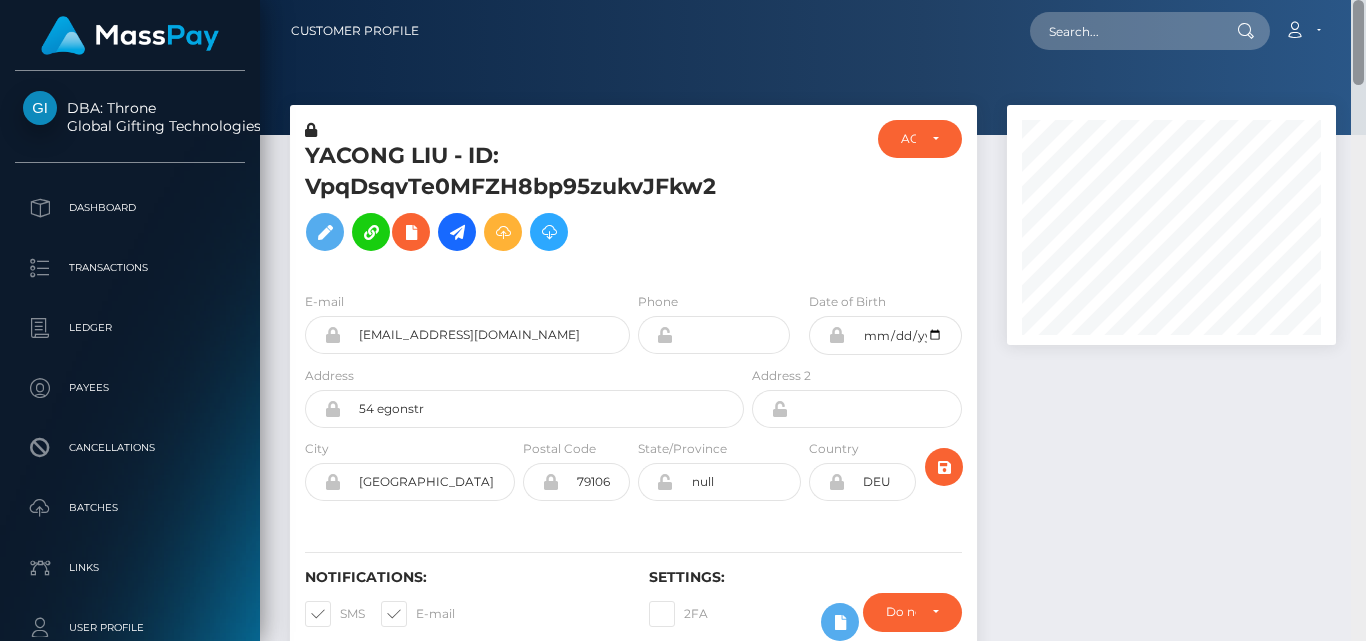 click on "Customer Profile
Loading...
Loading..." at bounding box center (813, 320) 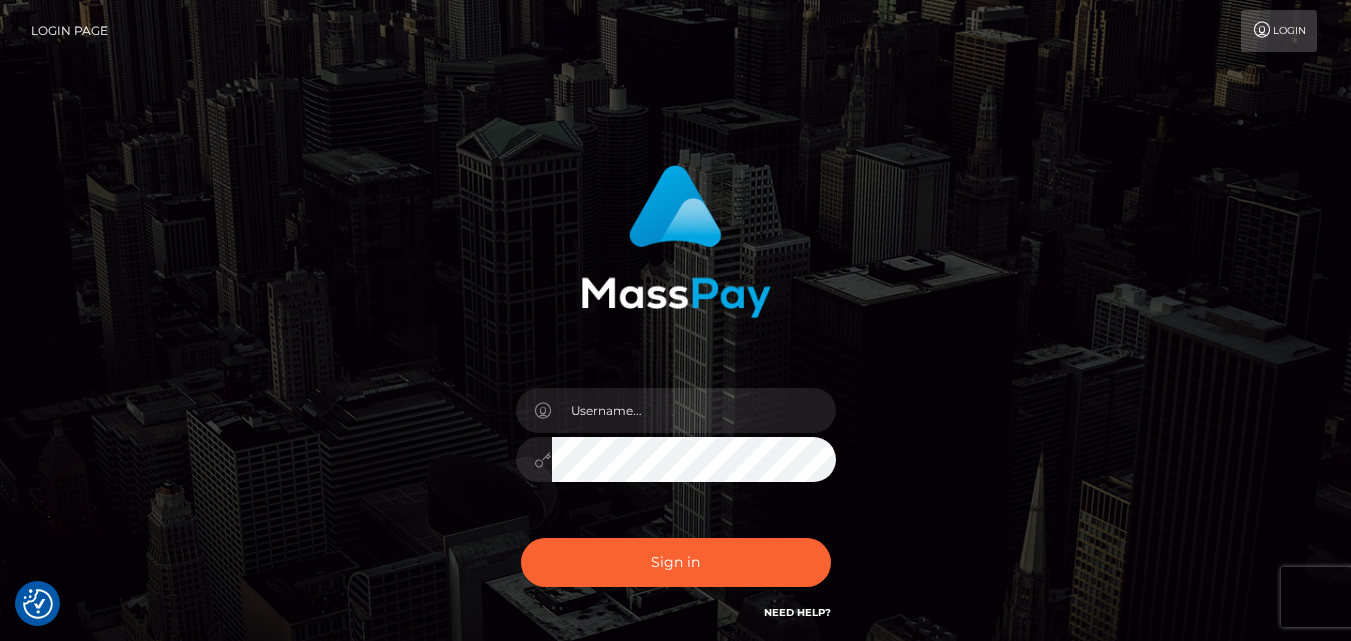 scroll, scrollTop: 0, scrollLeft: 0, axis: both 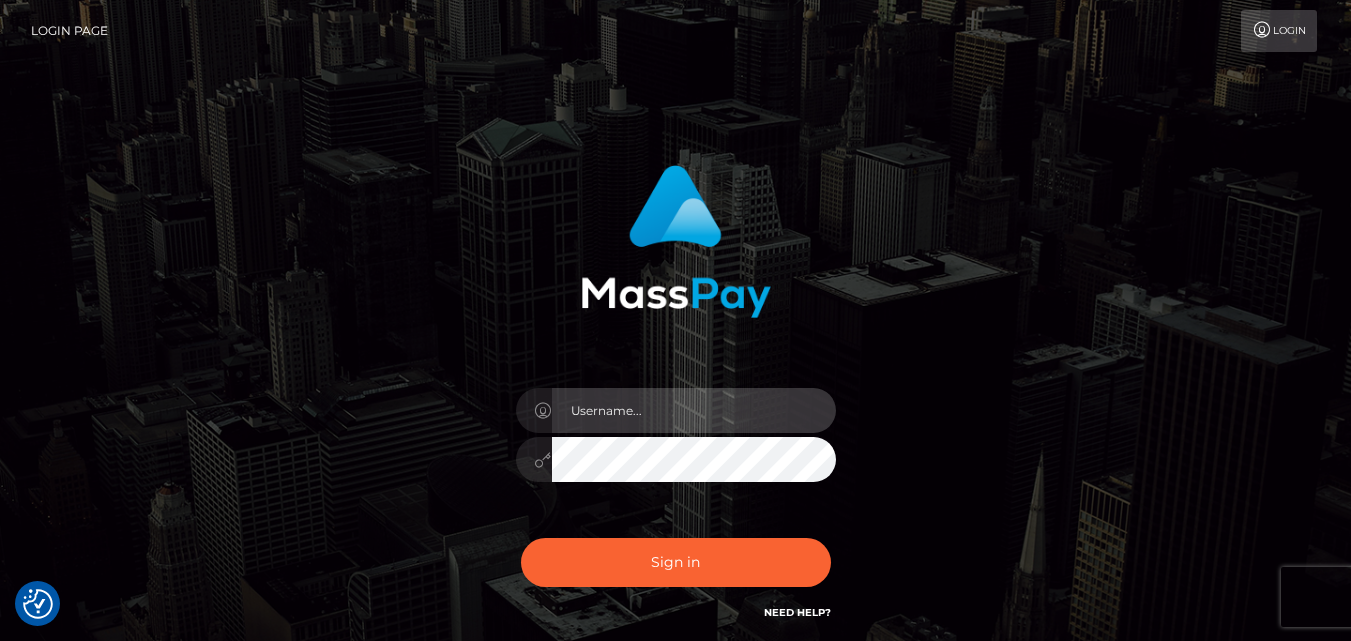 type on "[DOMAIN_NAME]" 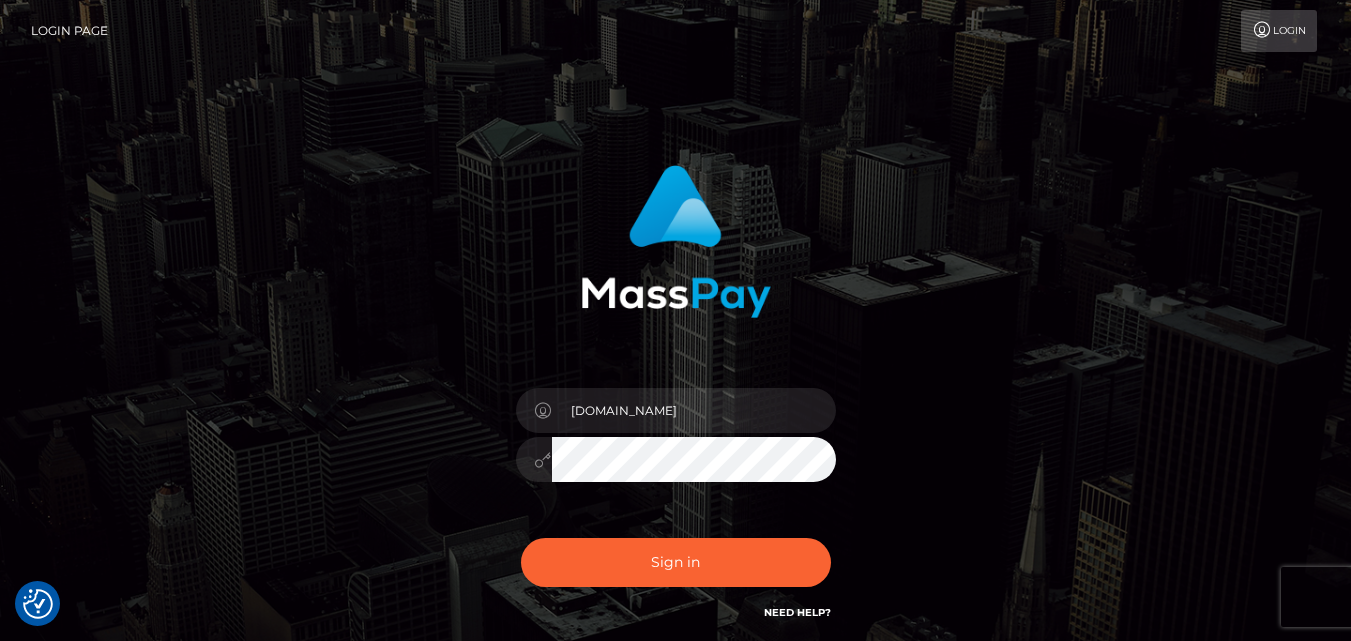 click on "[DOMAIN_NAME]
Sign in" at bounding box center [675, 404] 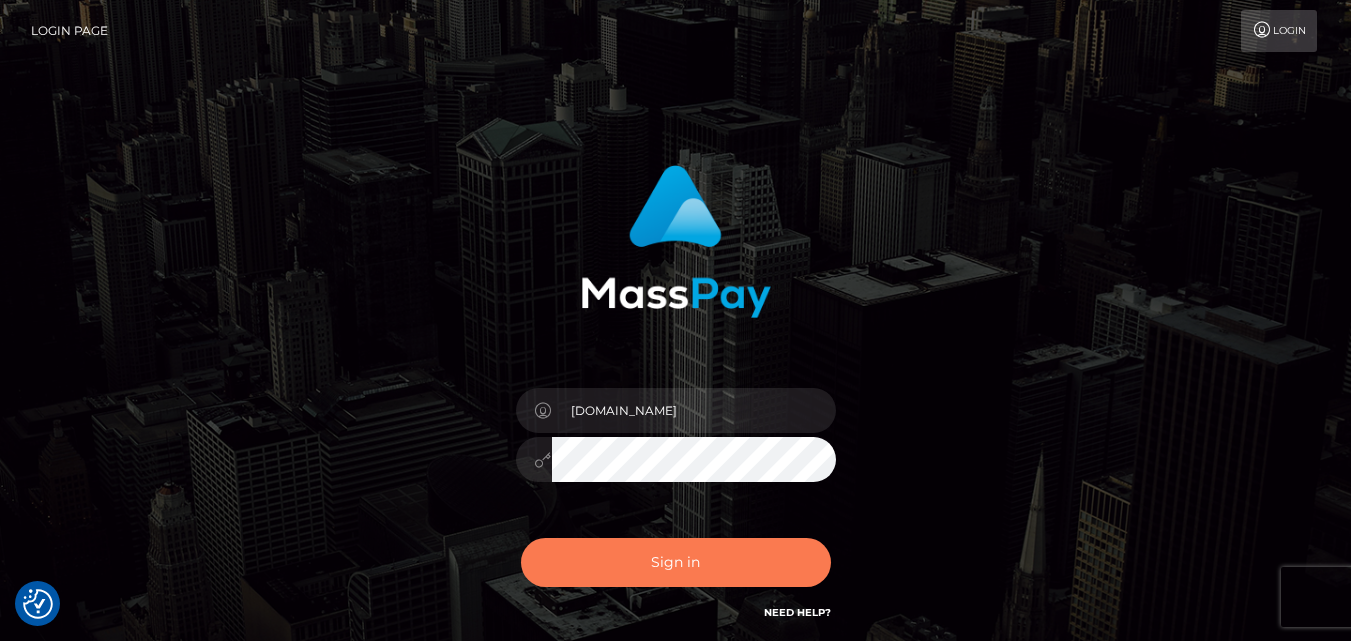 click on "Sign in" at bounding box center [676, 562] 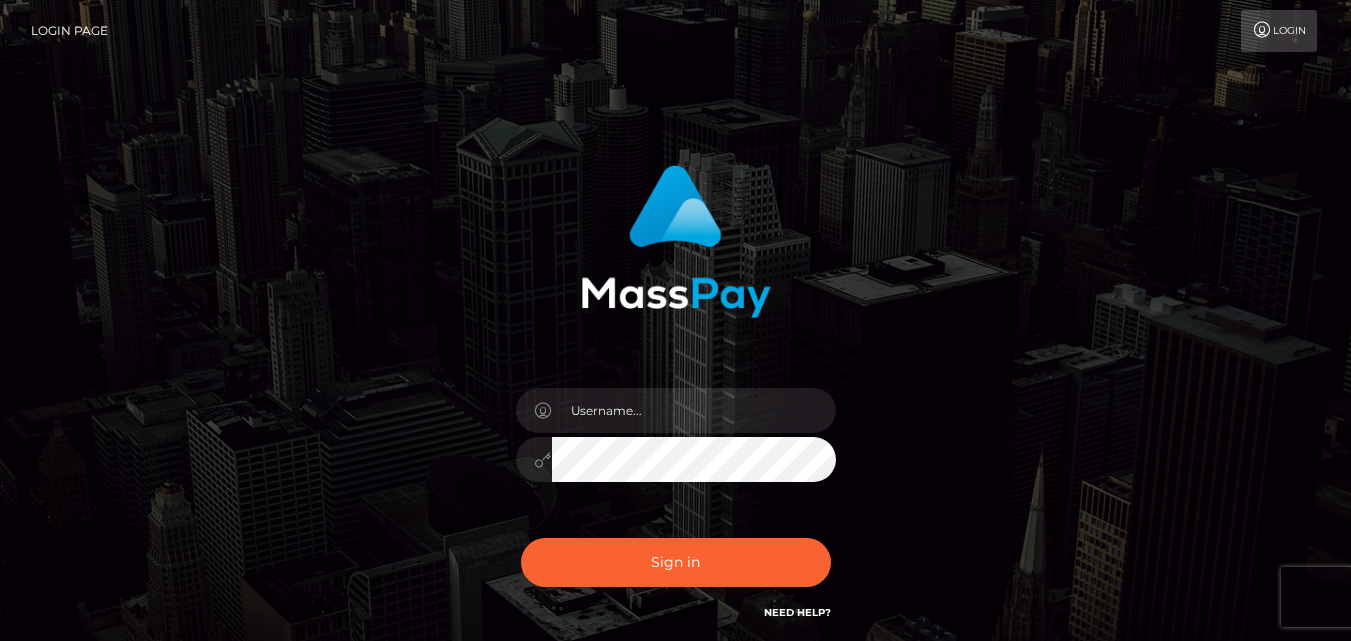 scroll, scrollTop: 0, scrollLeft: 0, axis: both 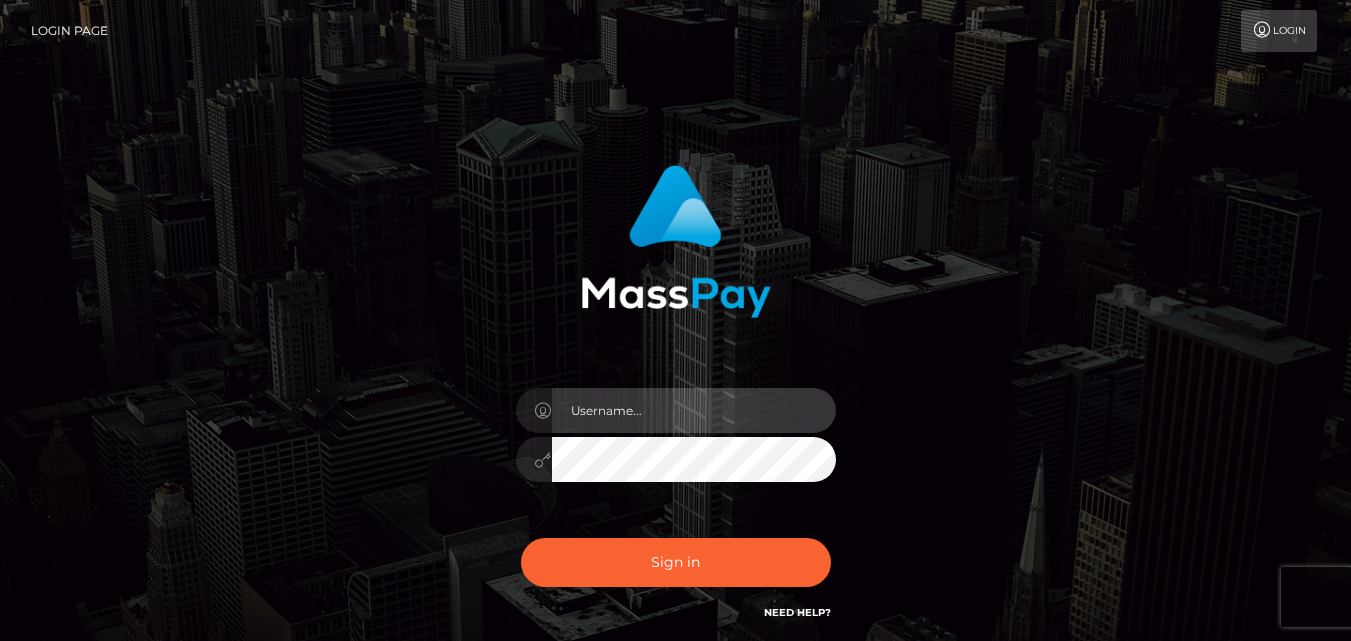 type on "Pk.es" 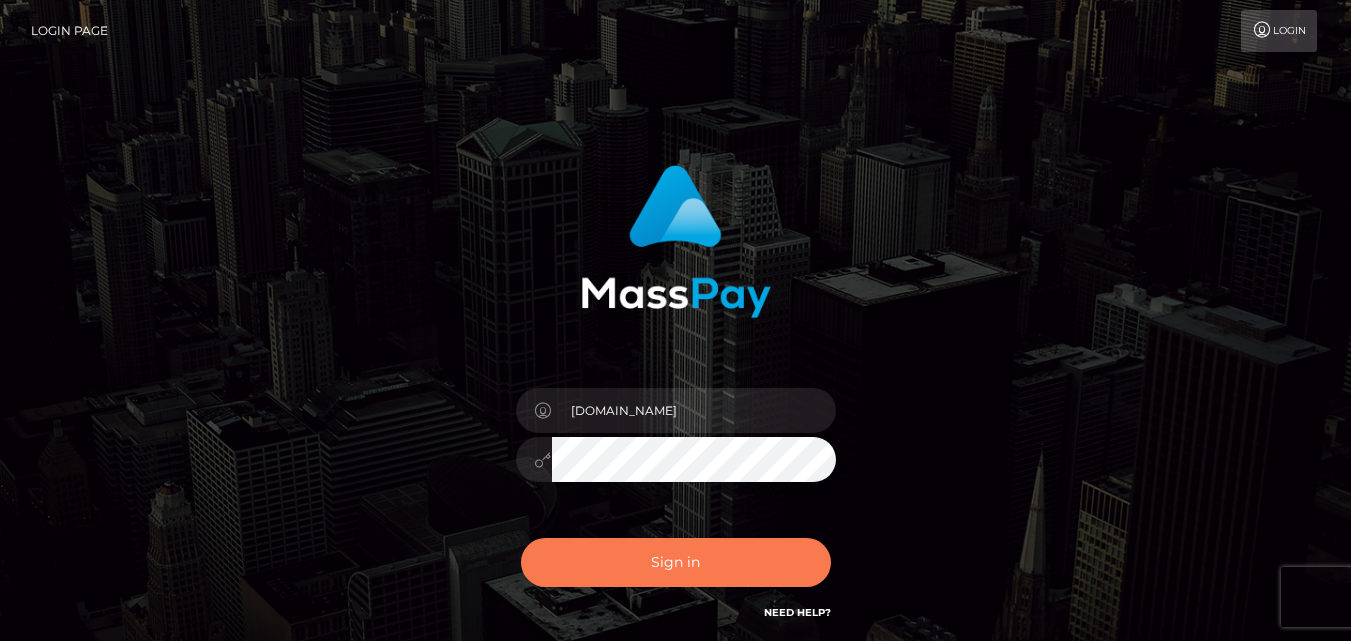 click on "Sign in" at bounding box center (676, 562) 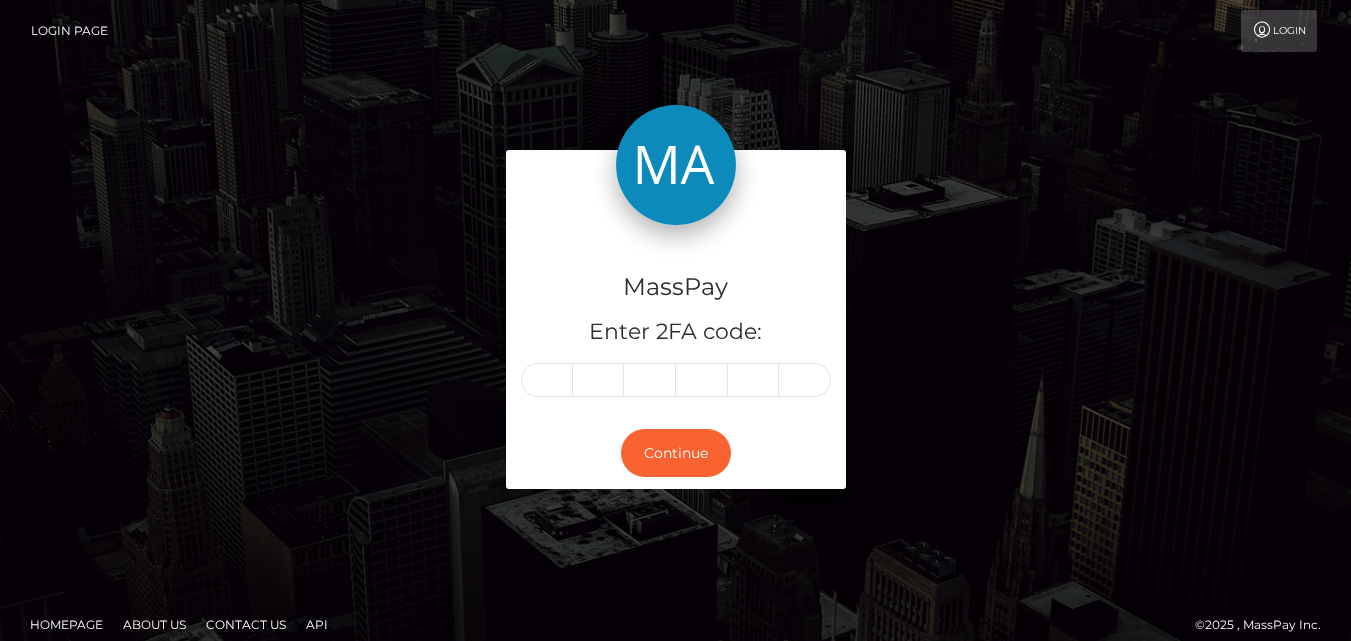 scroll, scrollTop: 0, scrollLeft: 0, axis: both 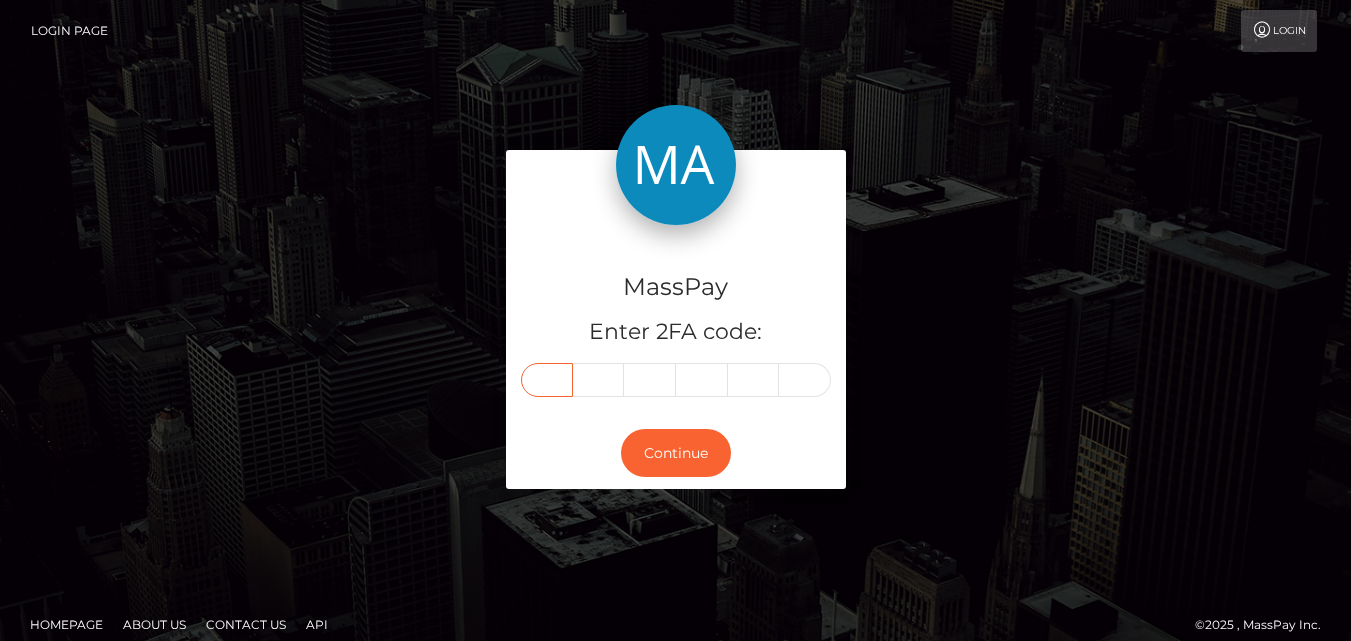 click at bounding box center [547, 380] 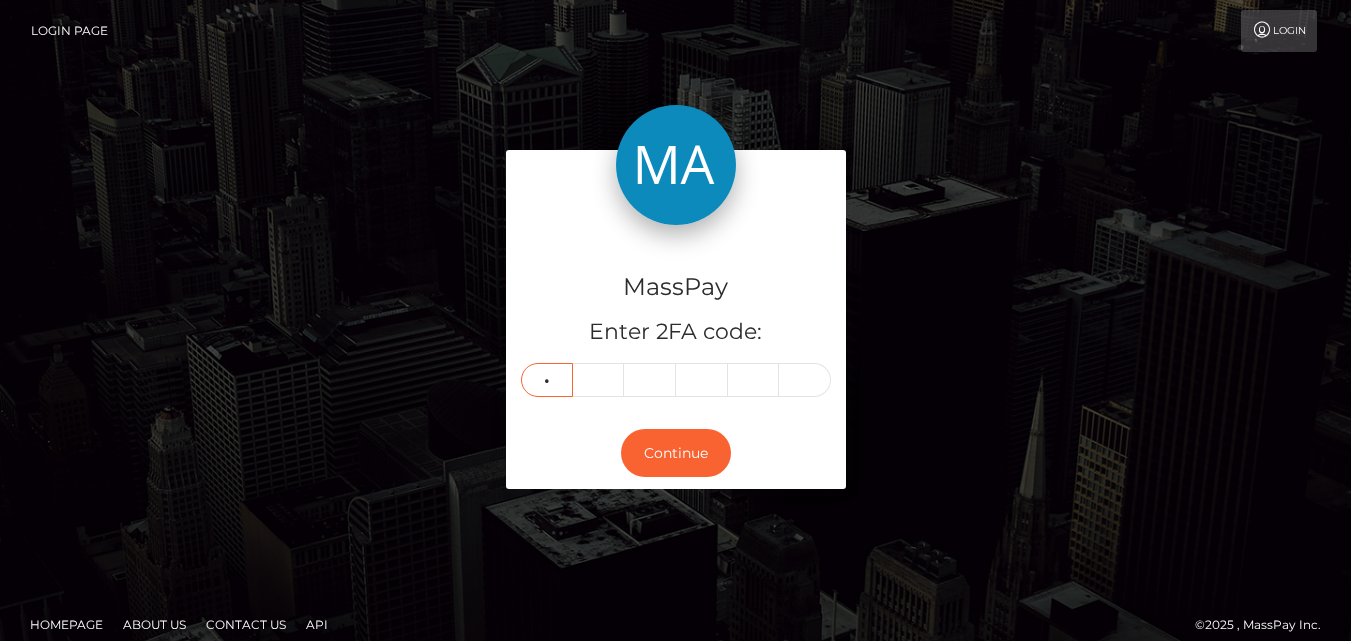 type on "3" 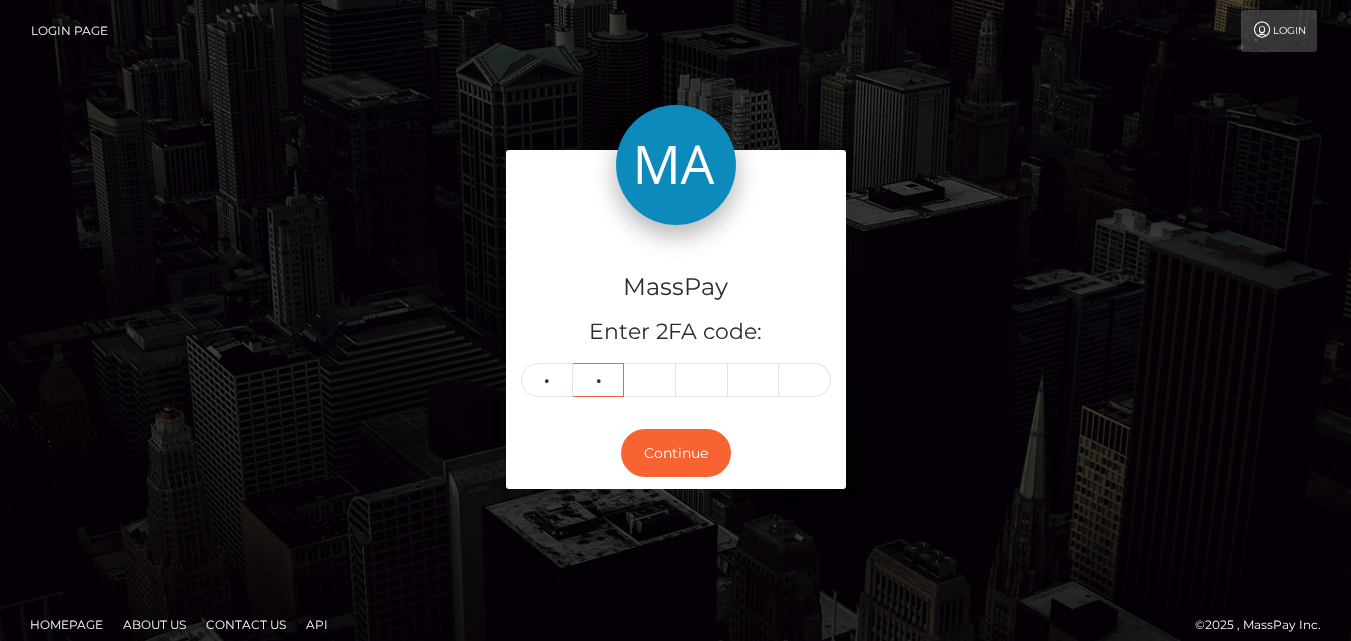 type on "6" 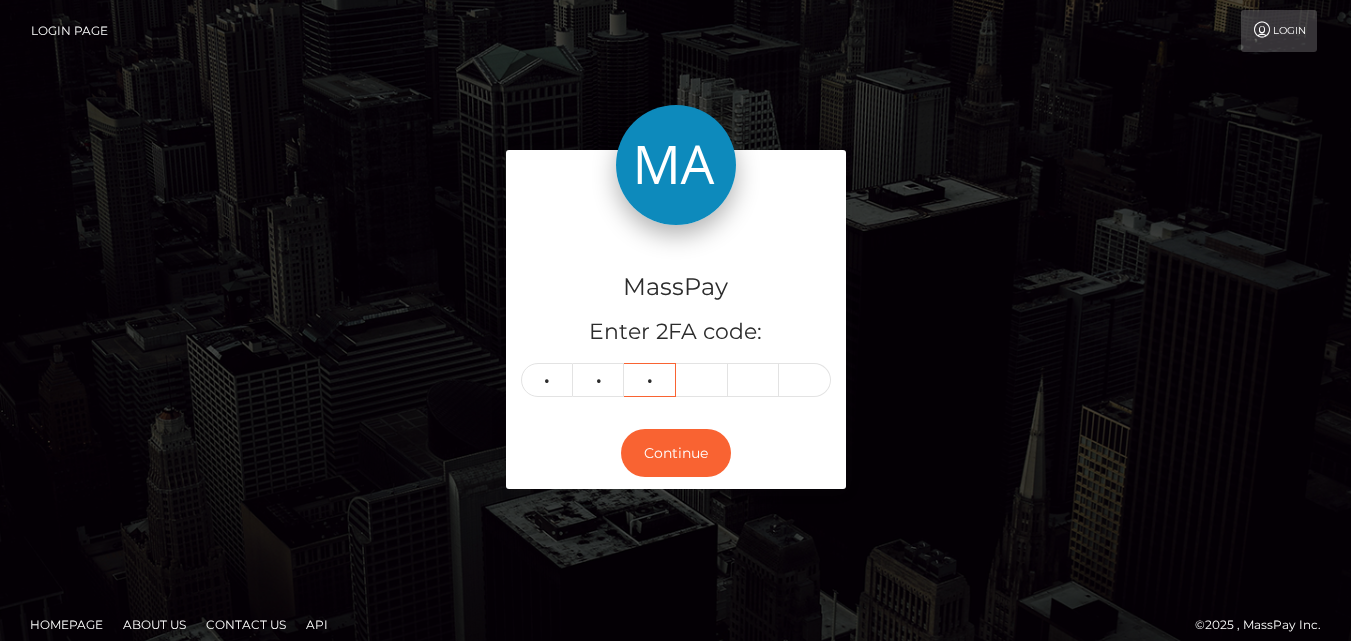 type on "2" 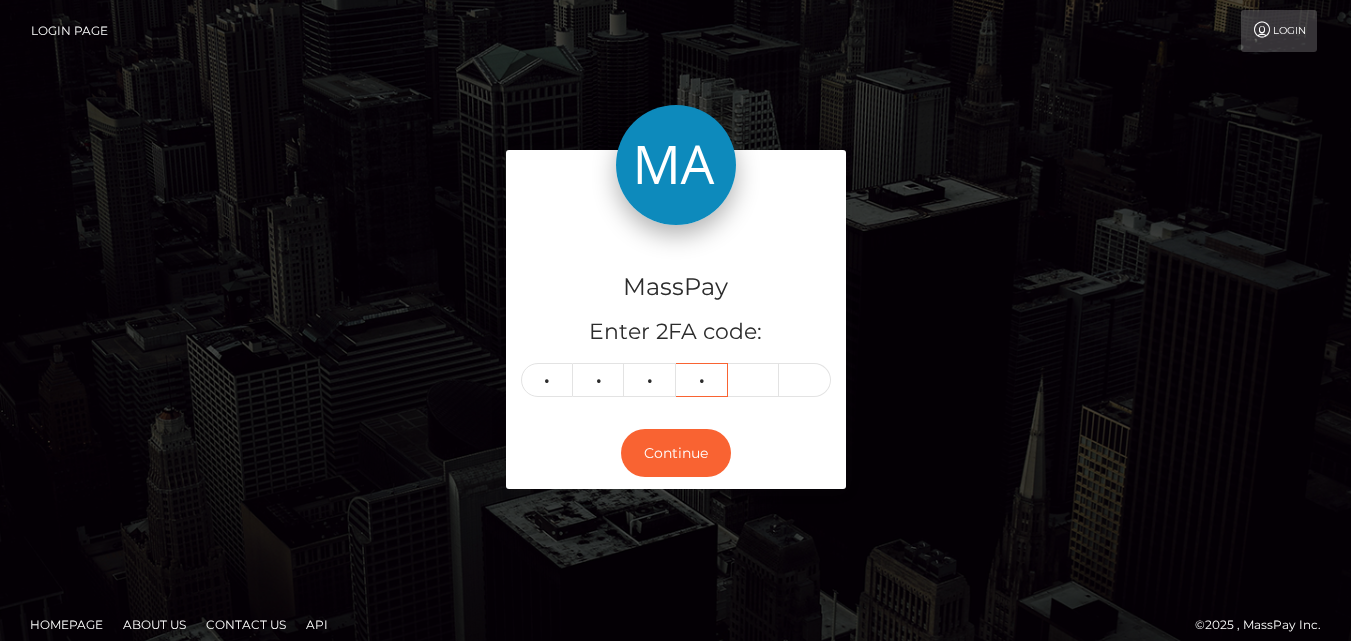 type on "2" 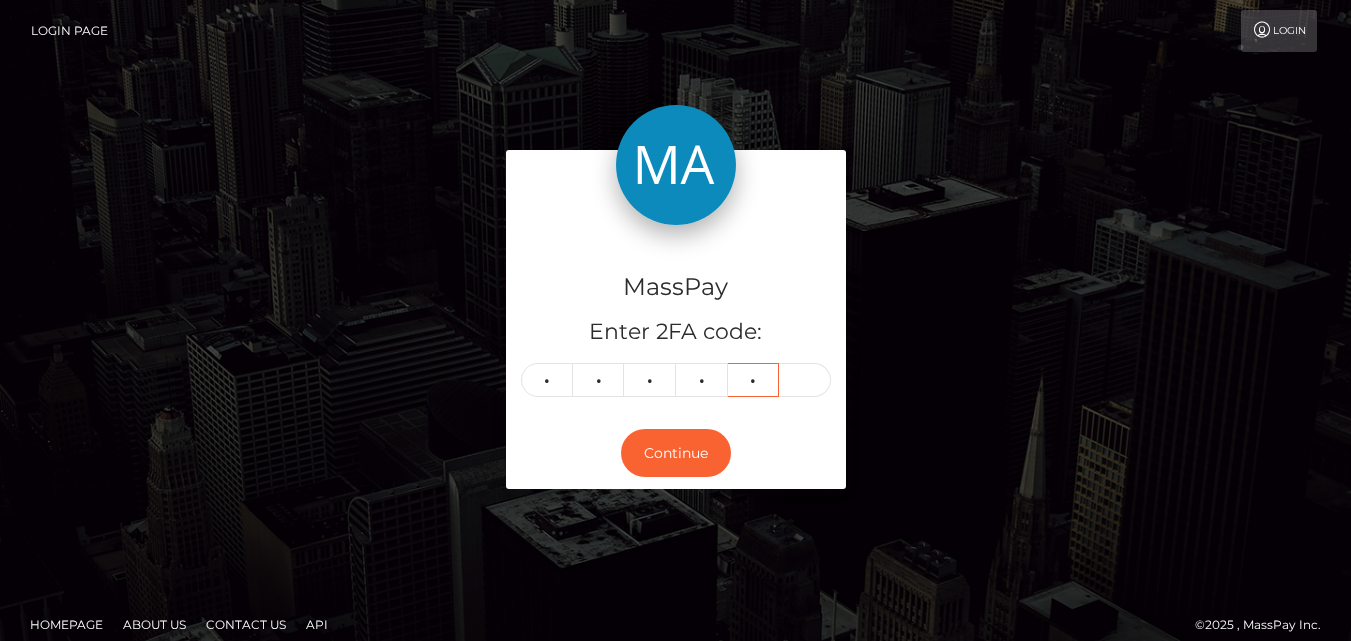 type on "3" 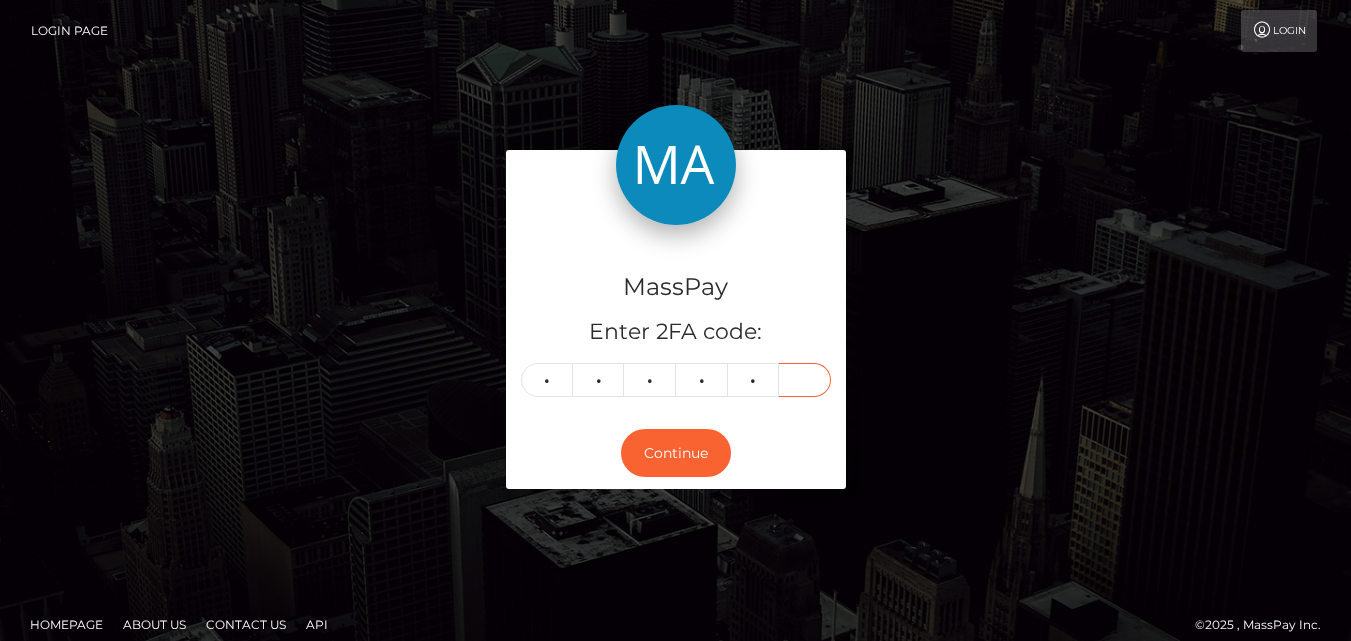 type on "2" 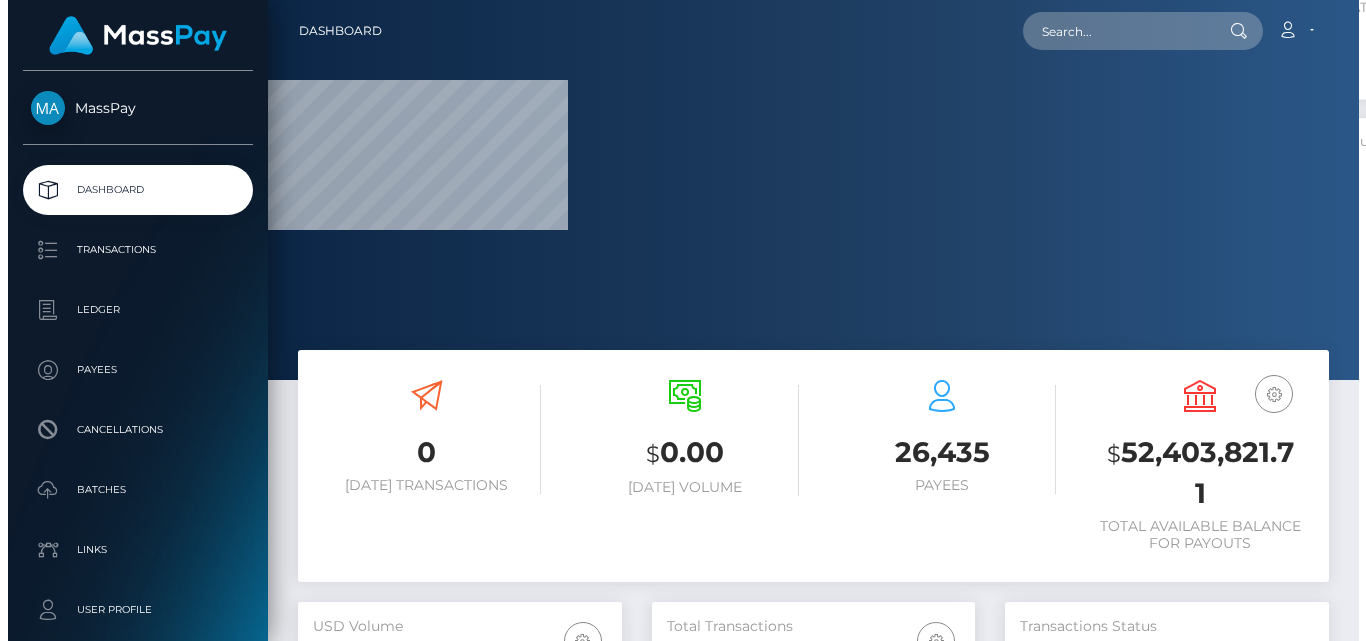 scroll, scrollTop: 0, scrollLeft: 0, axis: both 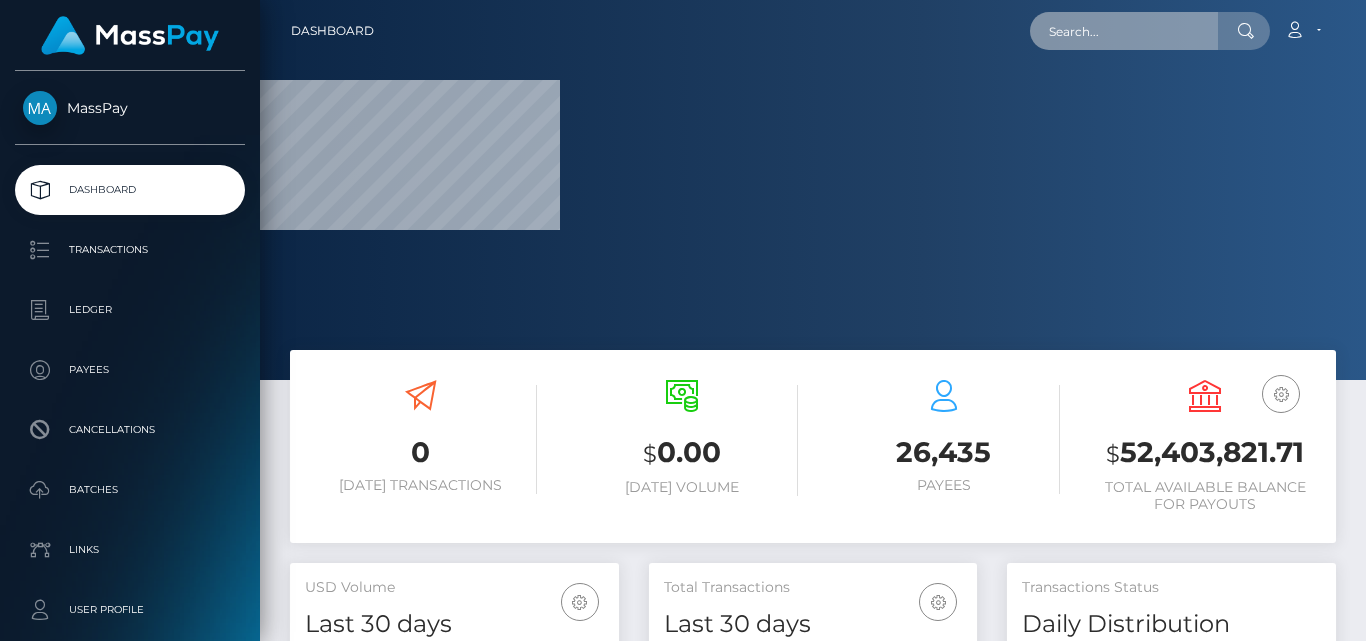click at bounding box center [1124, 31] 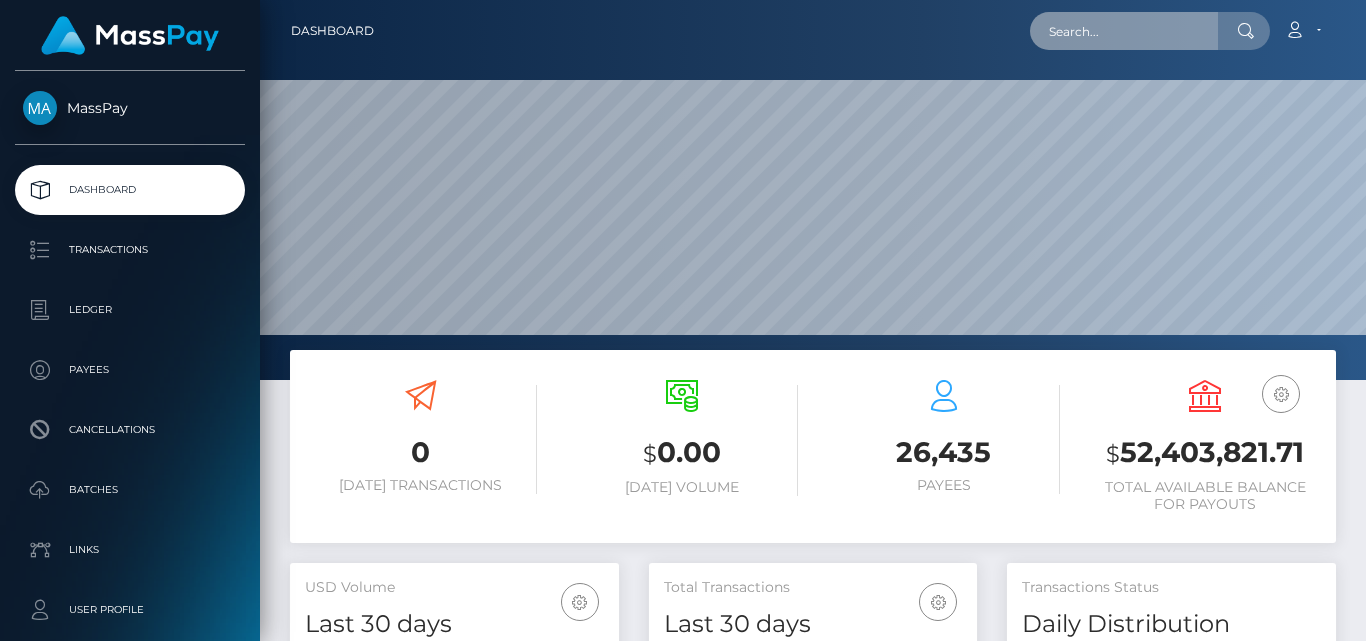 scroll, scrollTop: 999620, scrollLeft: 998894, axis: both 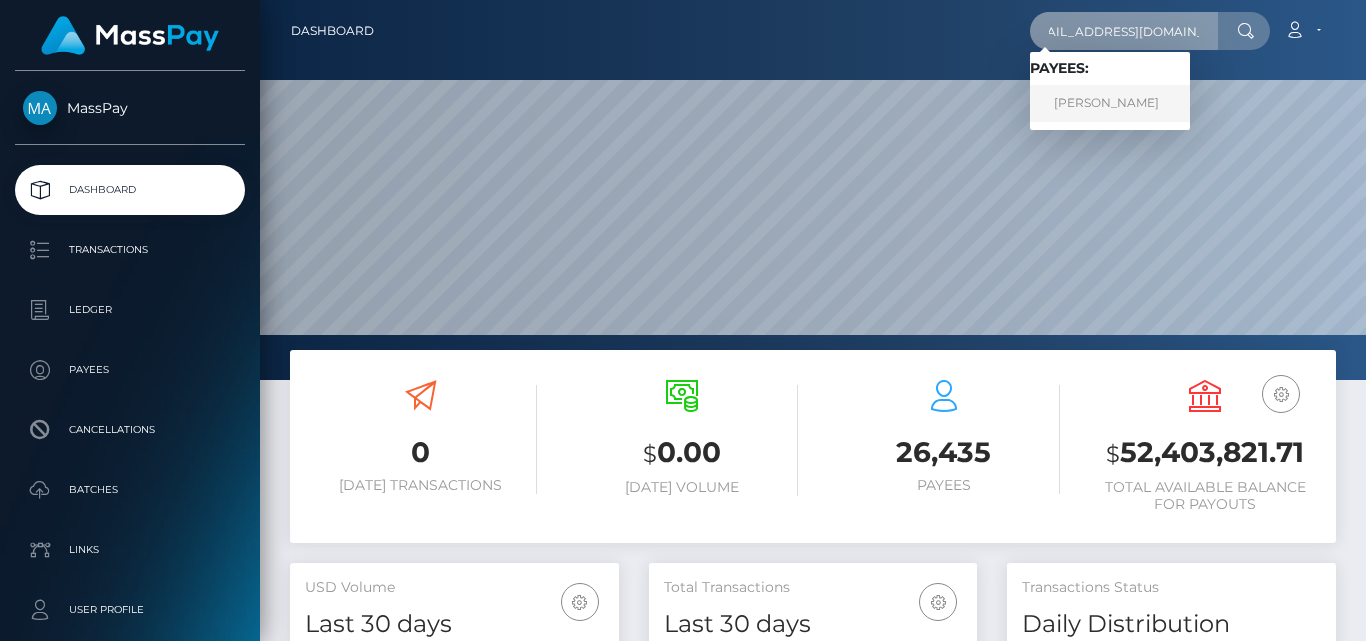 type on "[EMAIL_ADDRESS][DOMAIN_NAME]" 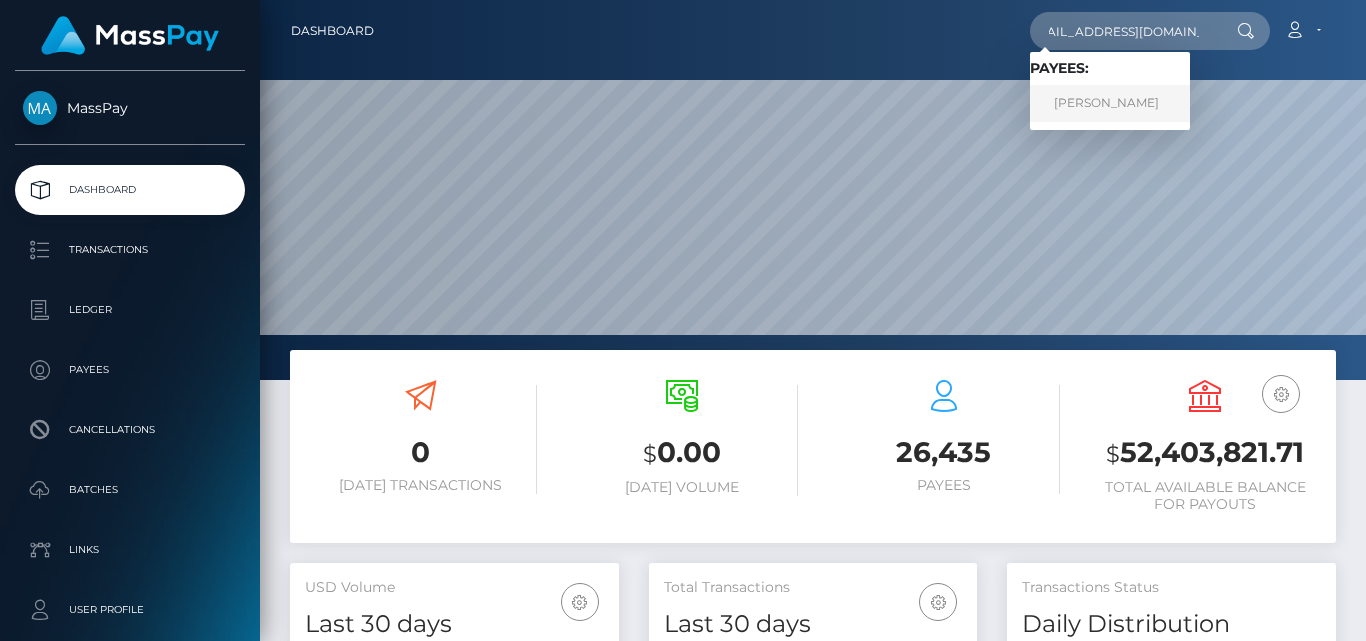scroll, scrollTop: 0, scrollLeft: 0, axis: both 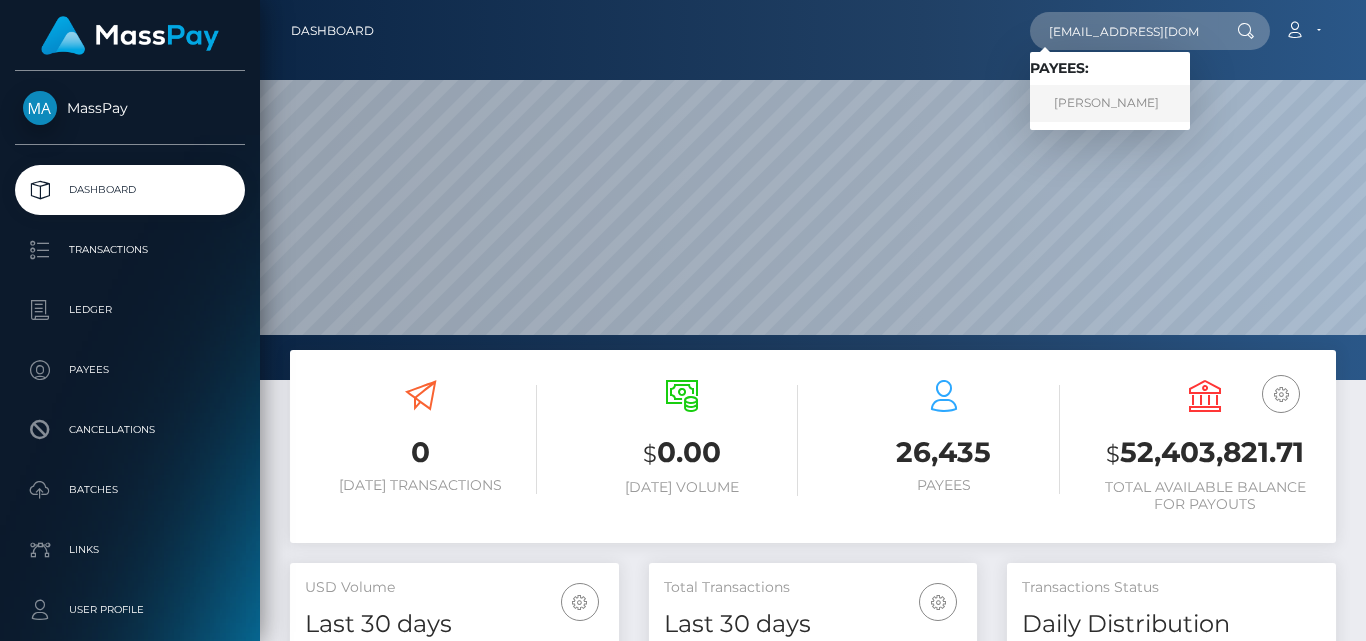 click on "EVELYN MACY SANNA" at bounding box center [1110, 103] 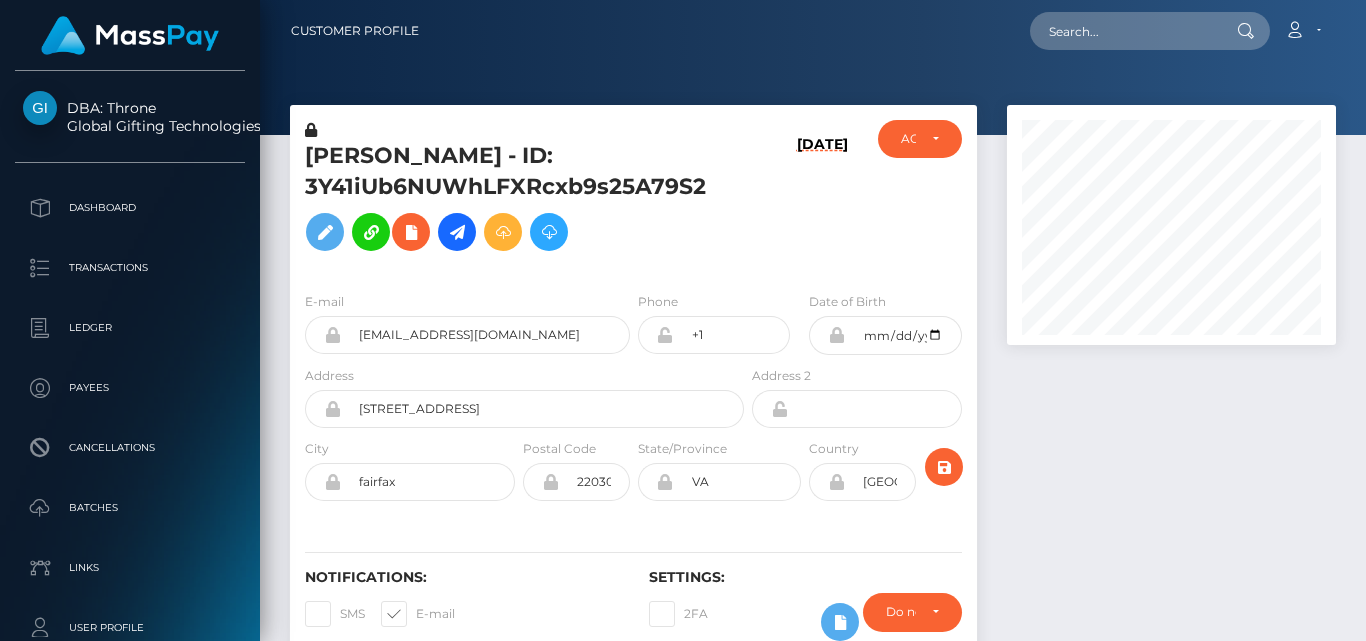 scroll, scrollTop: 0, scrollLeft: 0, axis: both 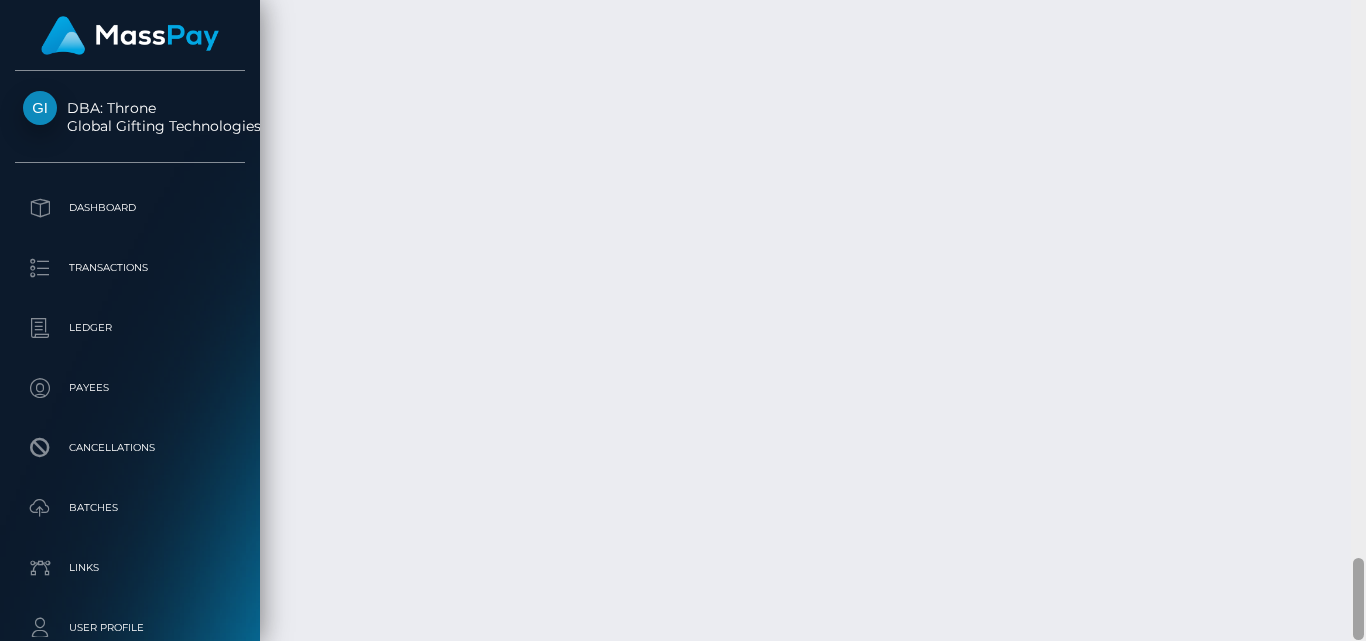drag, startPoint x: 1359, startPoint y: 112, endPoint x: 1353, endPoint y: 601, distance: 489.0368 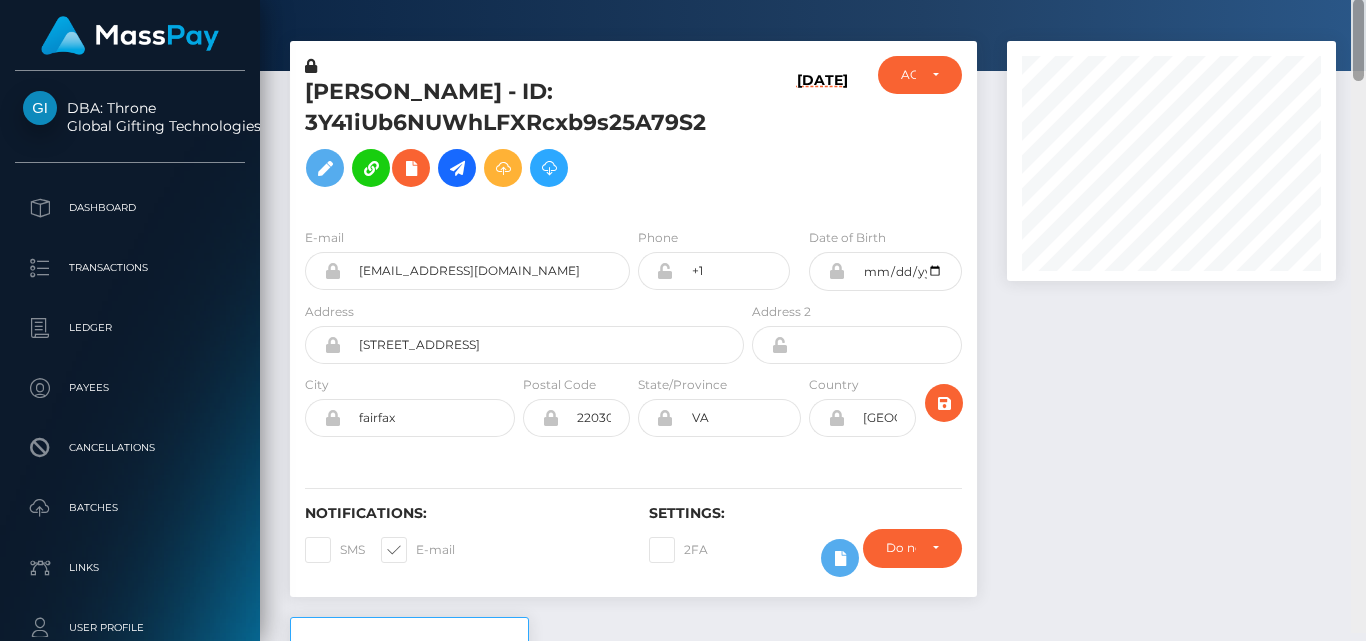 scroll, scrollTop: 56, scrollLeft: 0, axis: vertical 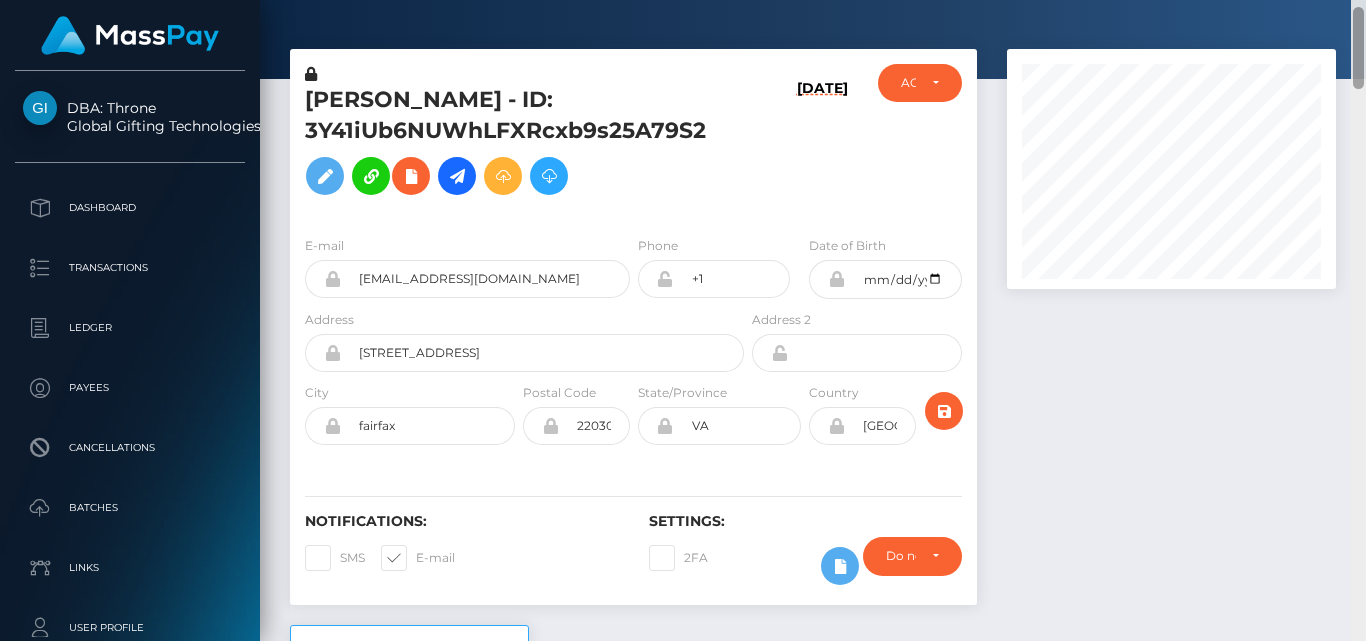 drag, startPoint x: 1356, startPoint y: 594, endPoint x: 1302, endPoint y: 43, distance: 553.6398 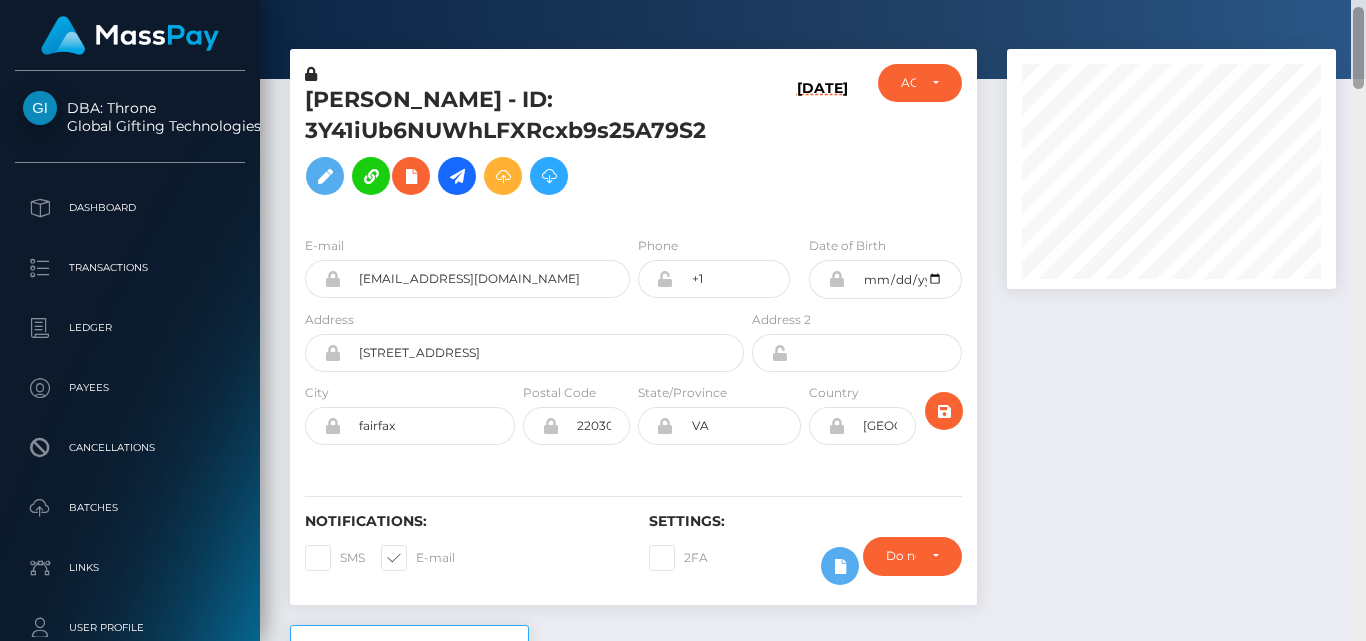 click on "Customer Profile
Loading...
Loading..." at bounding box center [813, 320] 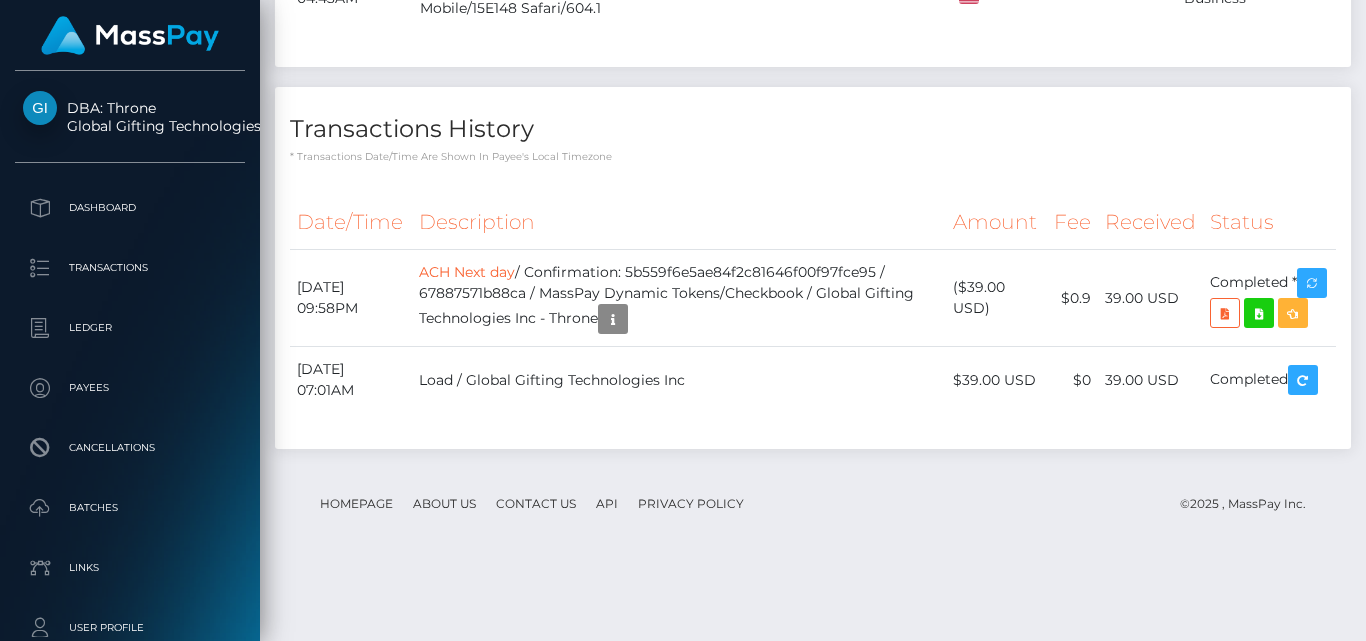scroll, scrollTop: 0, scrollLeft: 0, axis: both 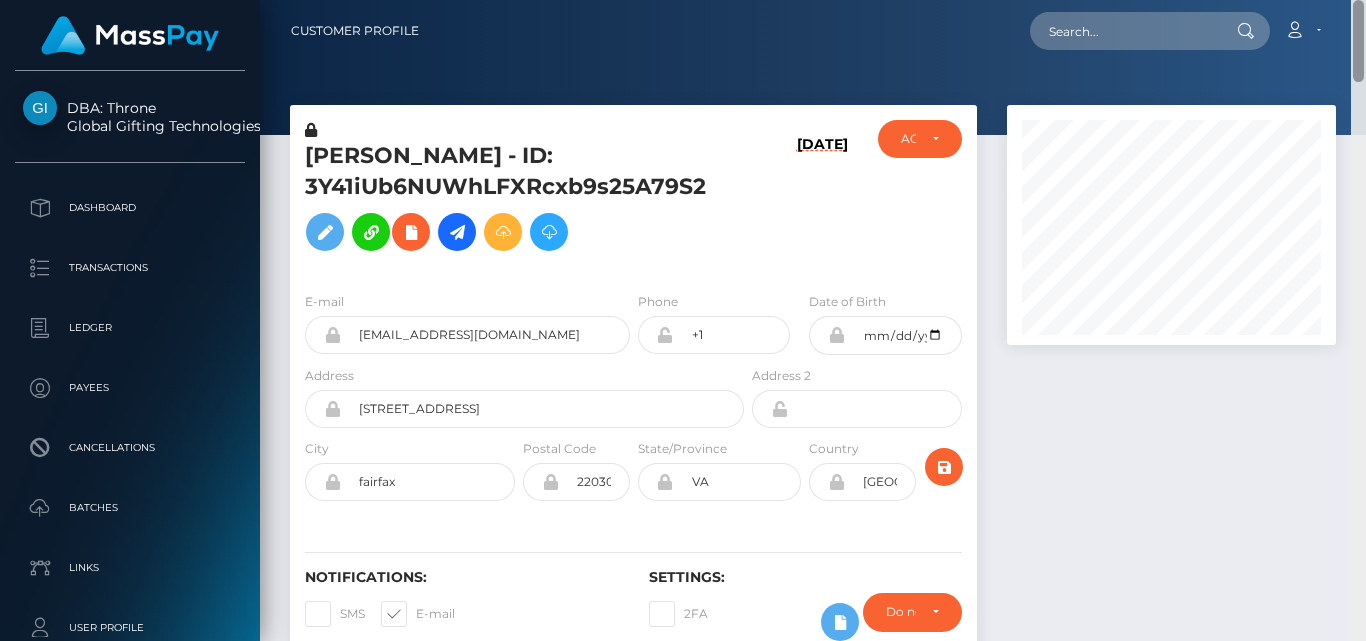 drag, startPoint x: 1362, startPoint y: 59, endPoint x: 1290, endPoint y: -30, distance: 114.47707 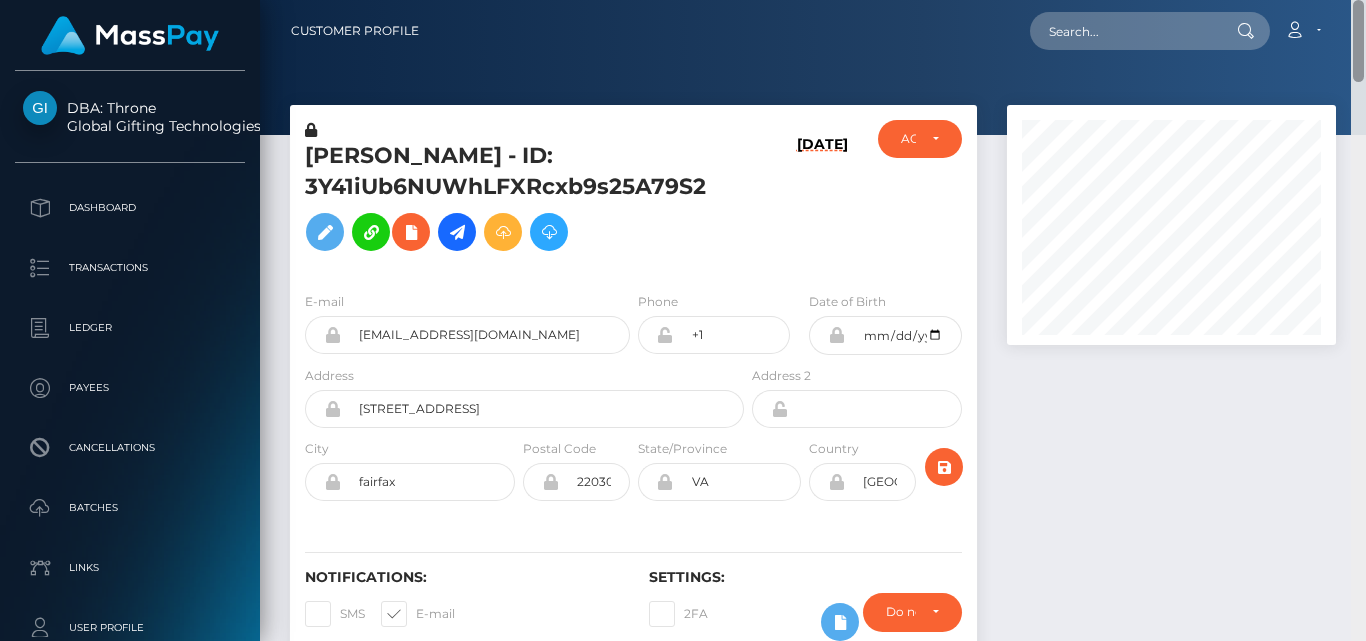 click on "DBA: Throne
Global Gifting Technologies Inc
Dashboard
Transactions
Ledger
Payees Cancellations" at bounding box center (683, 320) 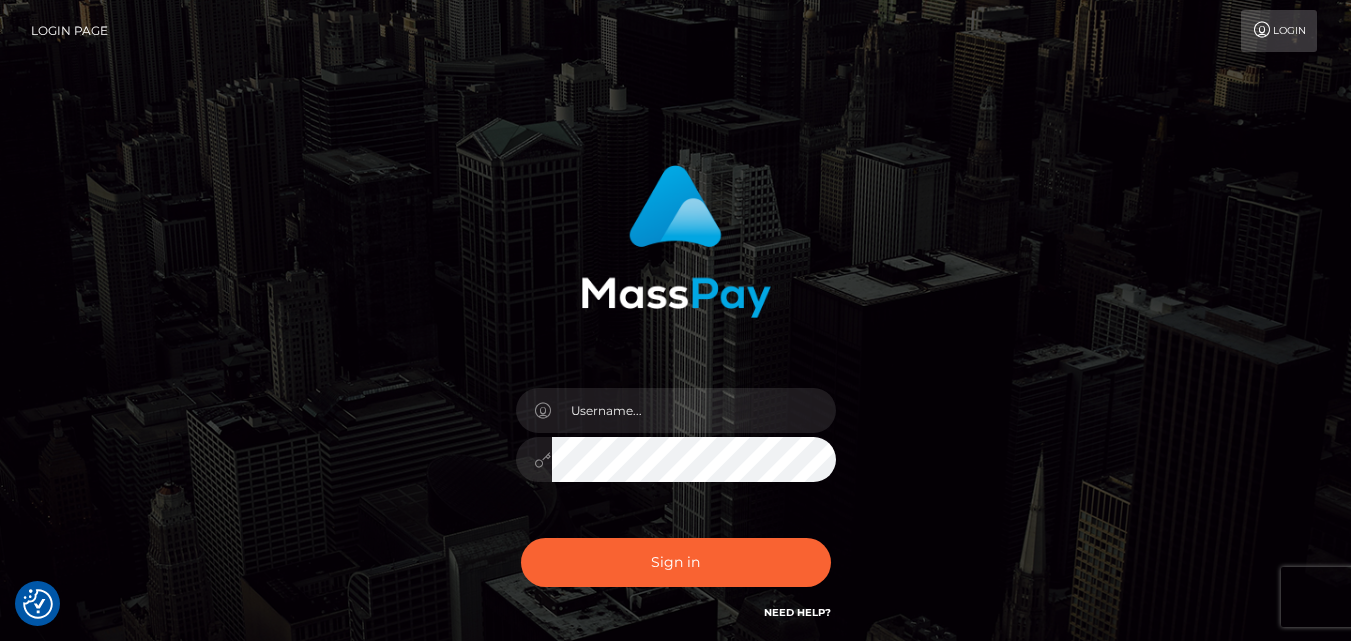 scroll, scrollTop: 0, scrollLeft: 0, axis: both 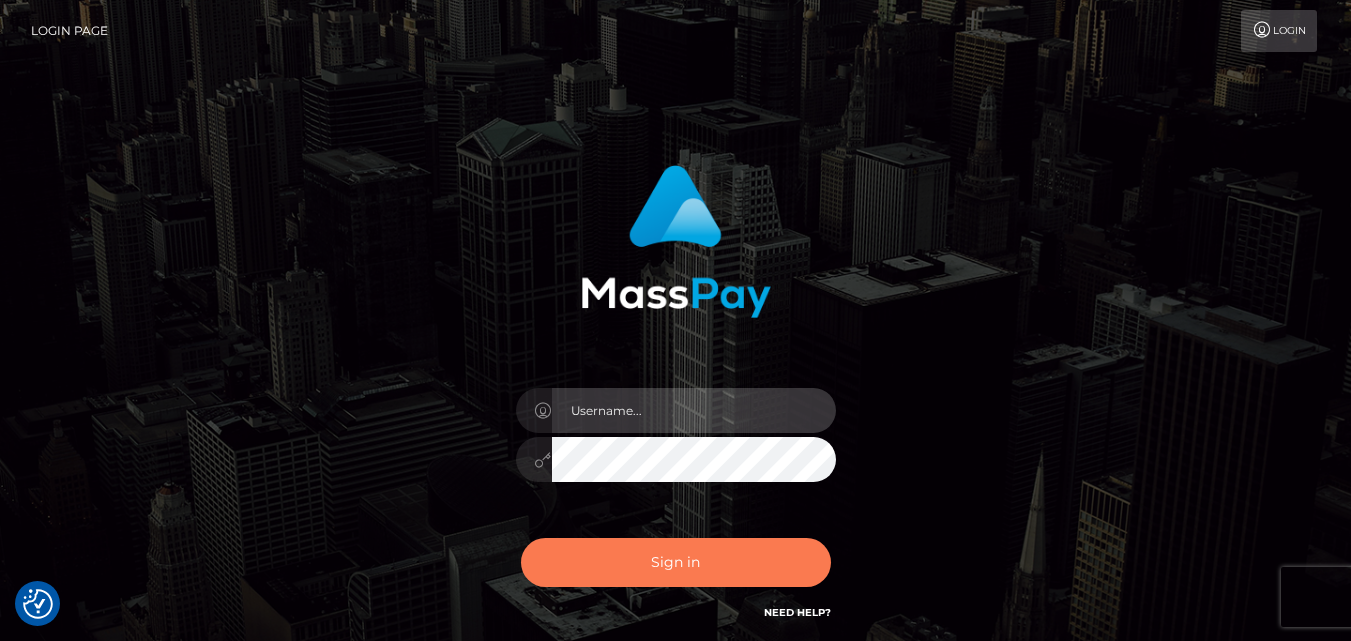 type on "[DOMAIN_NAME]" 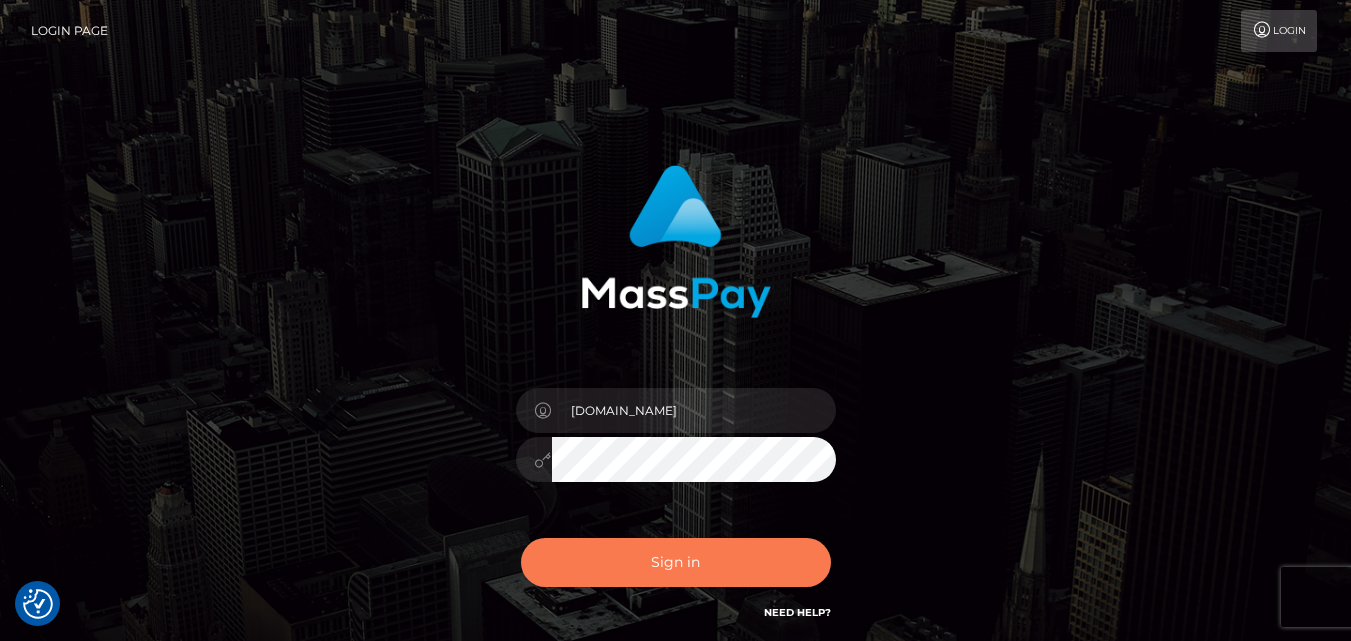 click on "Sign in" at bounding box center (676, 562) 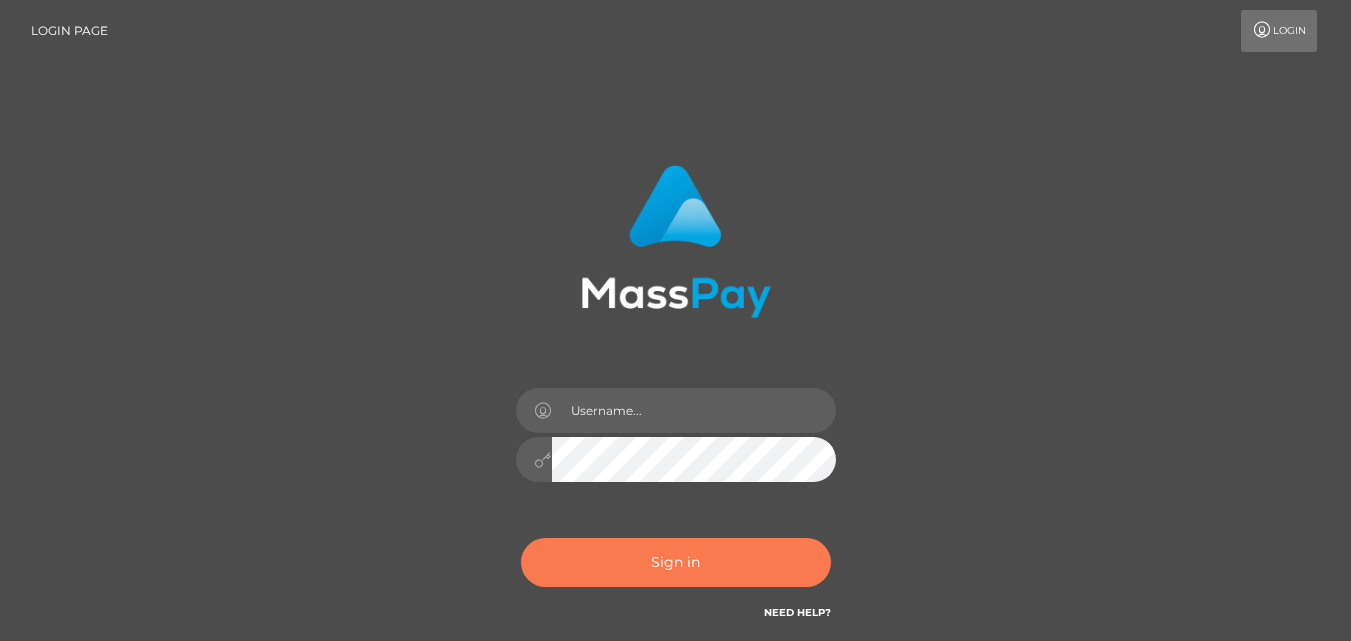 scroll, scrollTop: 0, scrollLeft: 0, axis: both 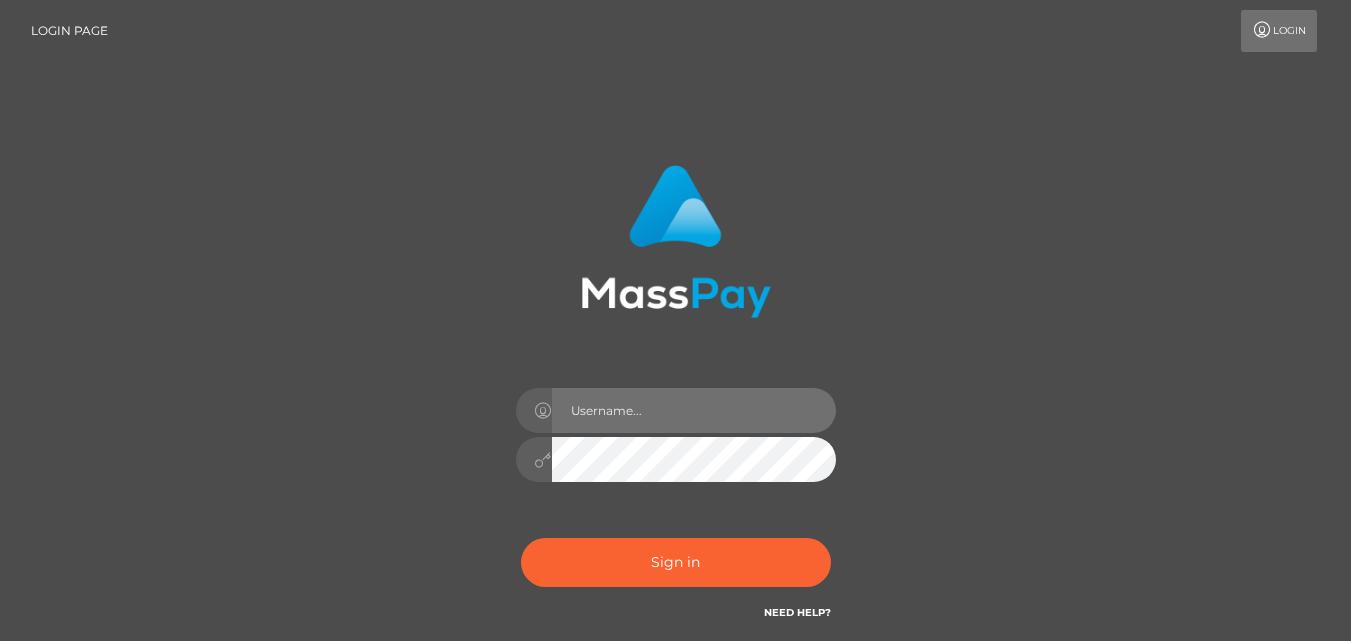 click at bounding box center [694, 410] 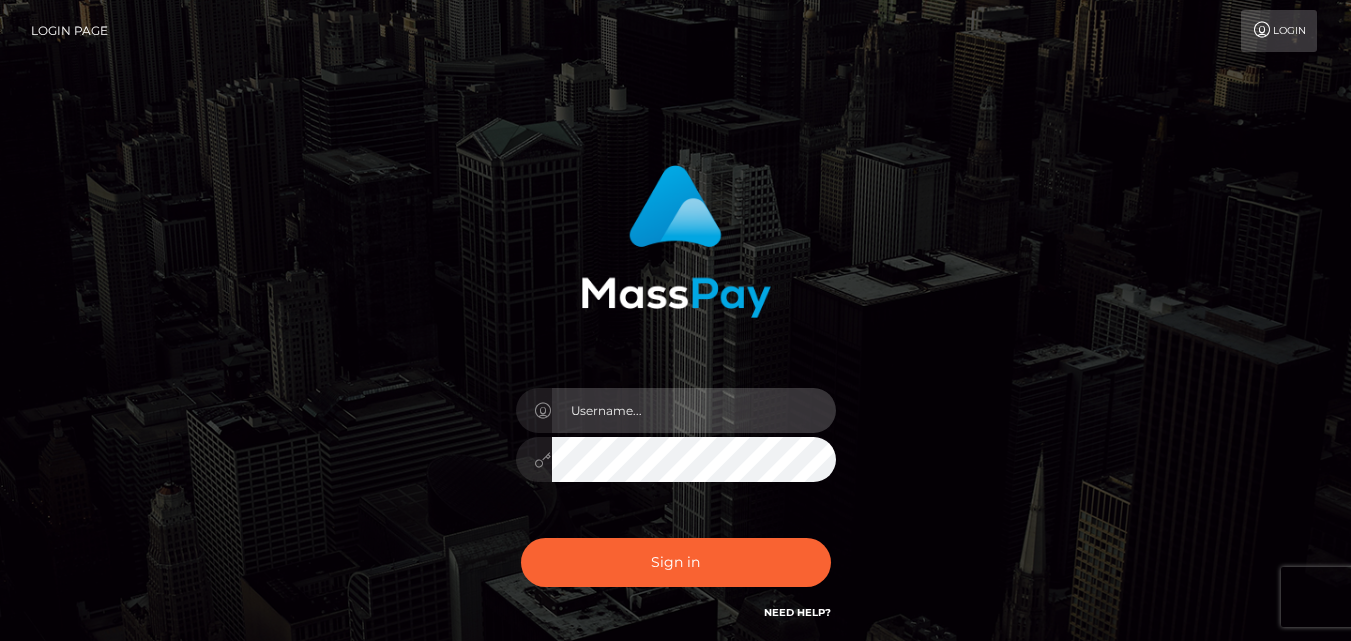 type on "Pk.es" 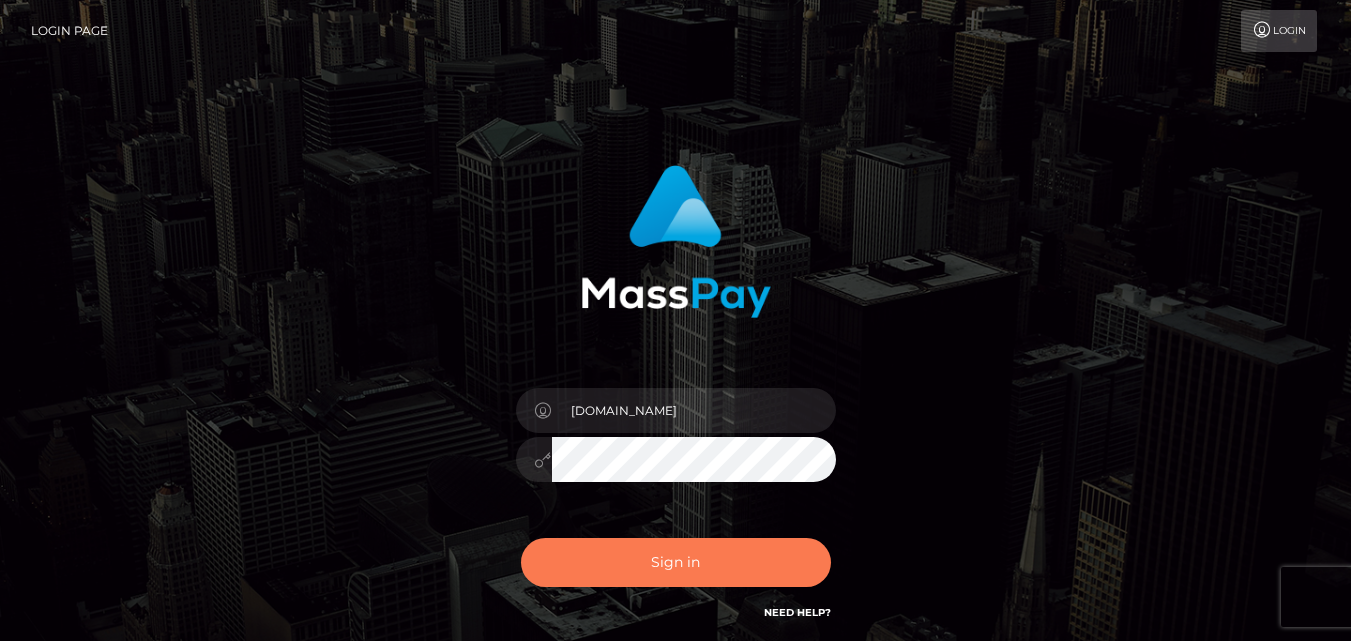 click on "Sign in" at bounding box center [676, 562] 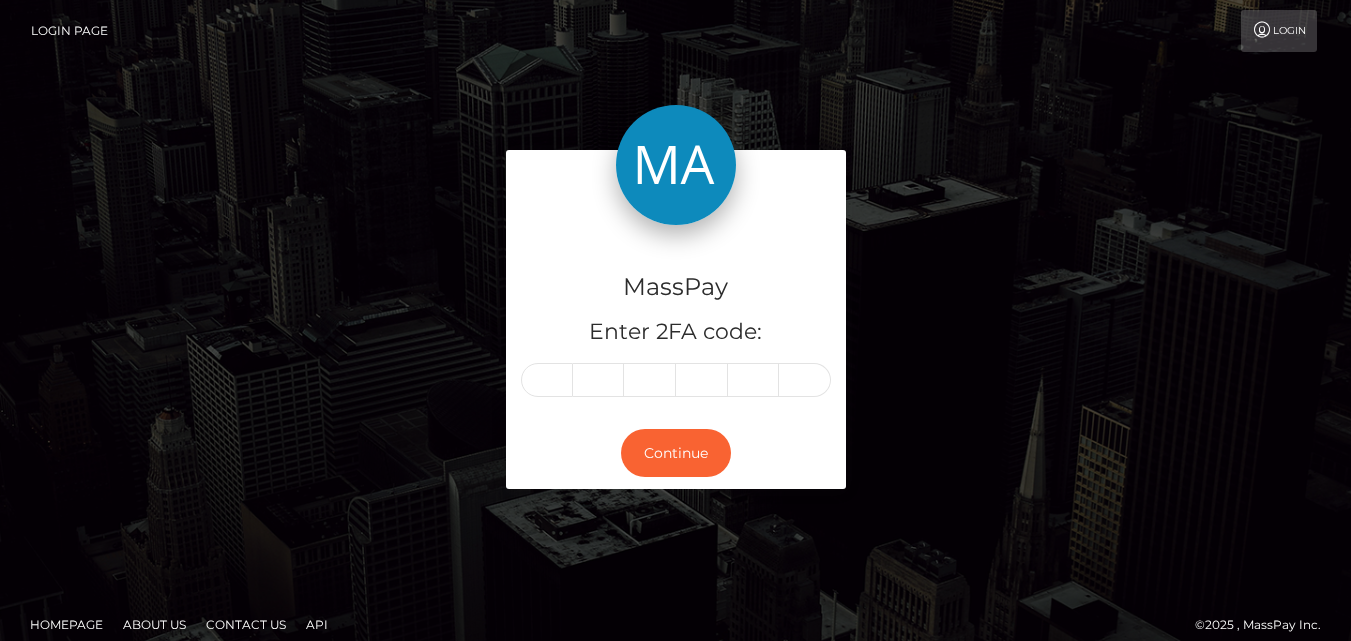 scroll, scrollTop: 0, scrollLeft: 0, axis: both 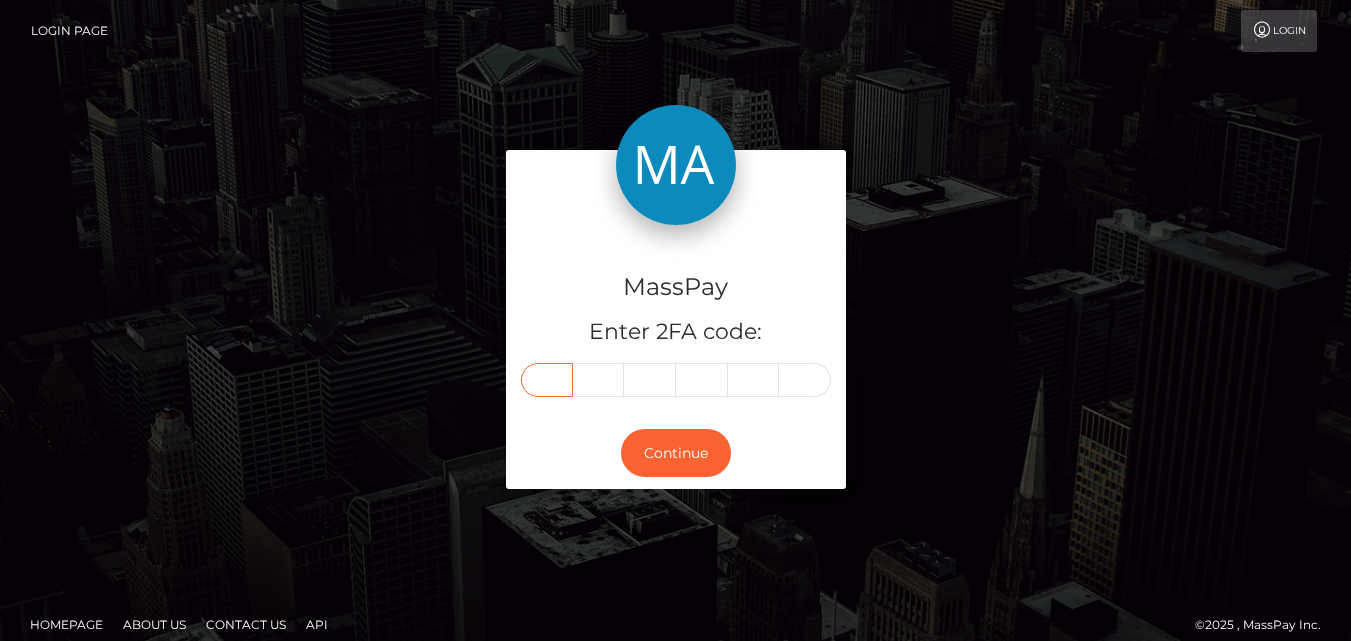click at bounding box center [547, 380] 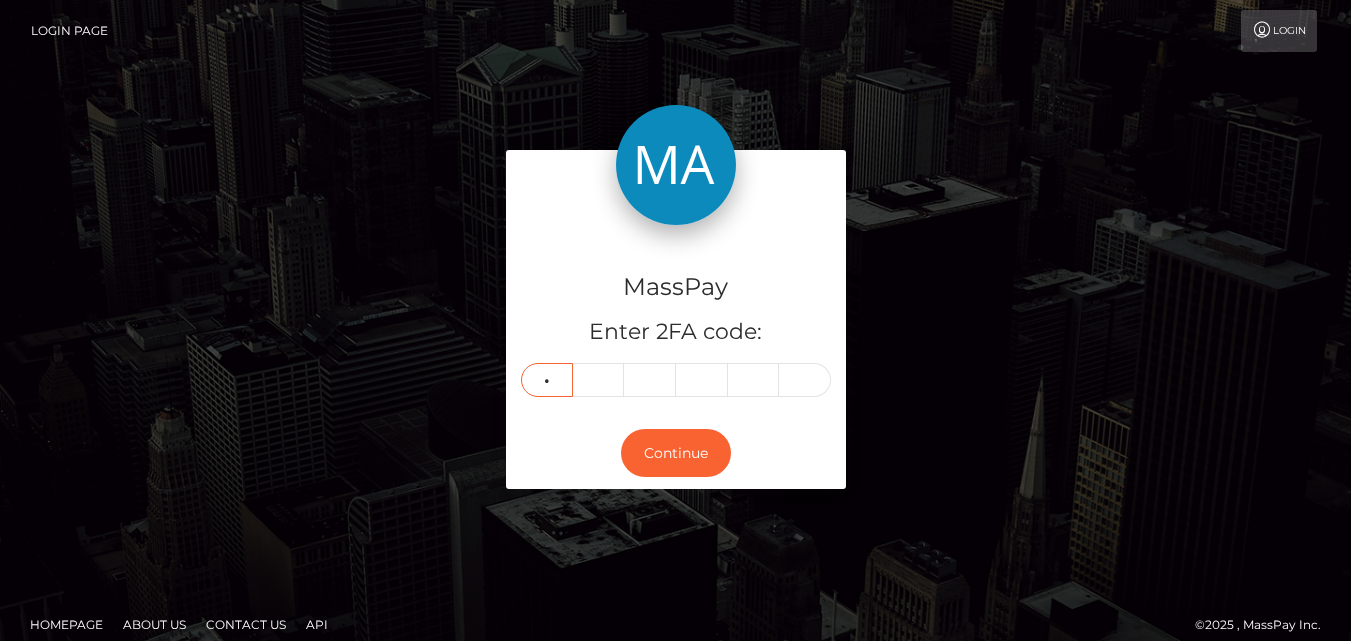 type on "0" 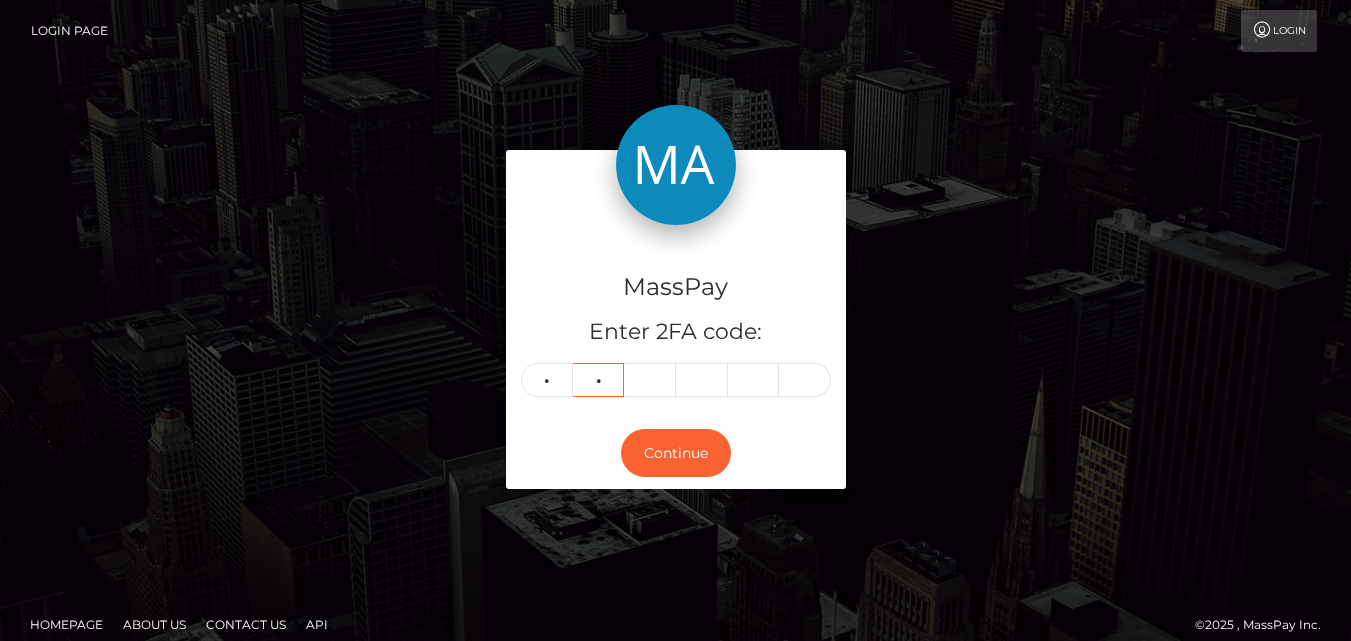type on "0" 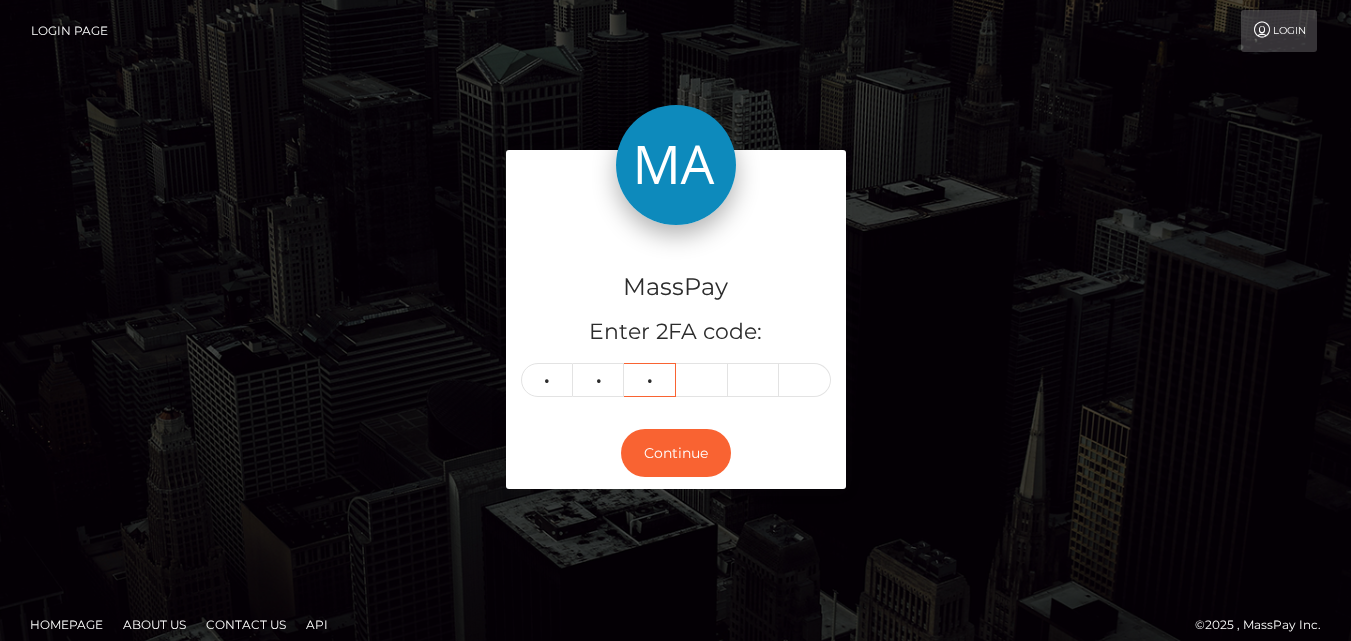 type on "5" 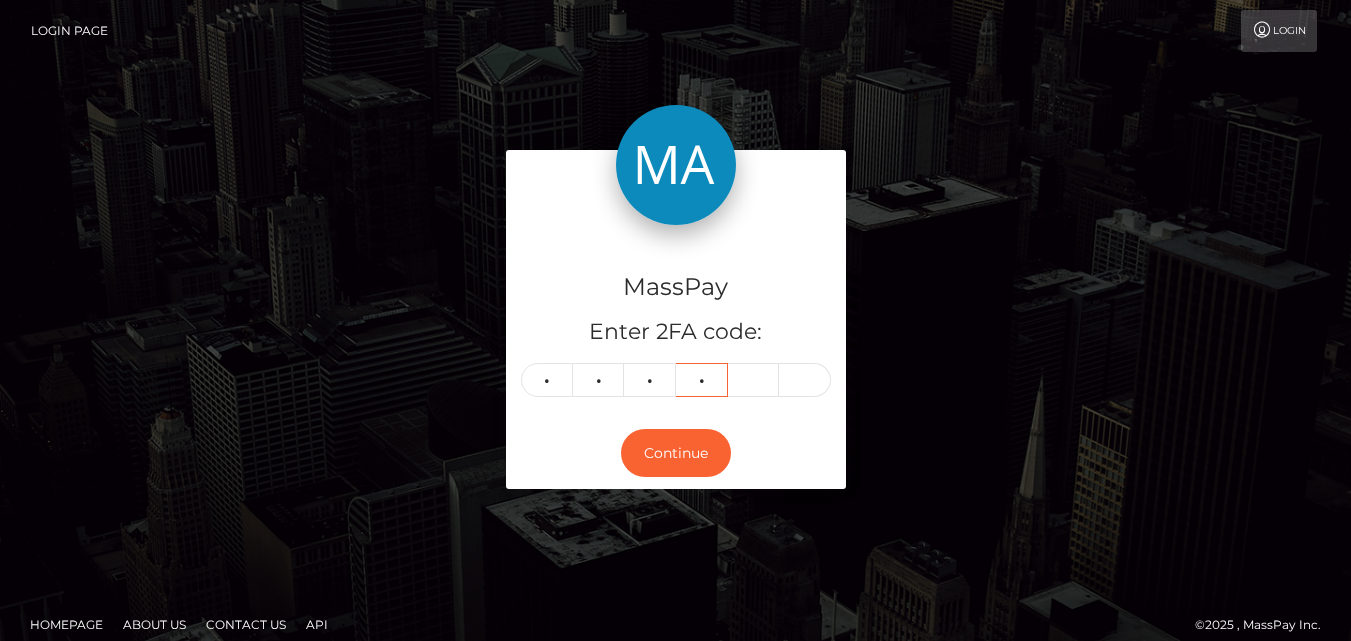type on "3" 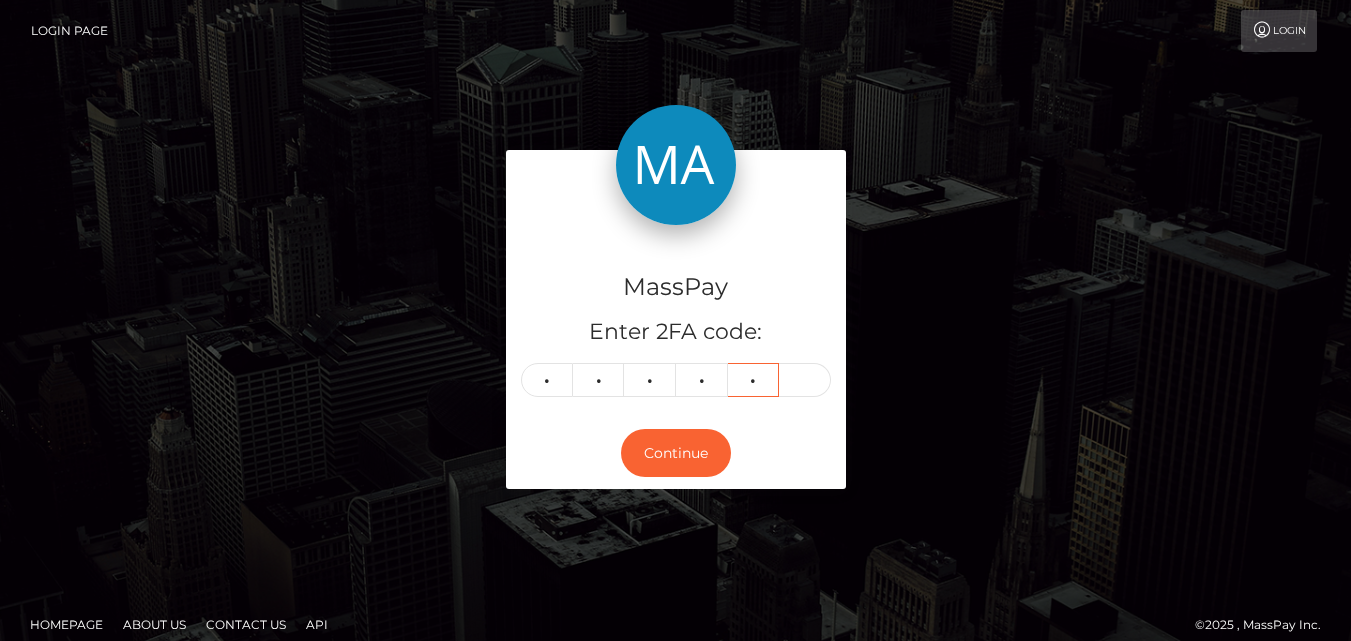 type on "0" 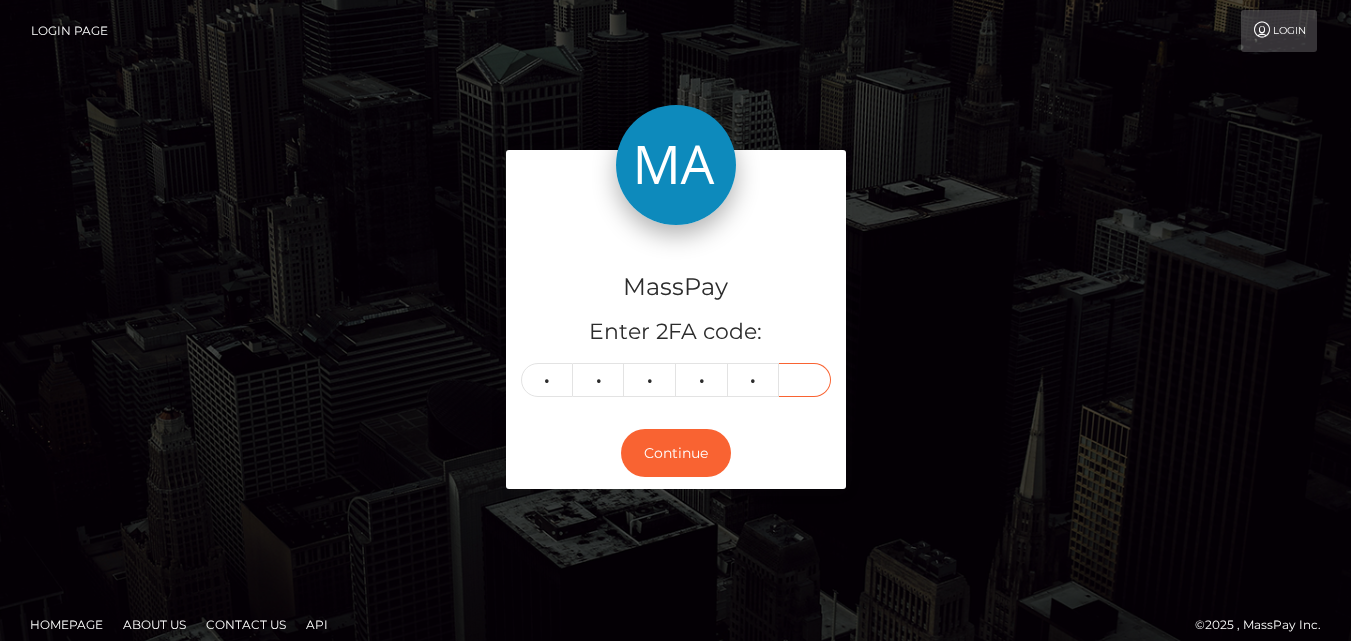 type on "7" 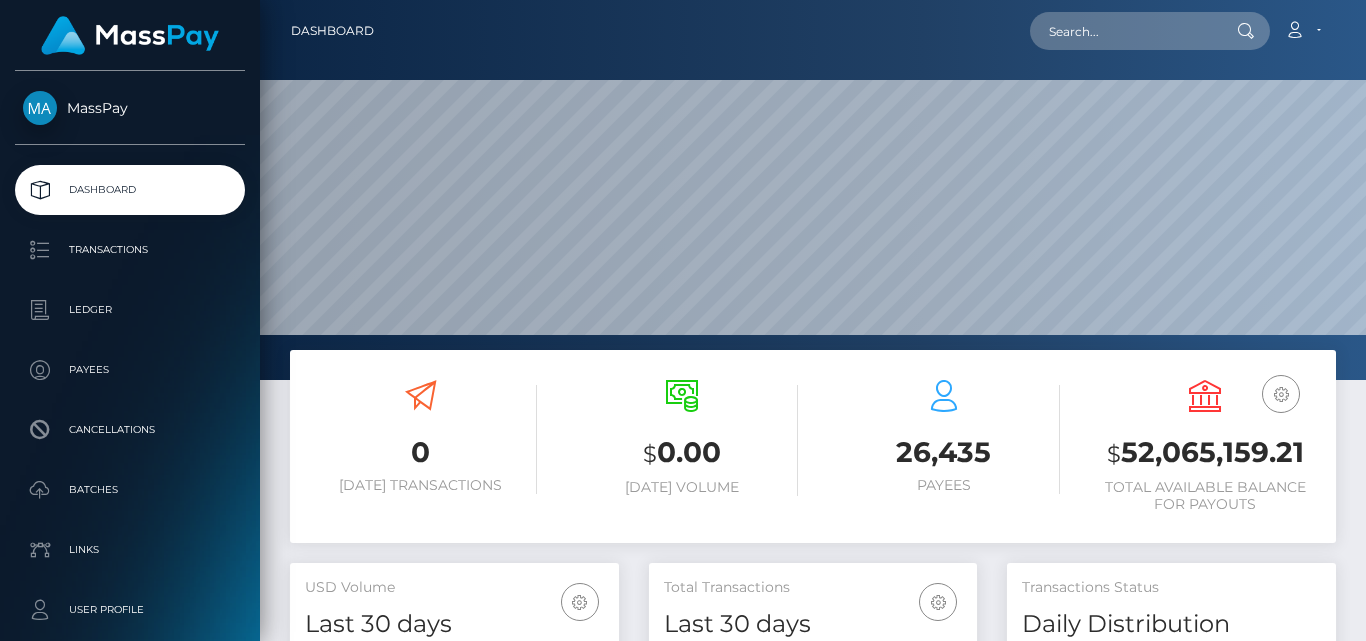 scroll, scrollTop: 0, scrollLeft: 0, axis: both 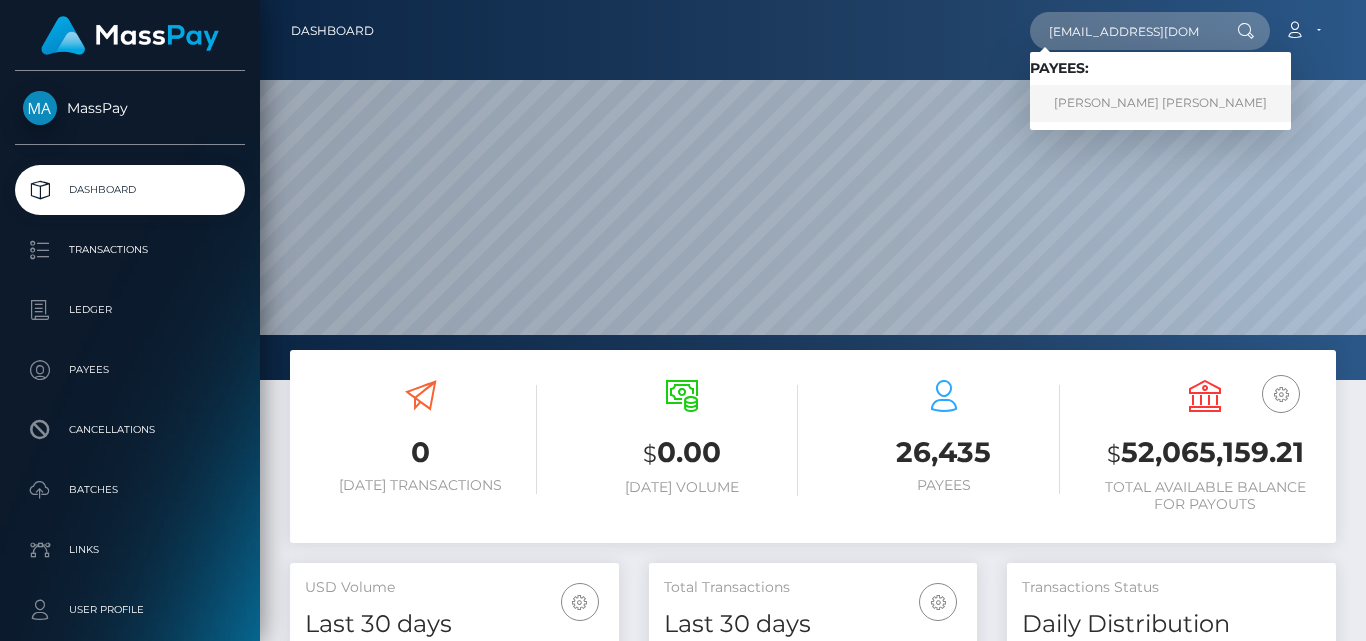type on "[EMAIL_ADDRESS][DOMAIN_NAME]" 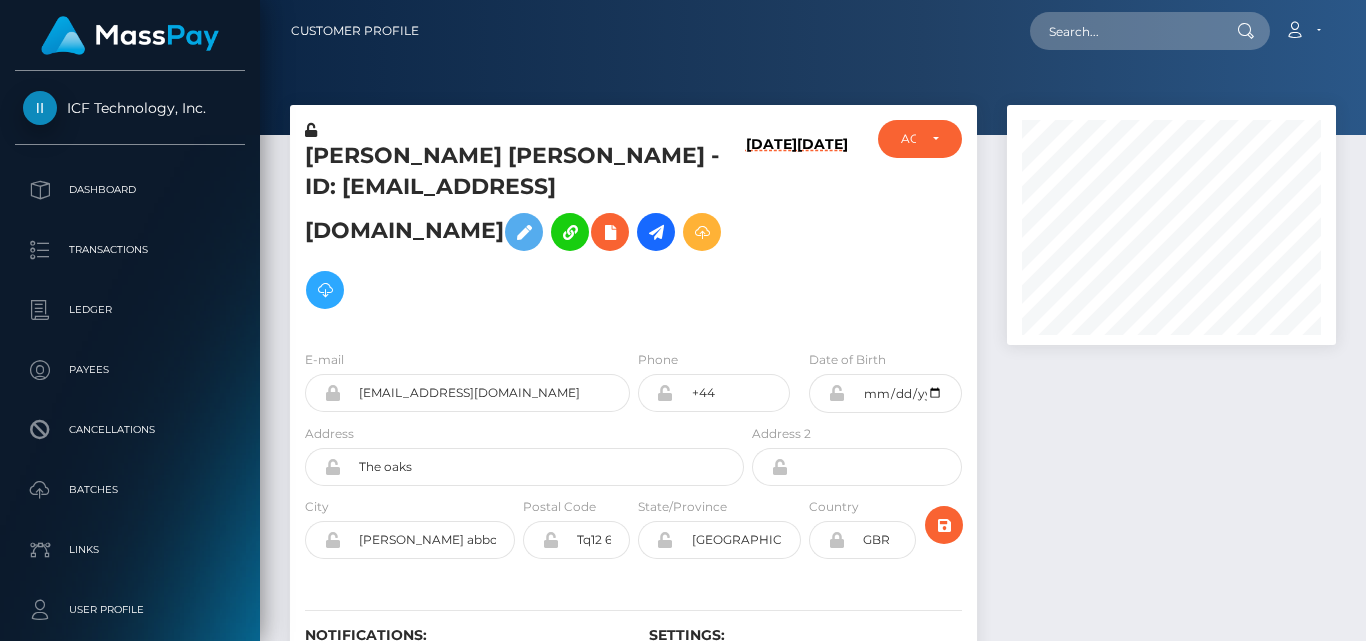 scroll, scrollTop: 0, scrollLeft: 0, axis: both 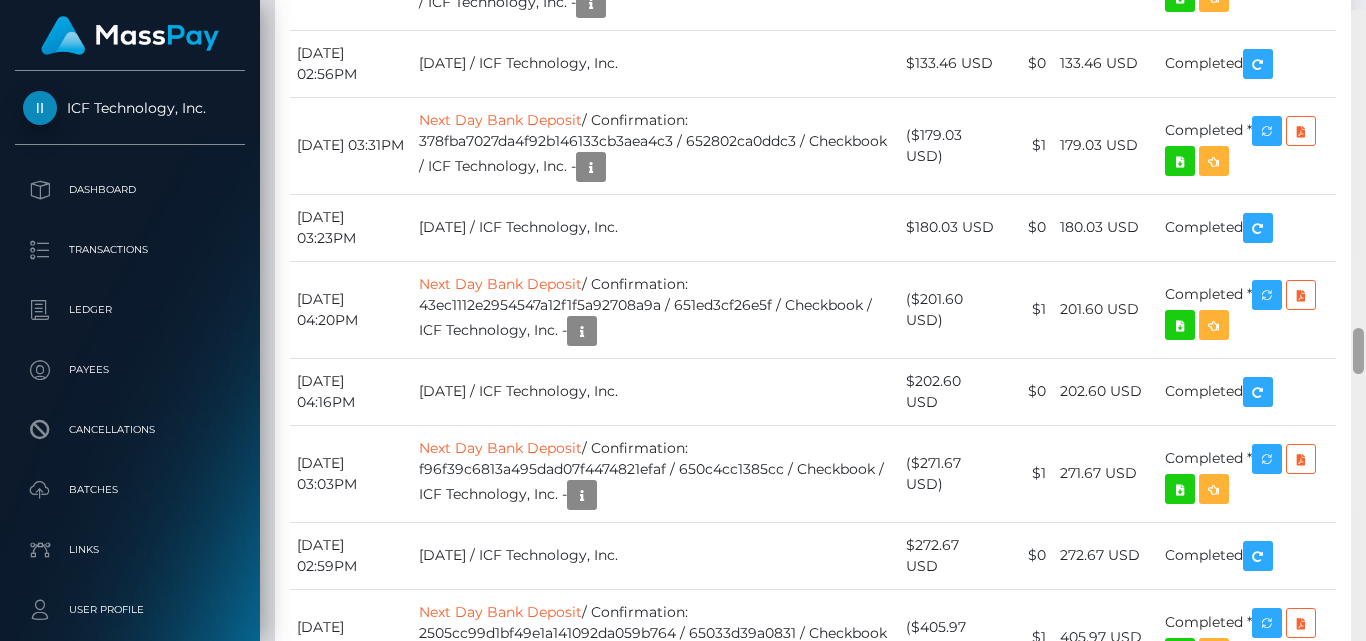 drag, startPoint x: 1358, startPoint y: 73, endPoint x: 1357, endPoint y: 337, distance: 264.0019 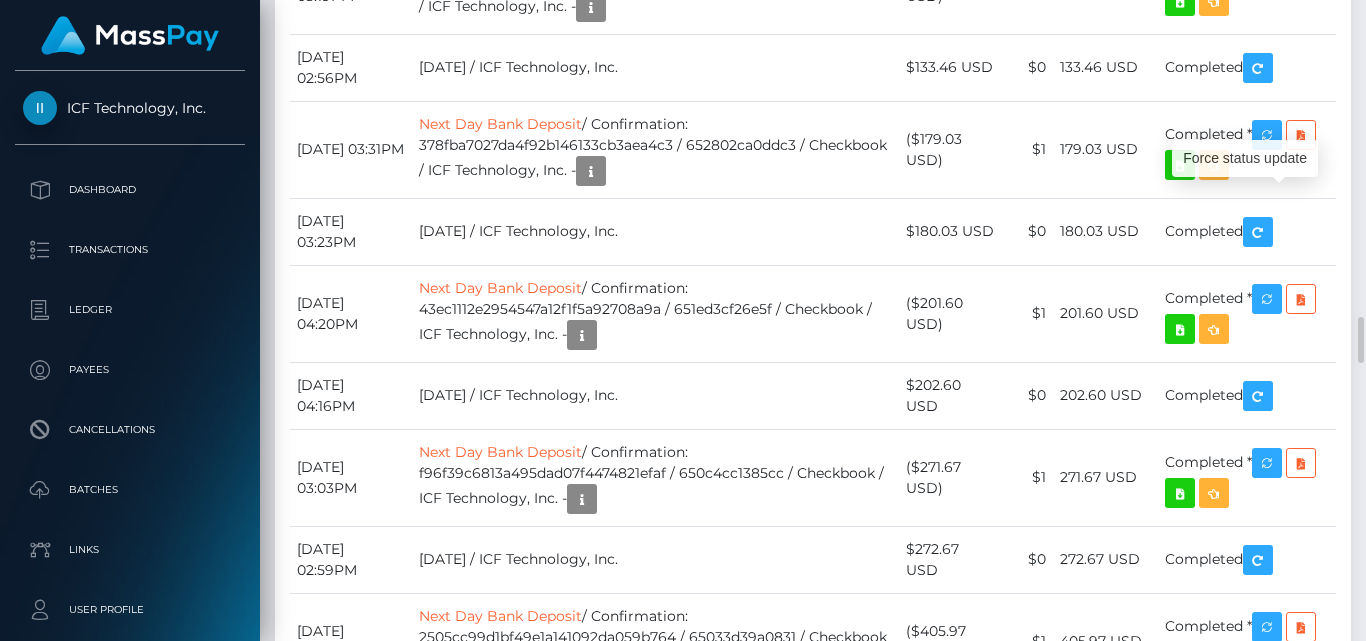 scroll, scrollTop: 240, scrollLeft: 328, axis: both 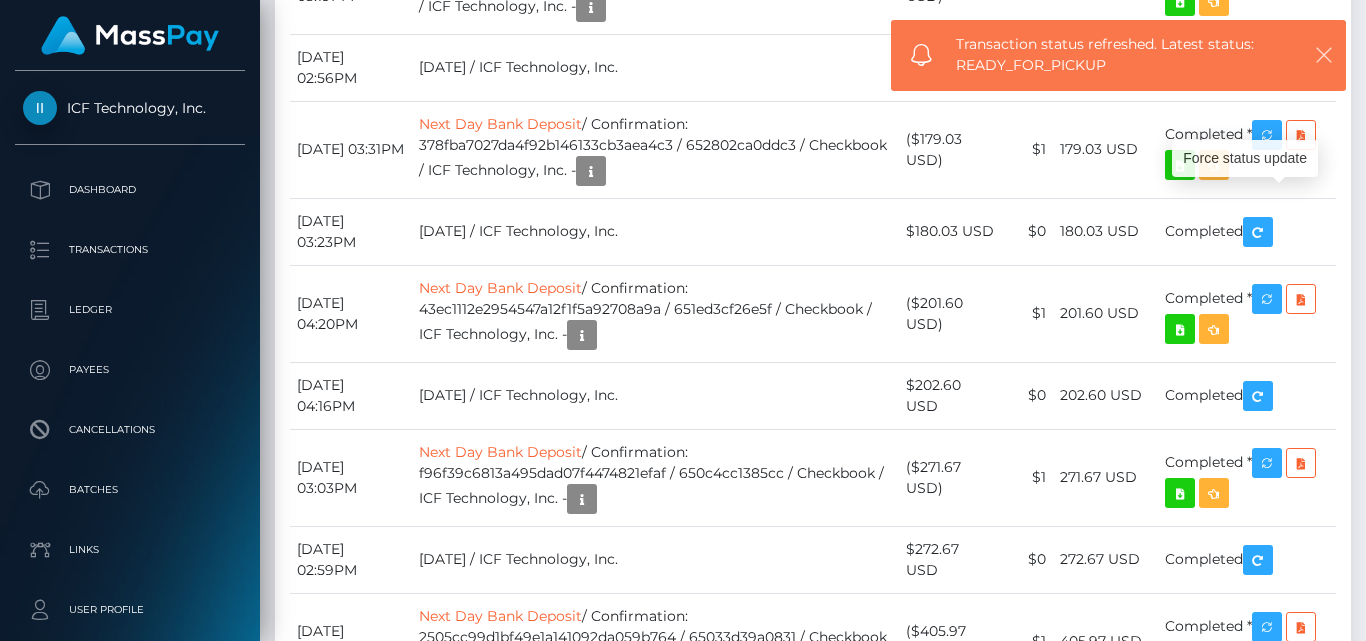 click at bounding box center (1324, 55) 